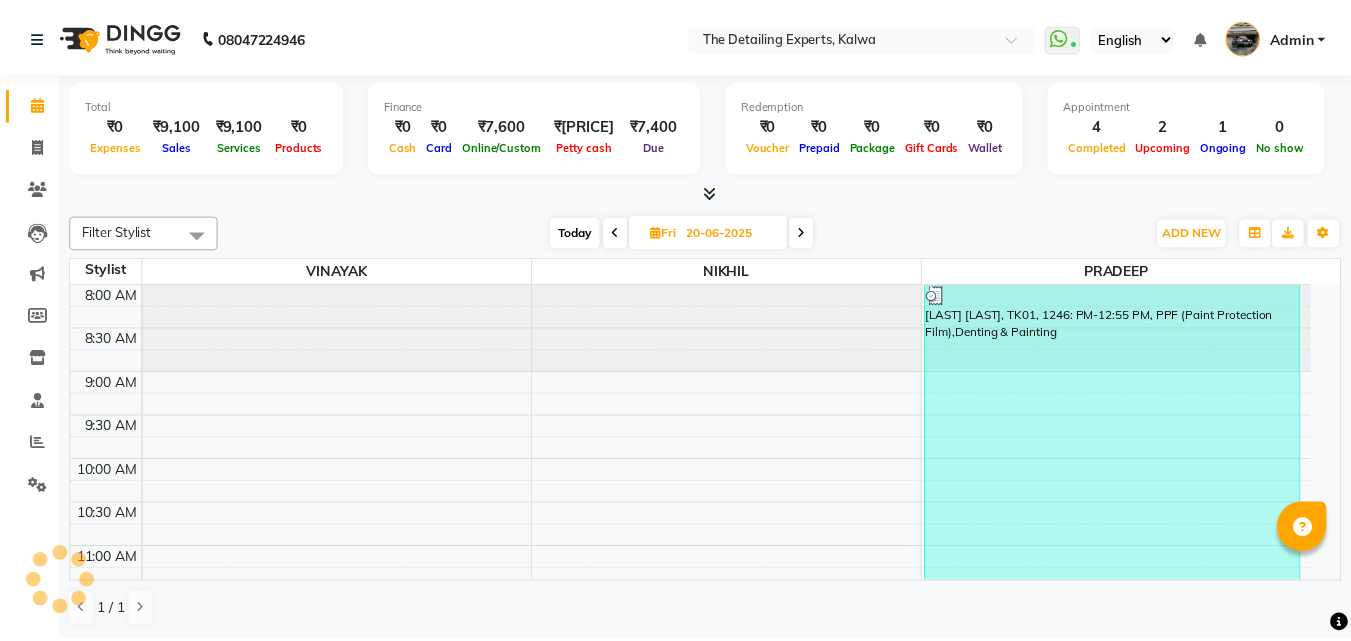 scroll, scrollTop: 0, scrollLeft: 0, axis: both 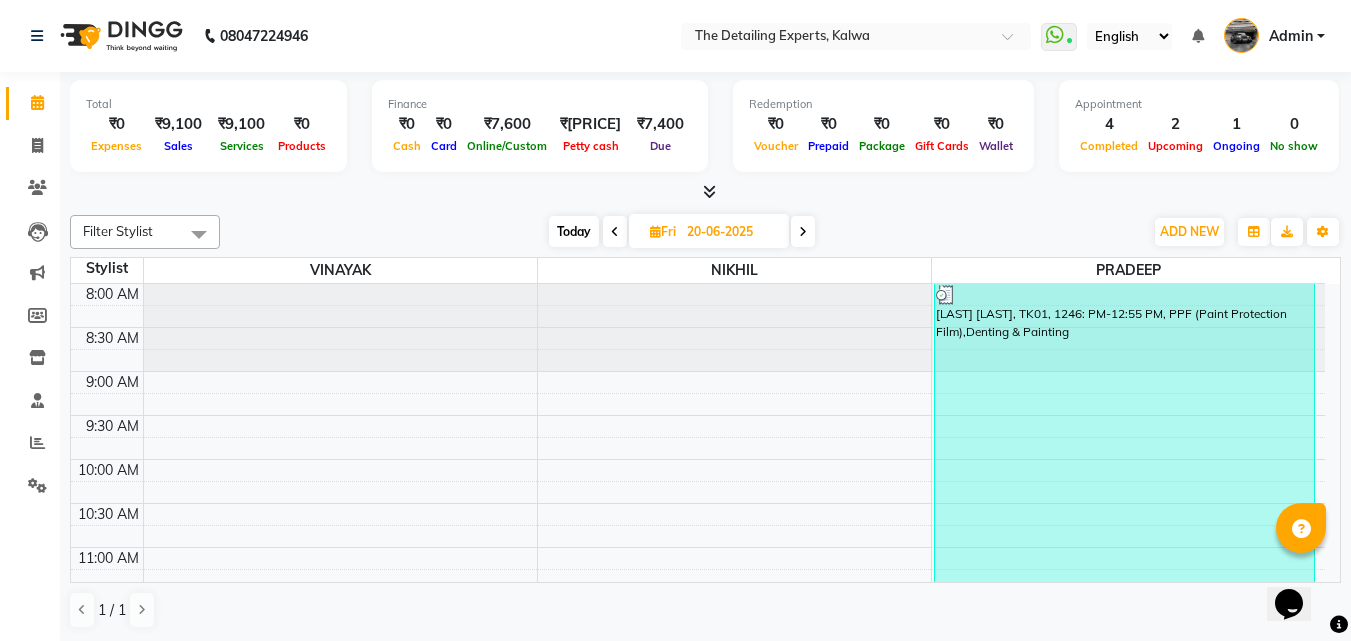 click at bounding box center (803, 232) 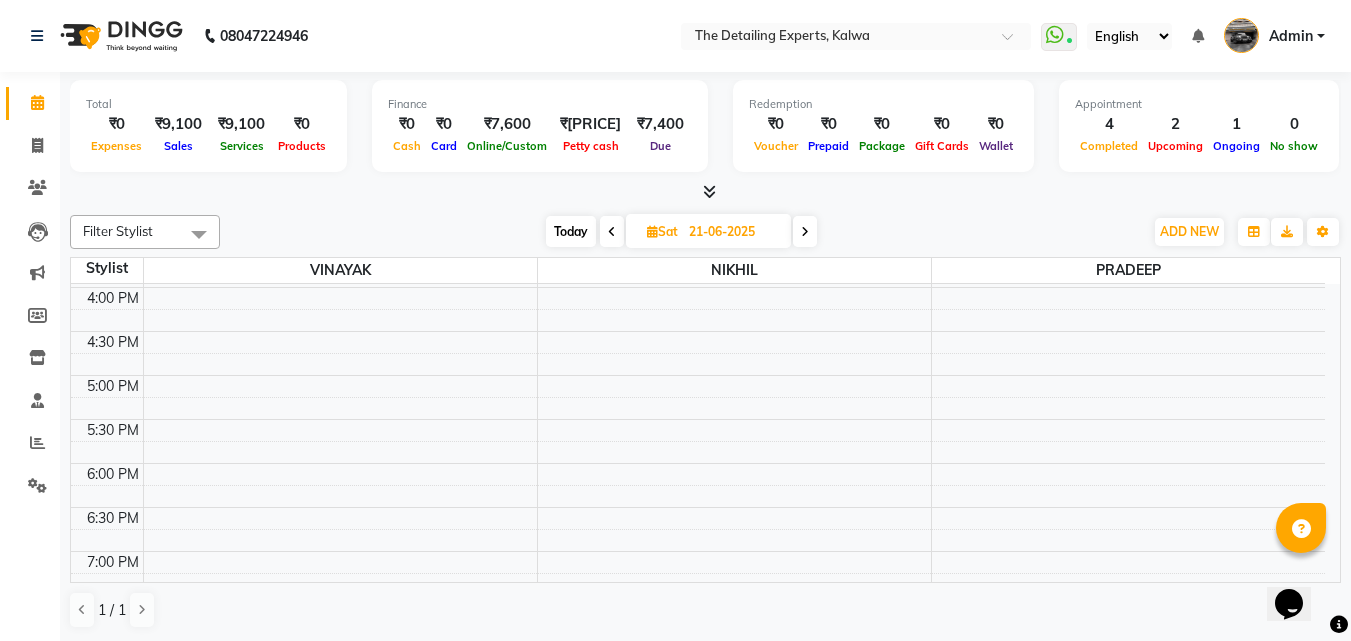 scroll, scrollTop: 845, scrollLeft: 0, axis: vertical 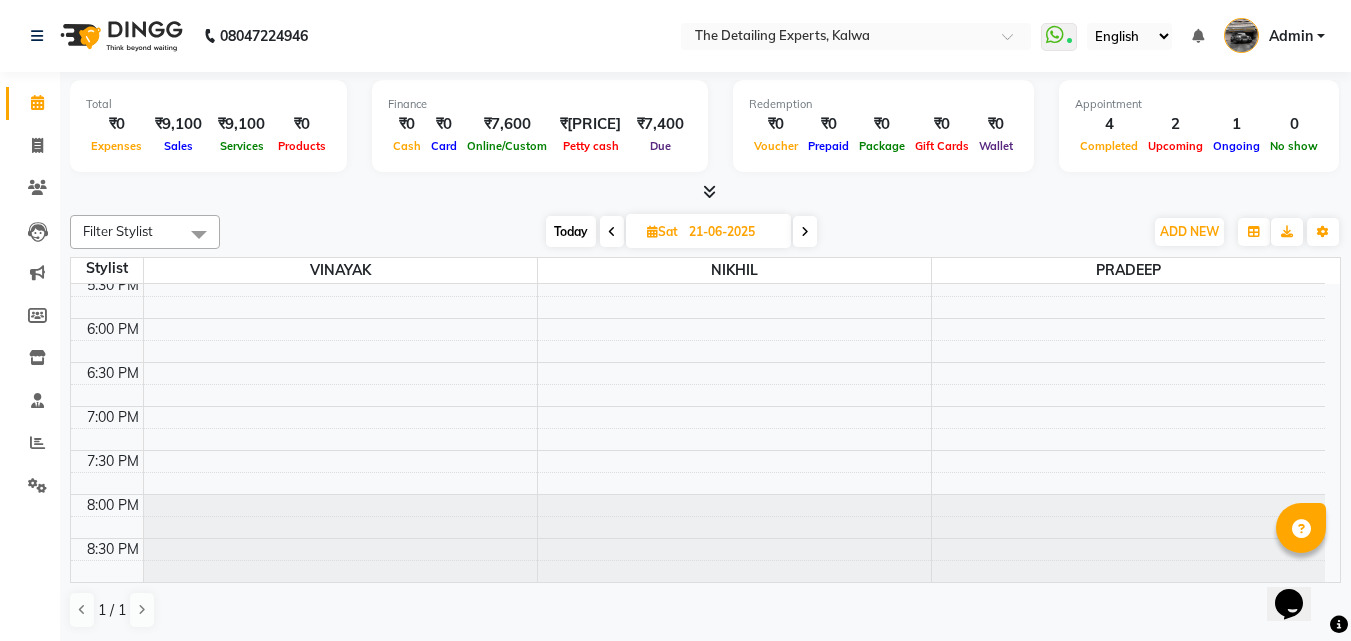 click at bounding box center [805, 231] 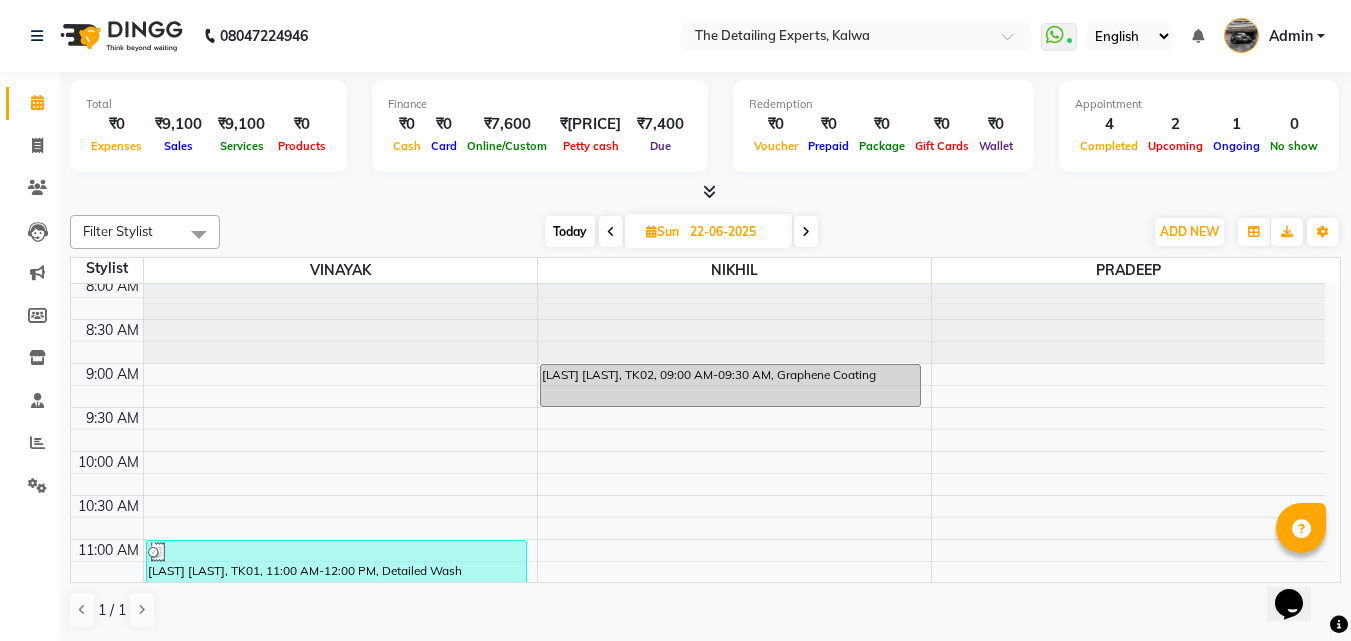 scroll, scrollTop: 0, scrollLeft: 0, axis: both 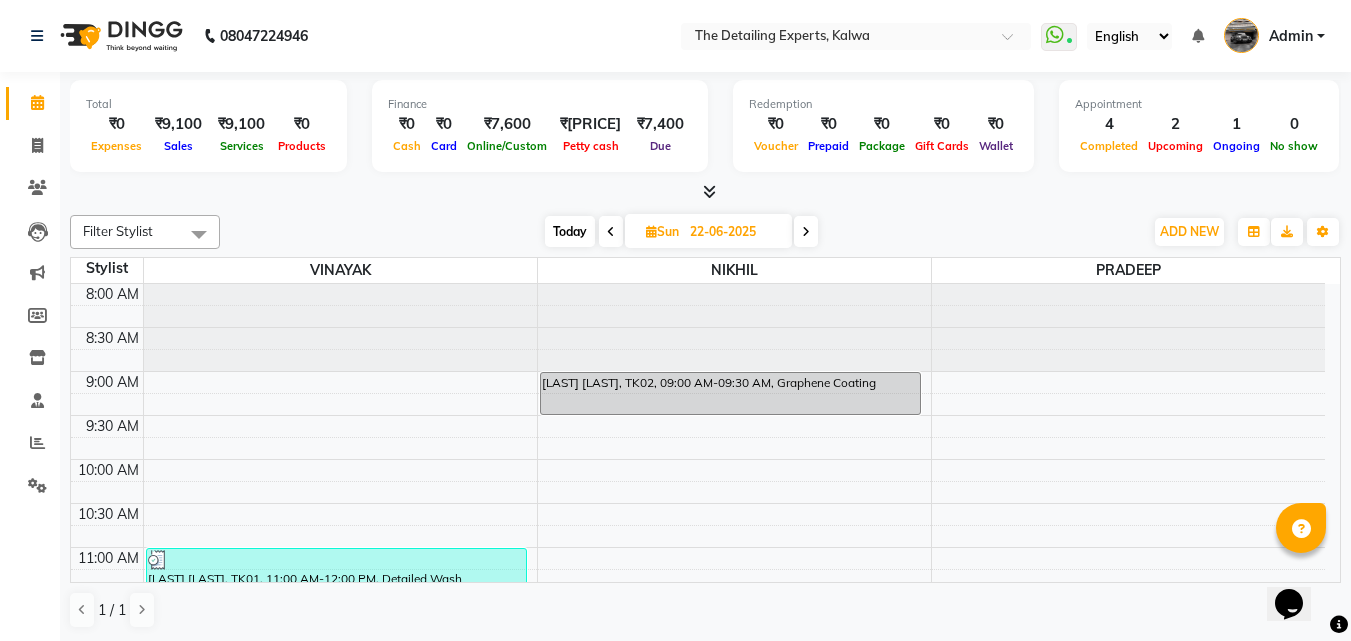 click at bounding box center [806, 231] 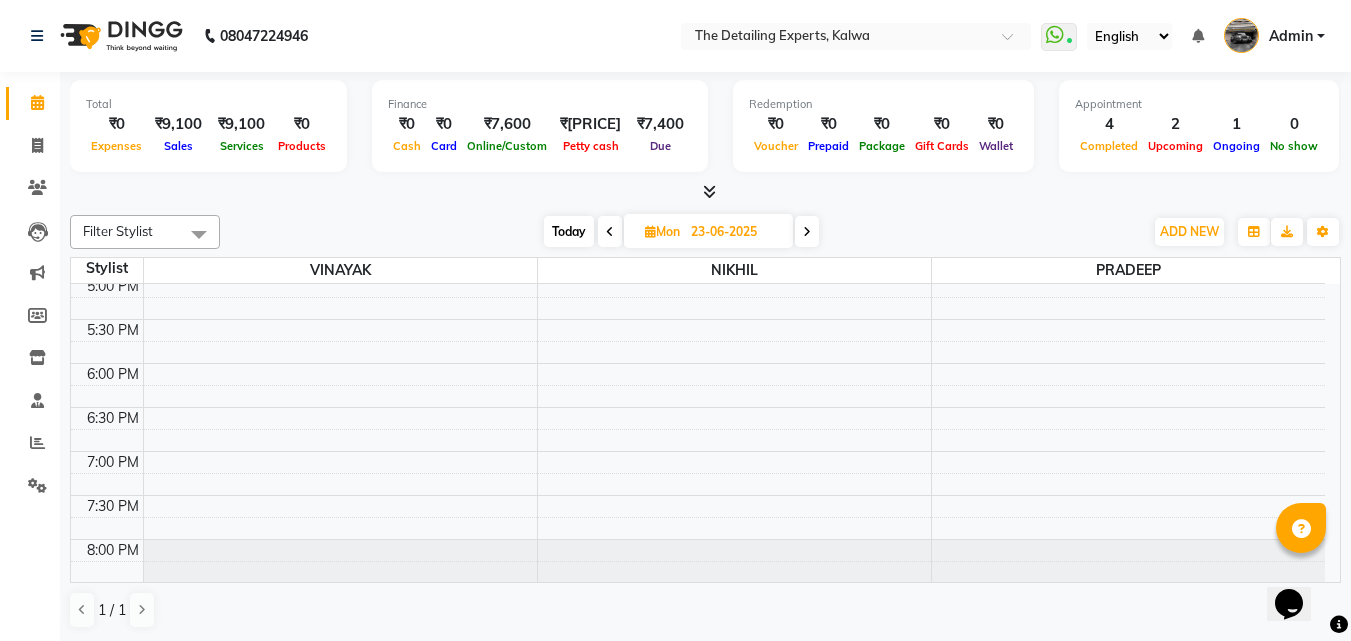 scroll, scrollTop: 845, scrollLeft: 0, axis: vertical 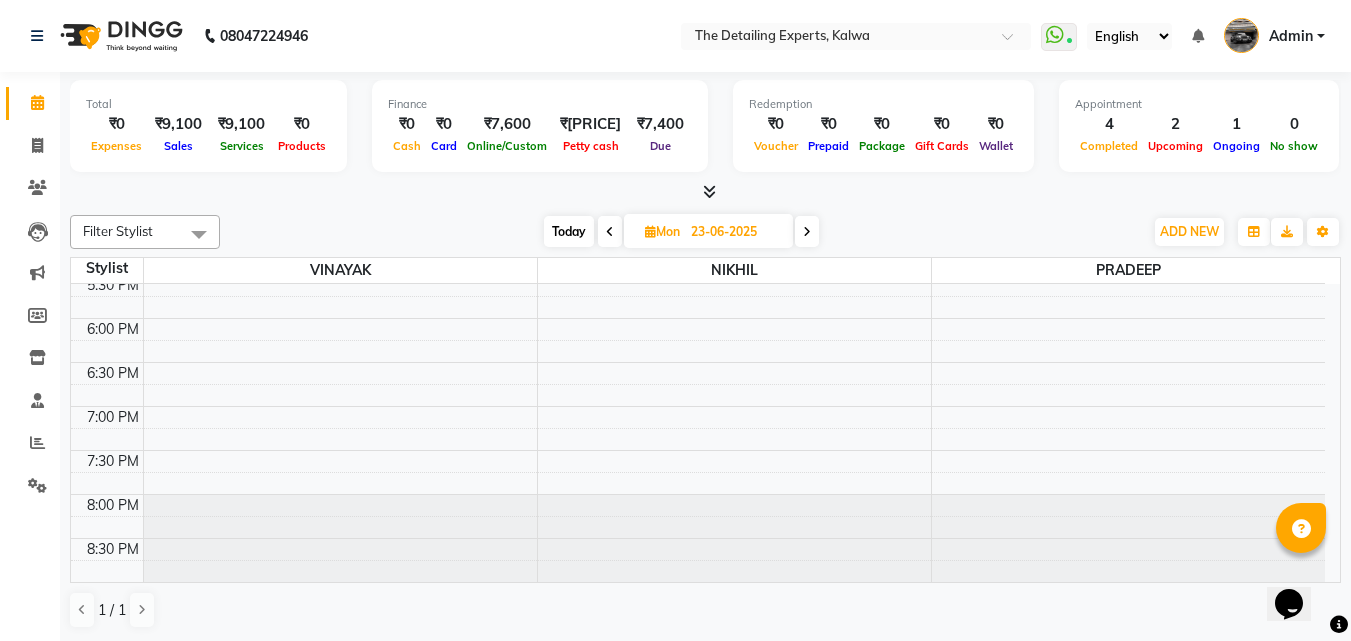 click at bounding box center (807, 231) 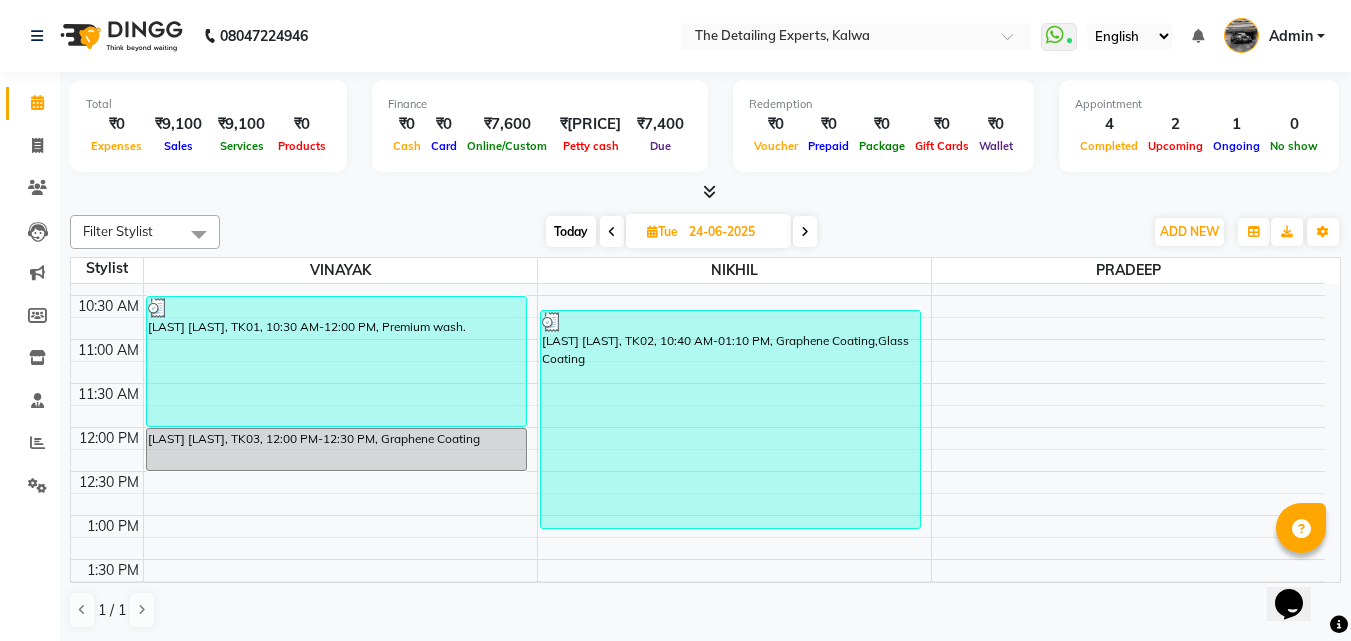 scroll, scrollTop: 200, scrollLeft: 0, axis: vertical 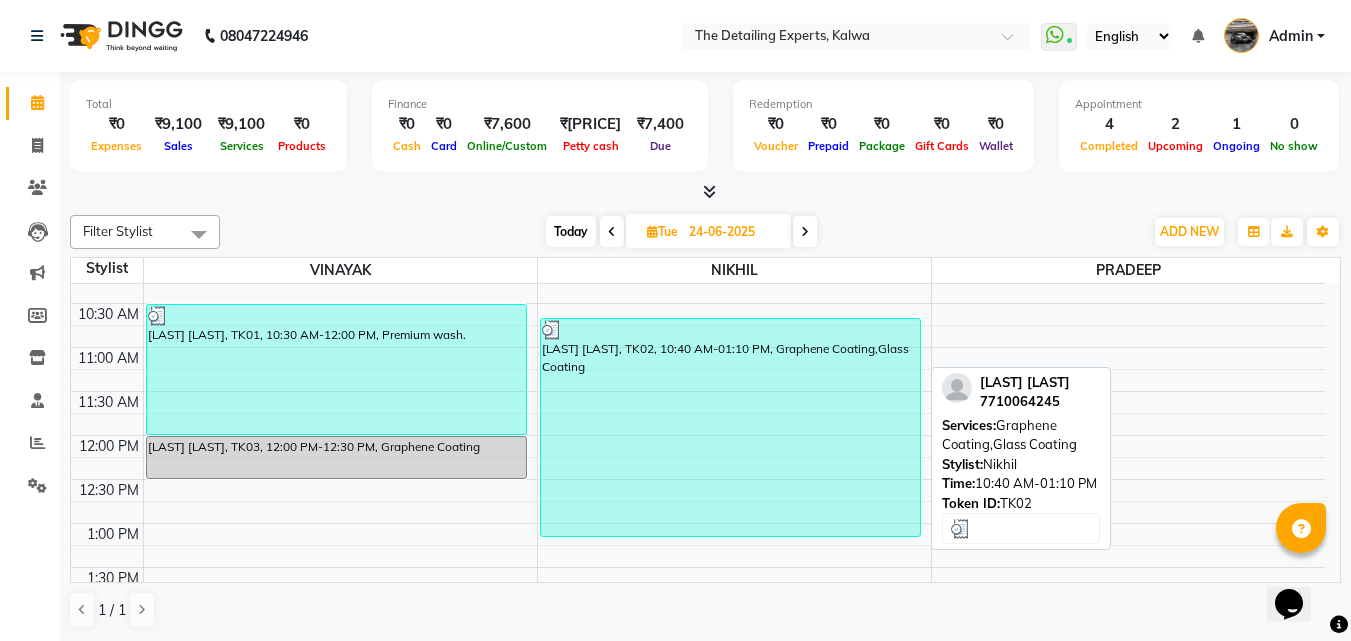 click on "[LAST] [LAST], TK02, 10:40 AM-01:10 PM, Graphene Coating,Glass Coating" at bounding box center [730, 427] 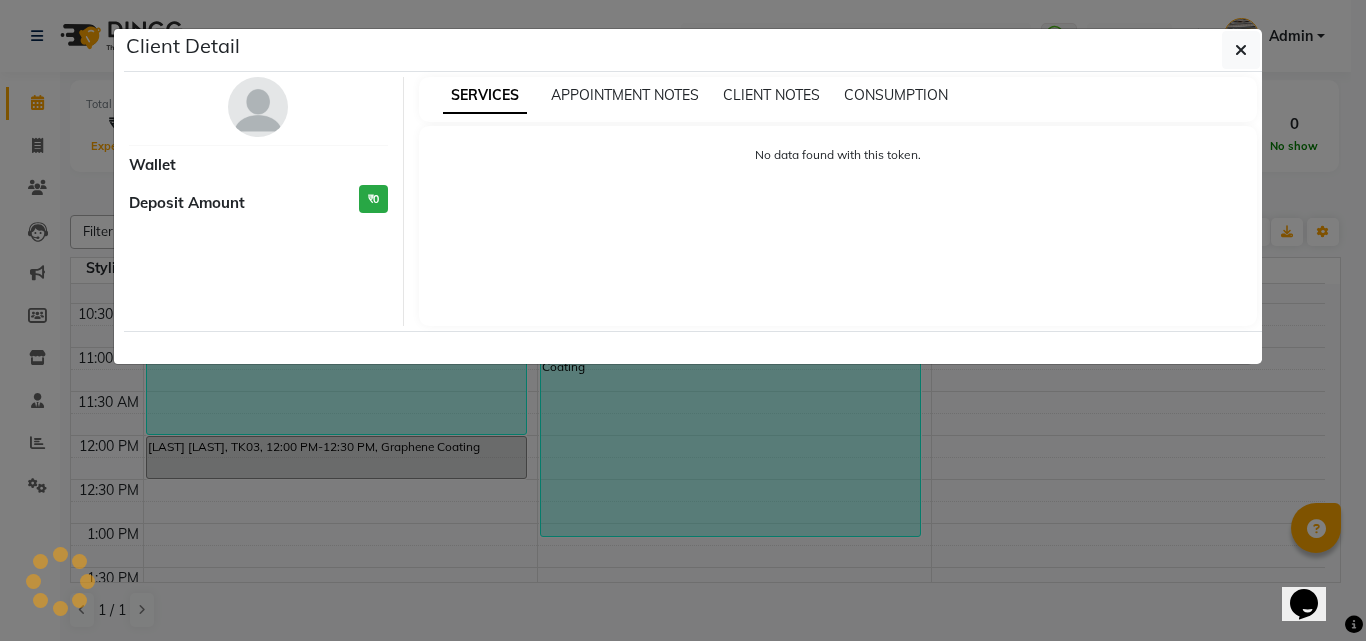 select on "3" 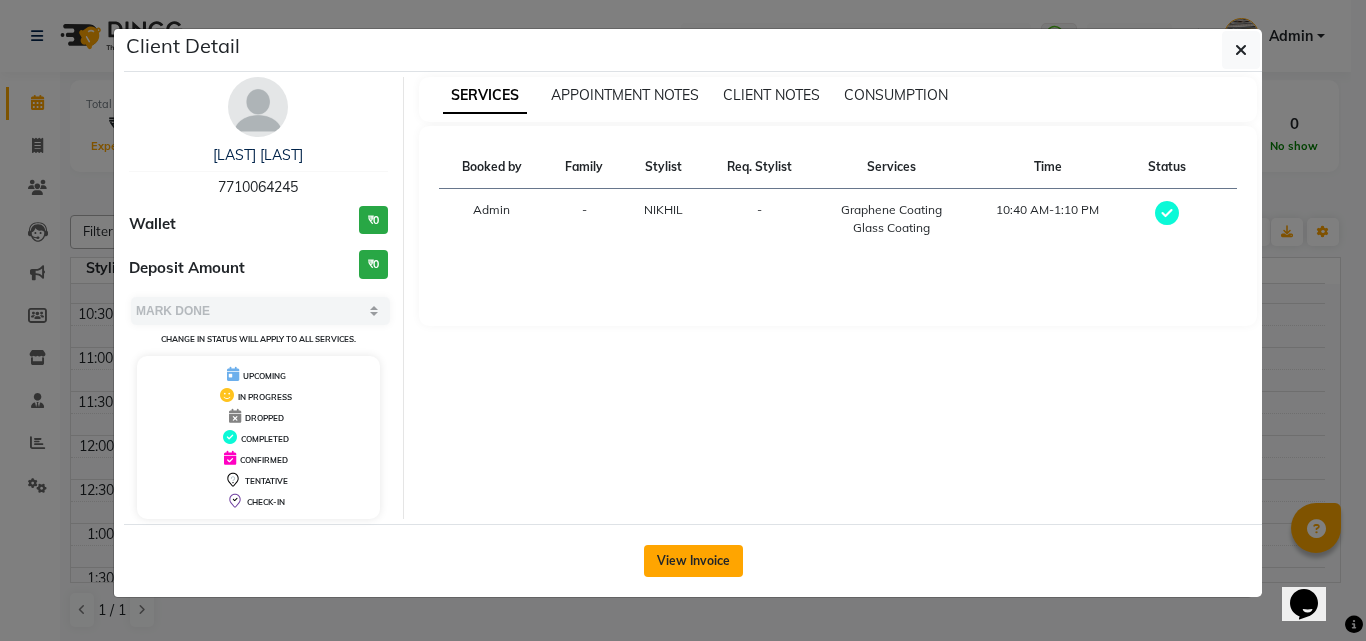 click on "View Invoice" 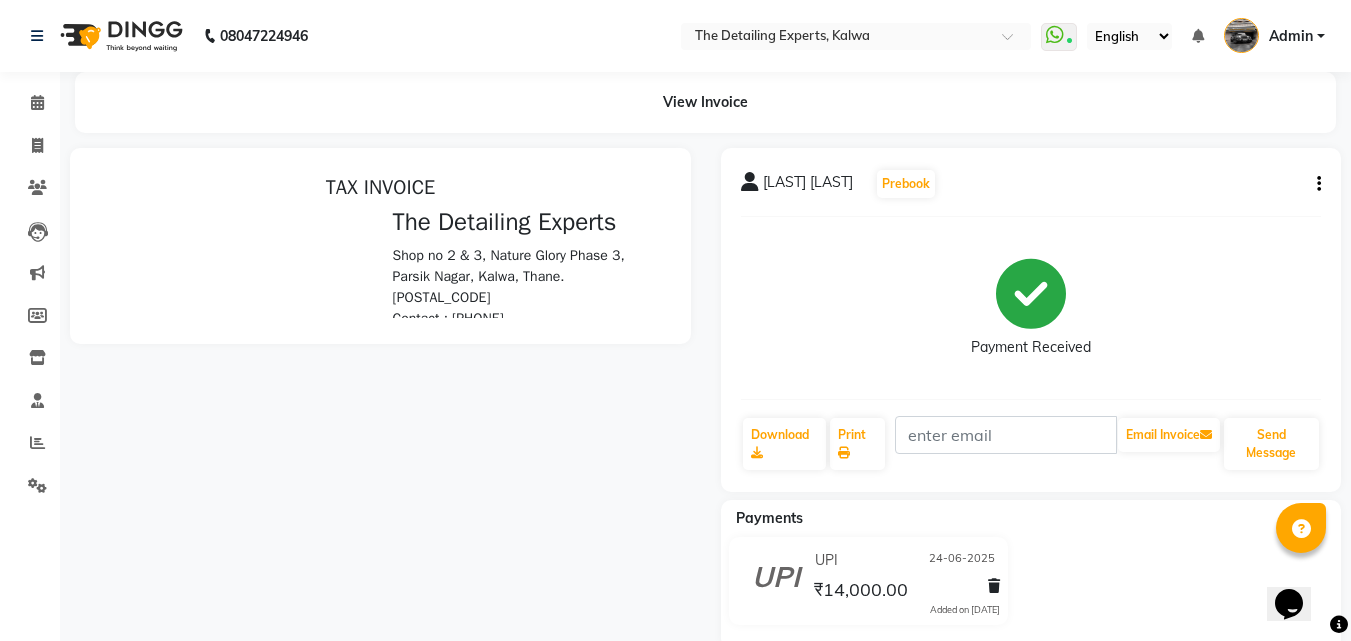 scroll, scrollTop: 0, scrollLeft: 0, axis: both 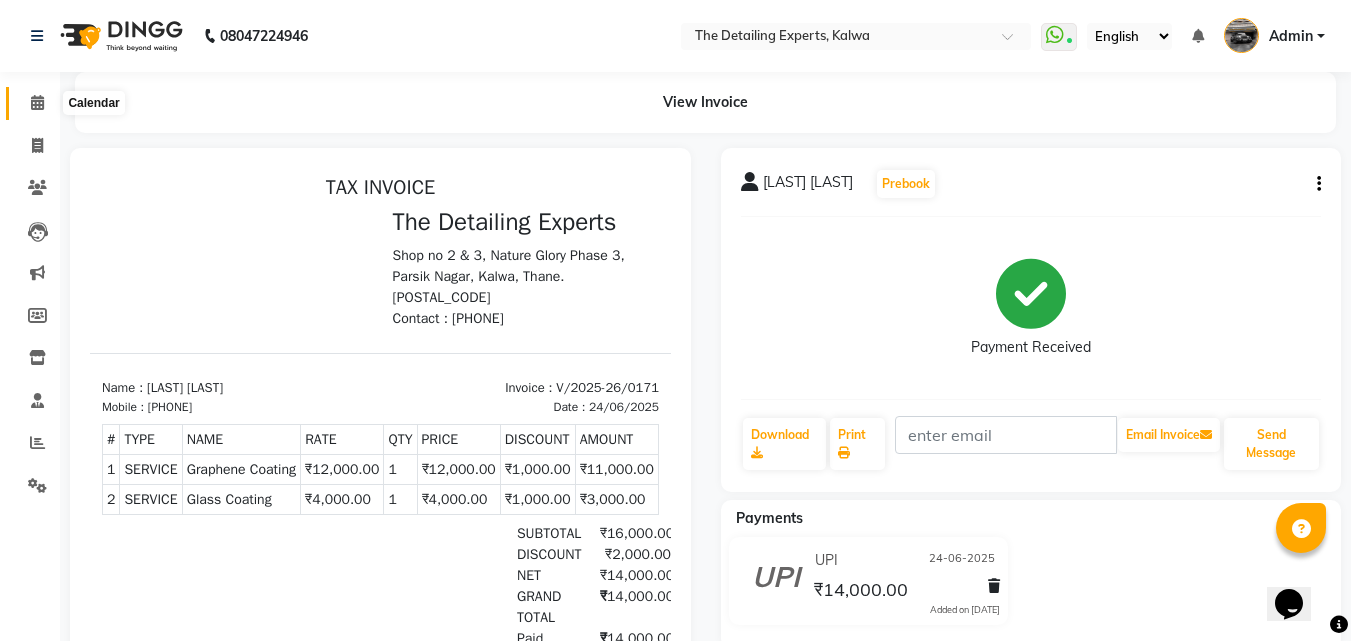 click 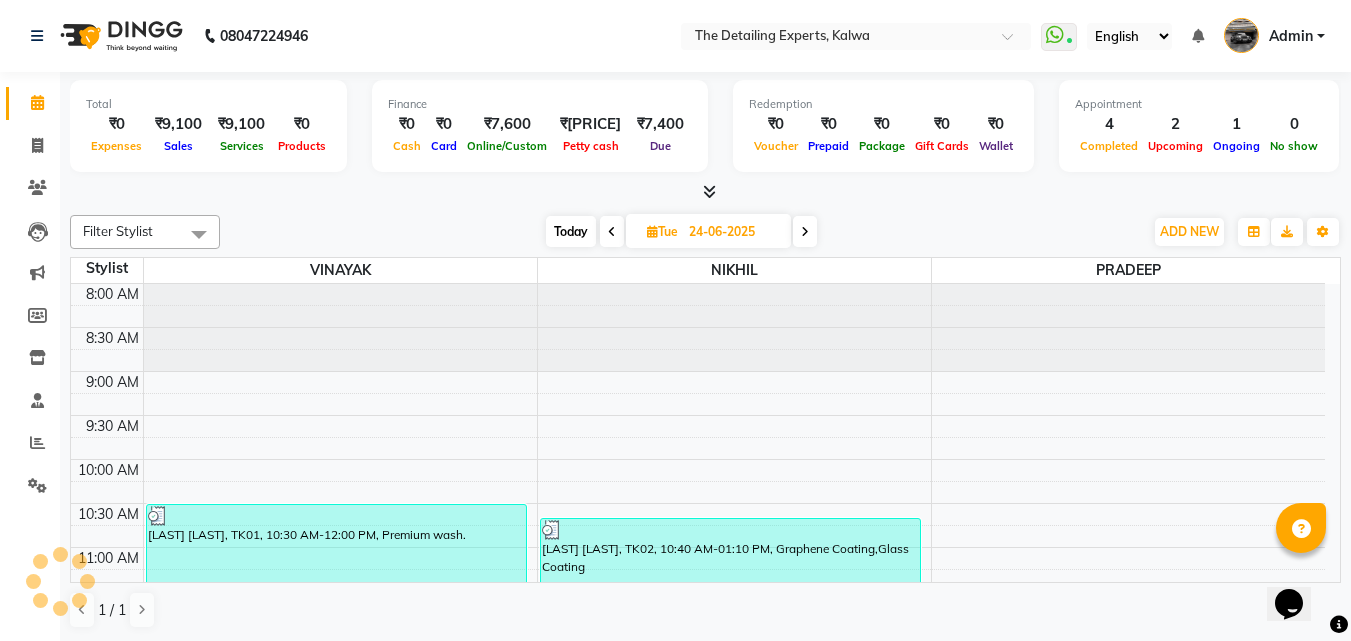 scroll, scrollTop: 0, scrollLeft: 0, axis: both 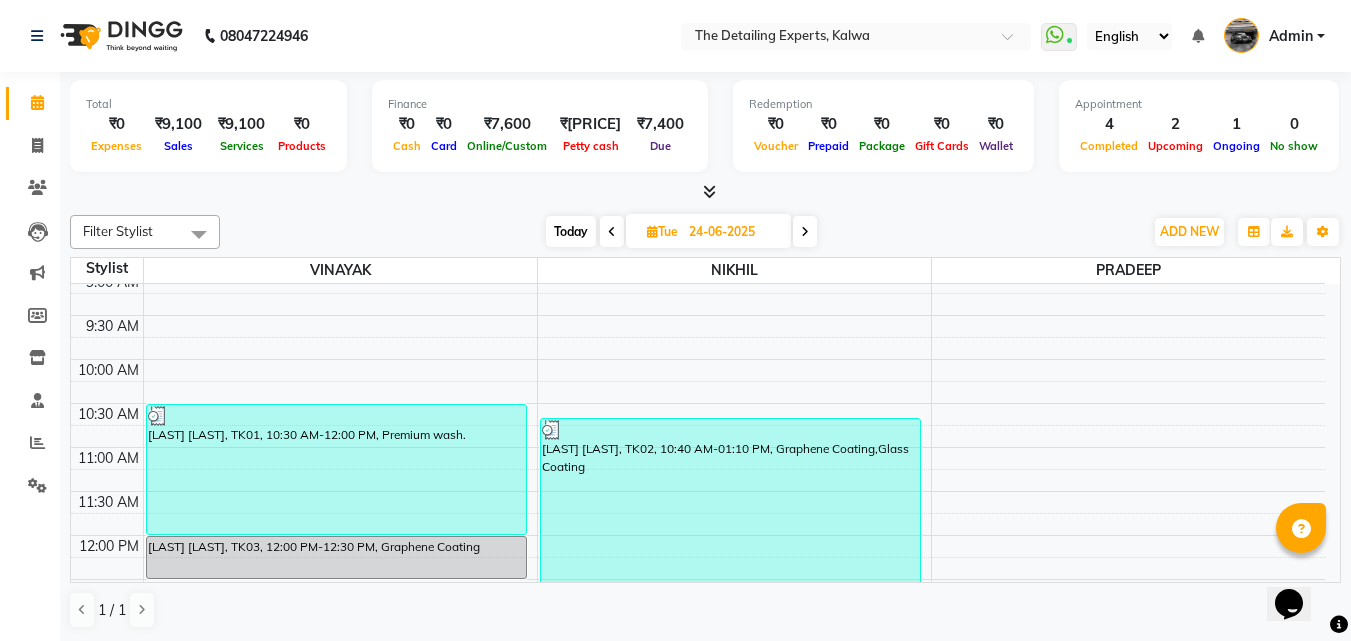 click at bounding box center (805, 232) 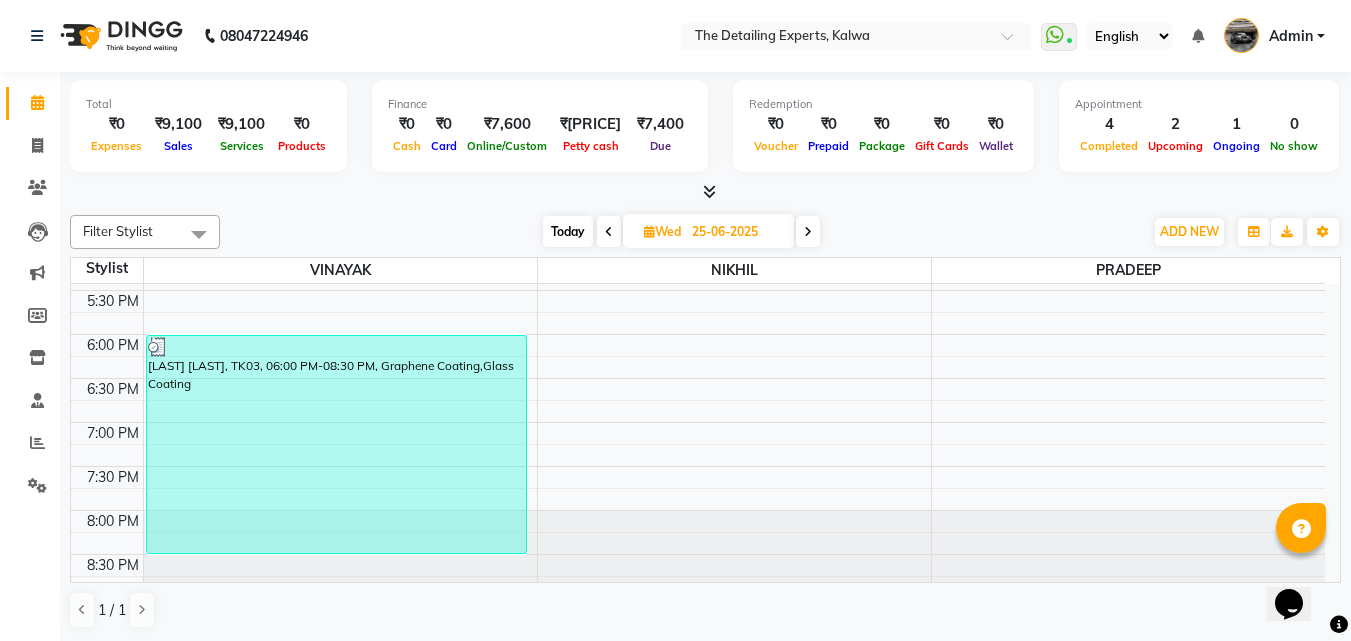 scroll, scrollTop: 845, scrollLeft: 0, axis: vertical 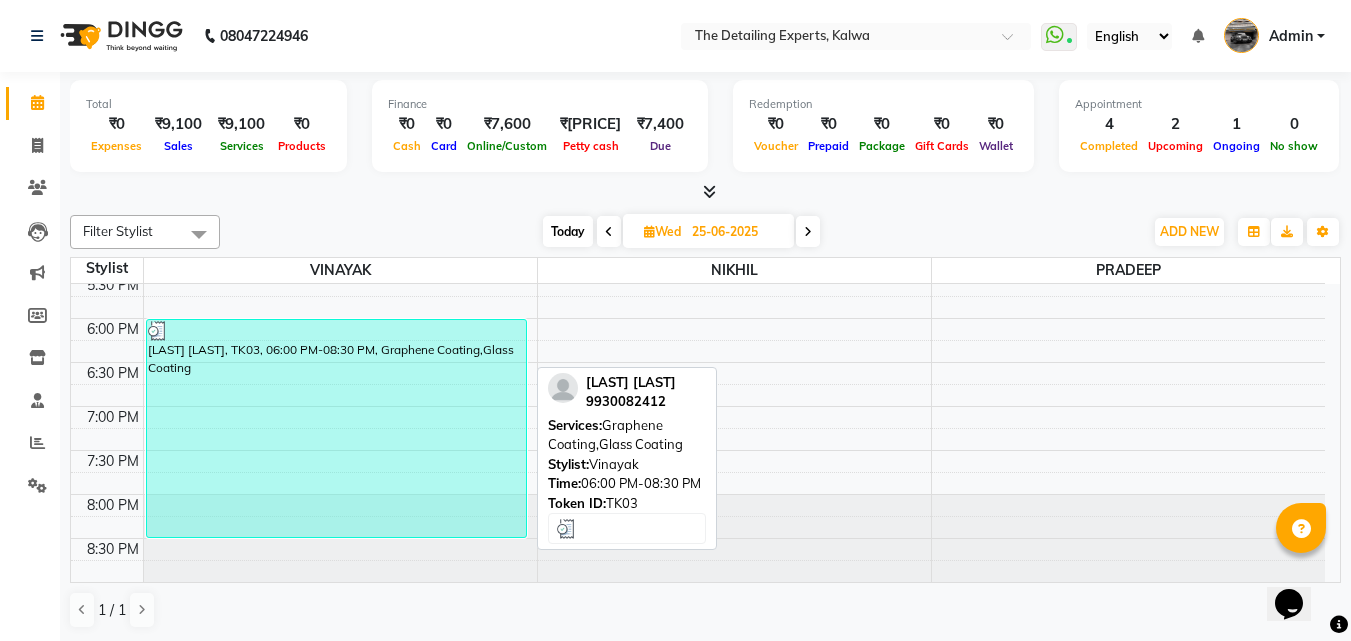 click on "[LAST] [LAST], TK03, 06:00 PM-08:30 PM, Graphene Coating,Glass Coating" at bounding box center (336, 428) 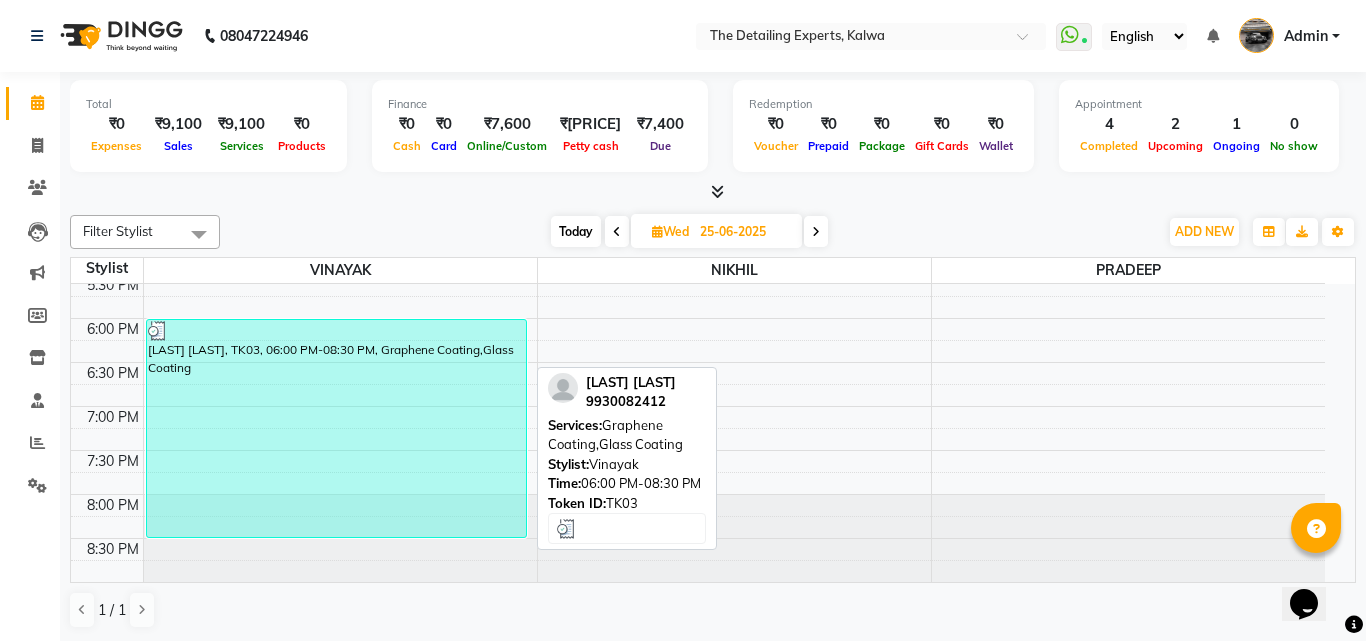 select on "3" 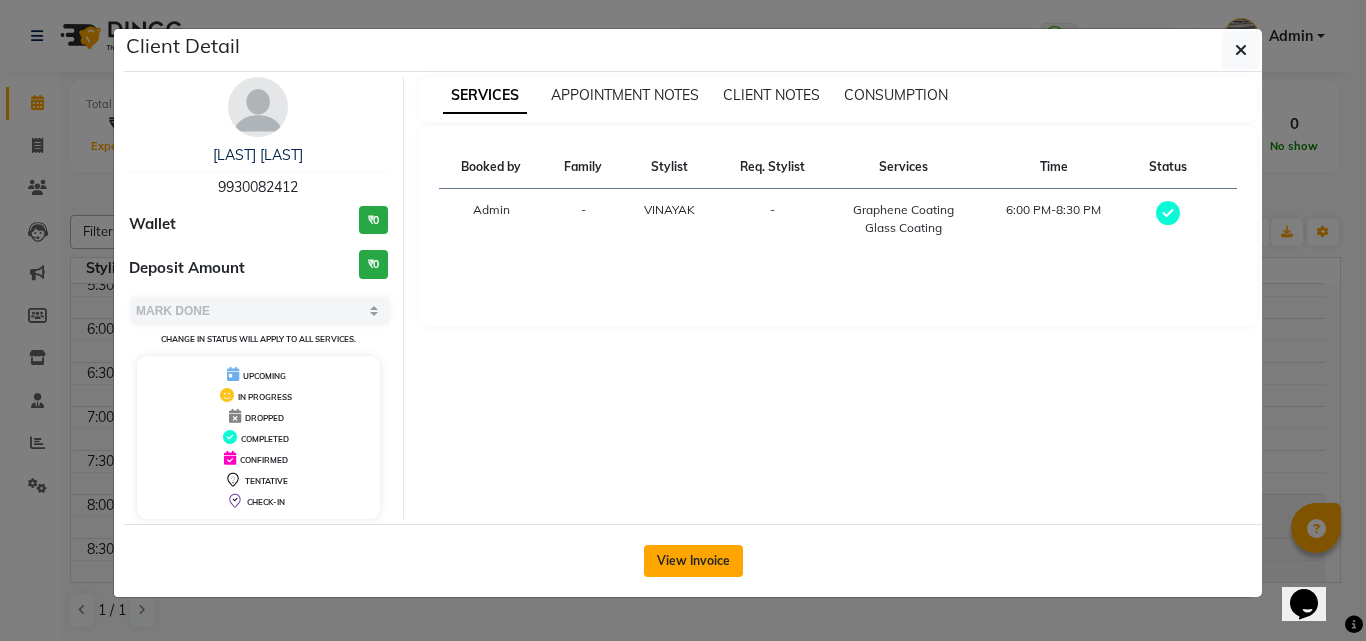 click on "View Invoice" 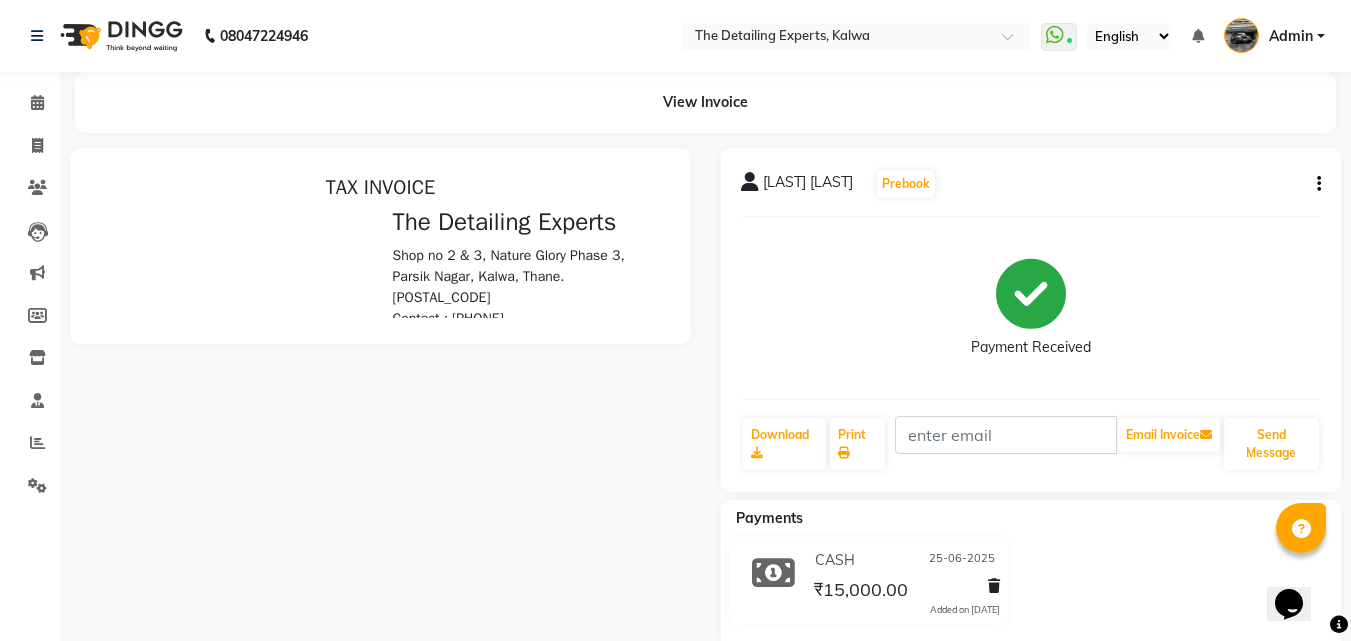 scroll, scrollTop: 0, scrollLeft: 0, axis: both 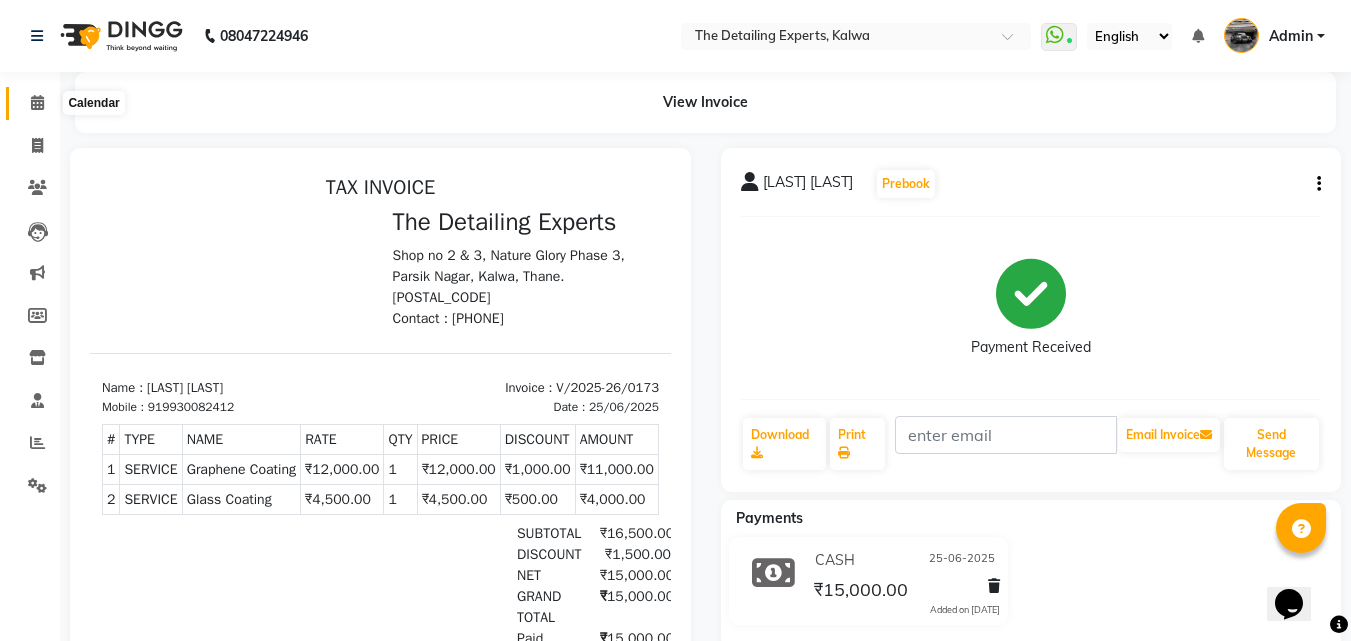 click 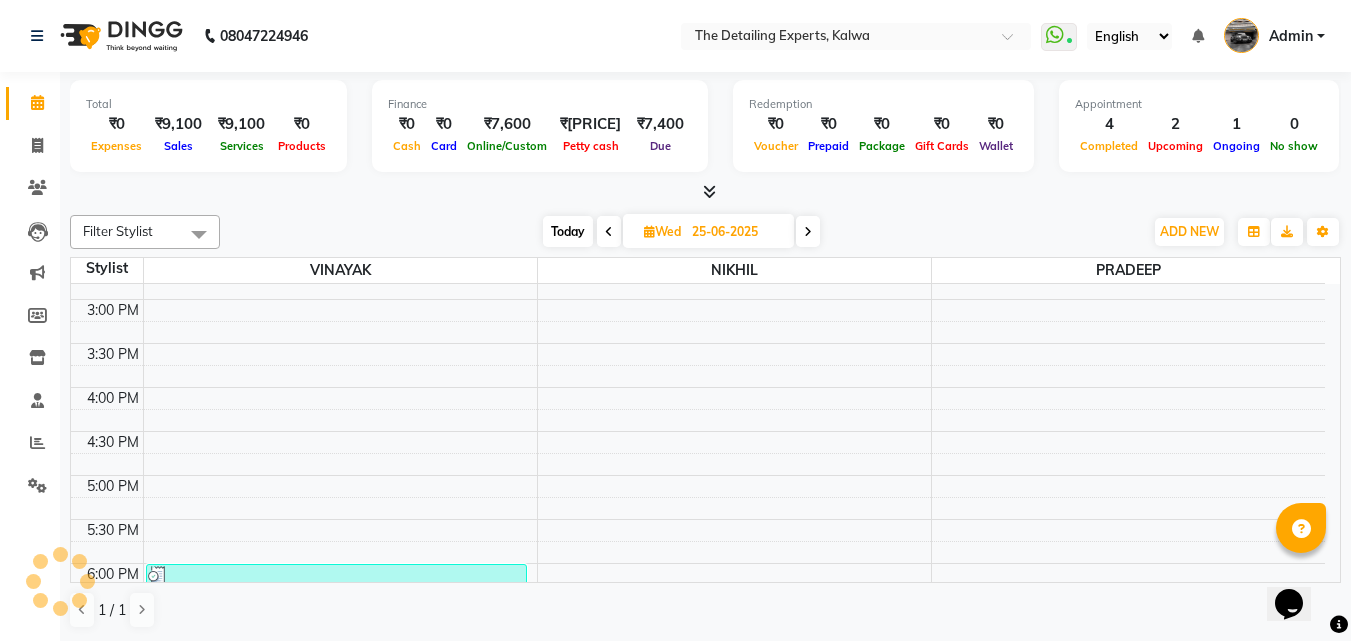 scroll, scrollTop: 845, scrollLeft: 0, axis: vertical 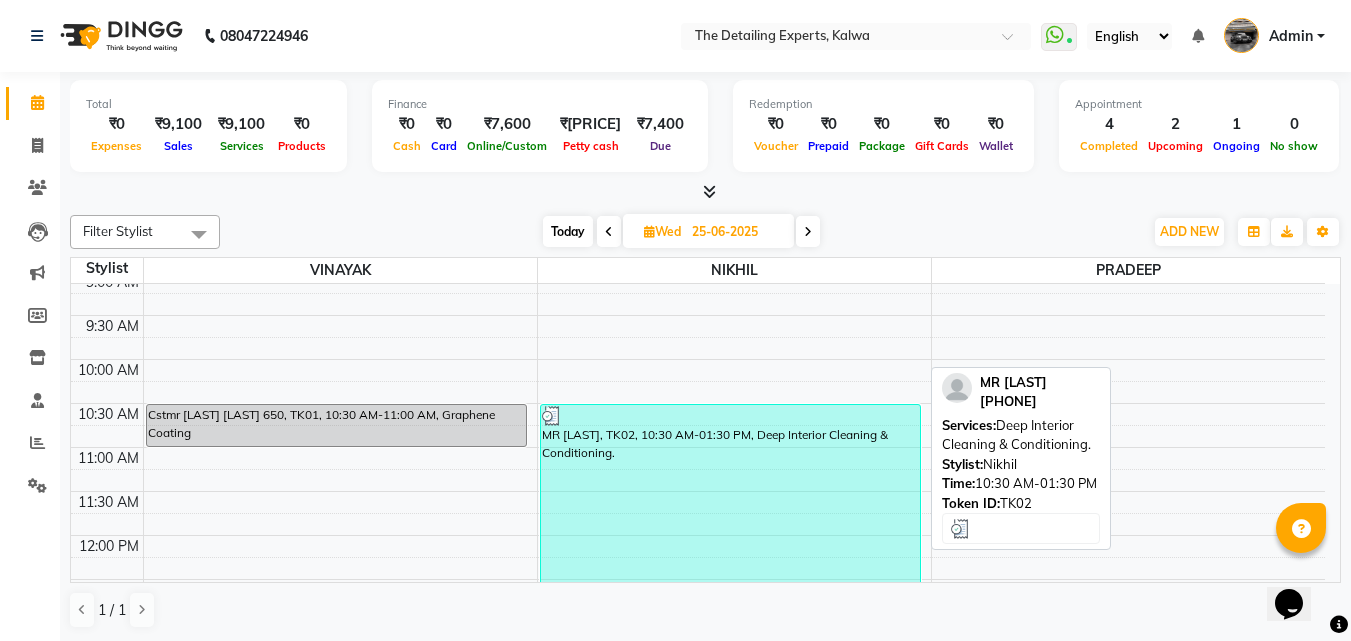 click on "MR [LAST], TK02, 10:30 AM-01:30 PM, ⁠Deep Interior Cleaning & Conditioning." at bounding box center [730, 535] 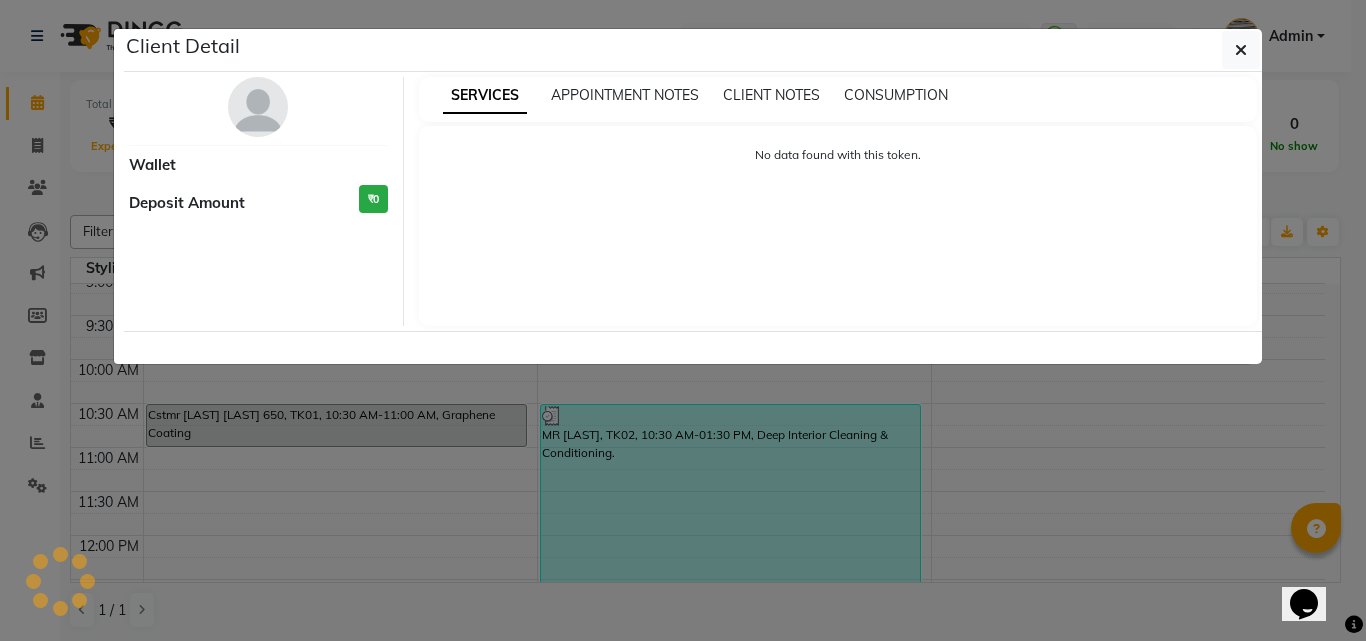 select on "3" 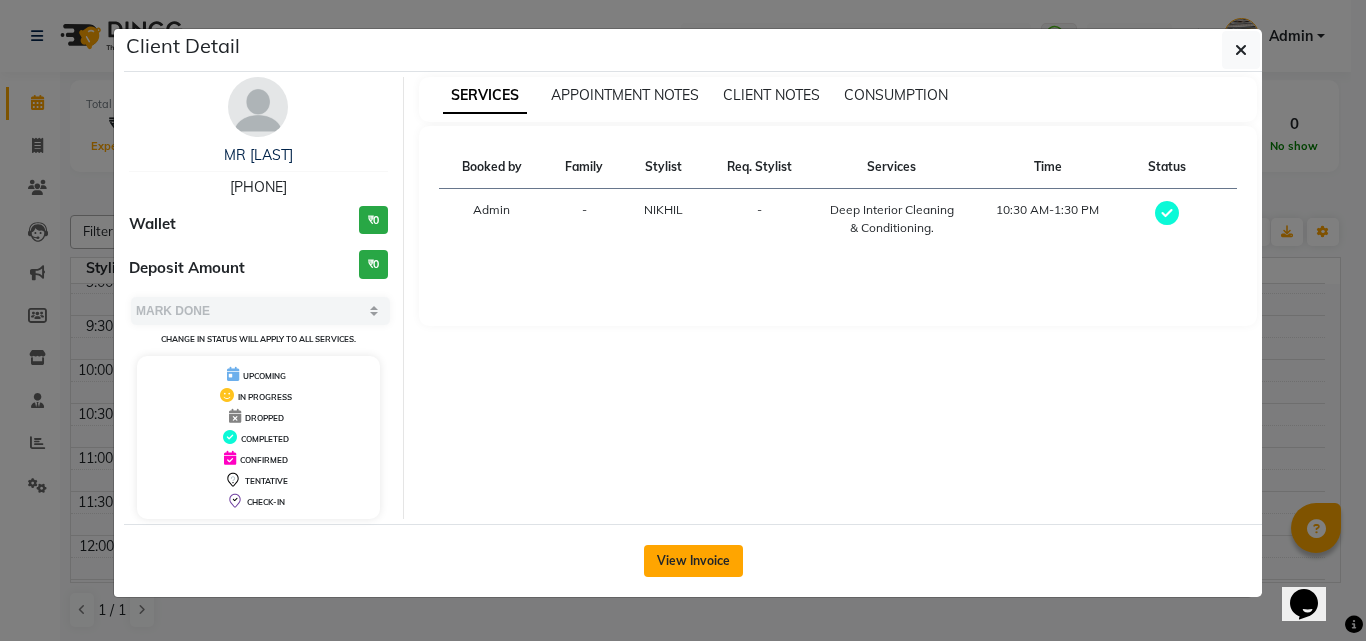click on "View Invoice" 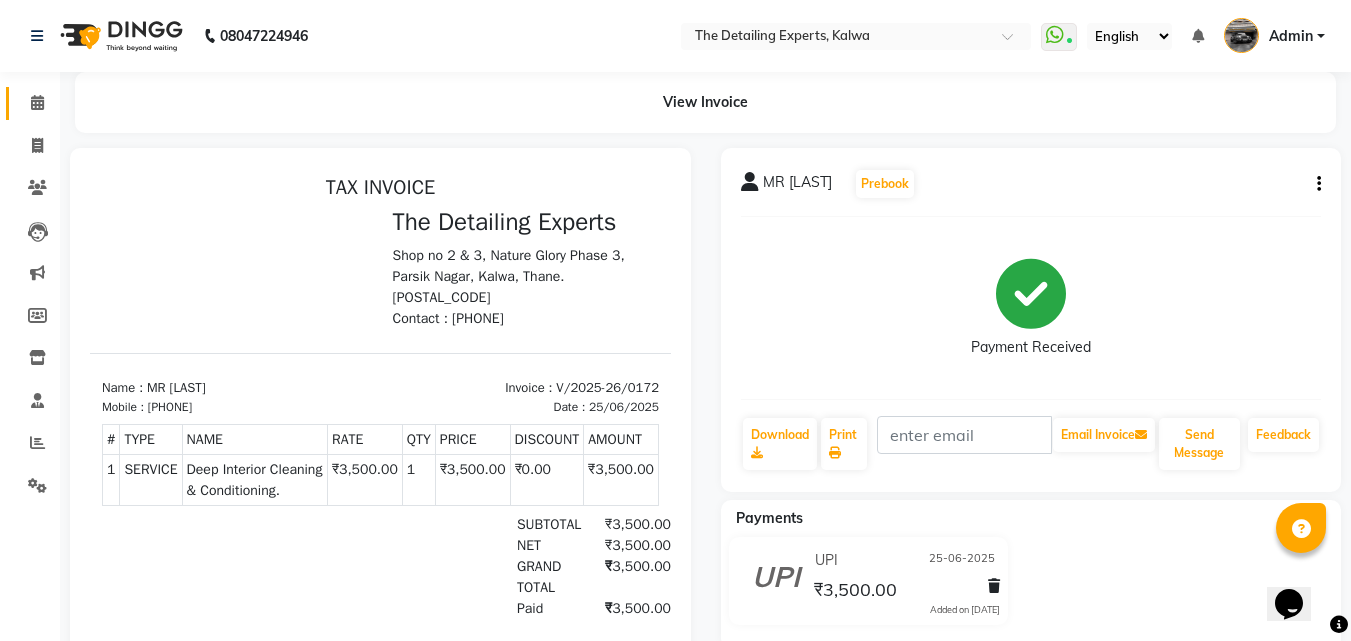 scroll, scrollTop: 0, scrollLeft: 0, axis: both 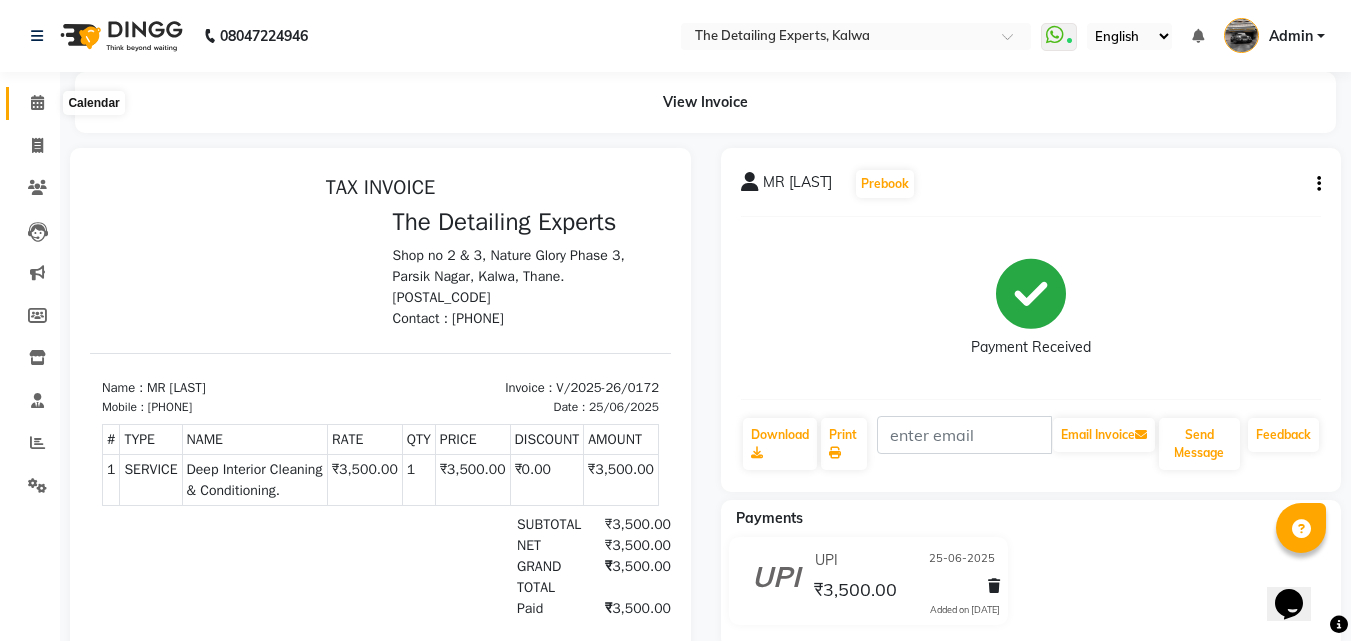 click 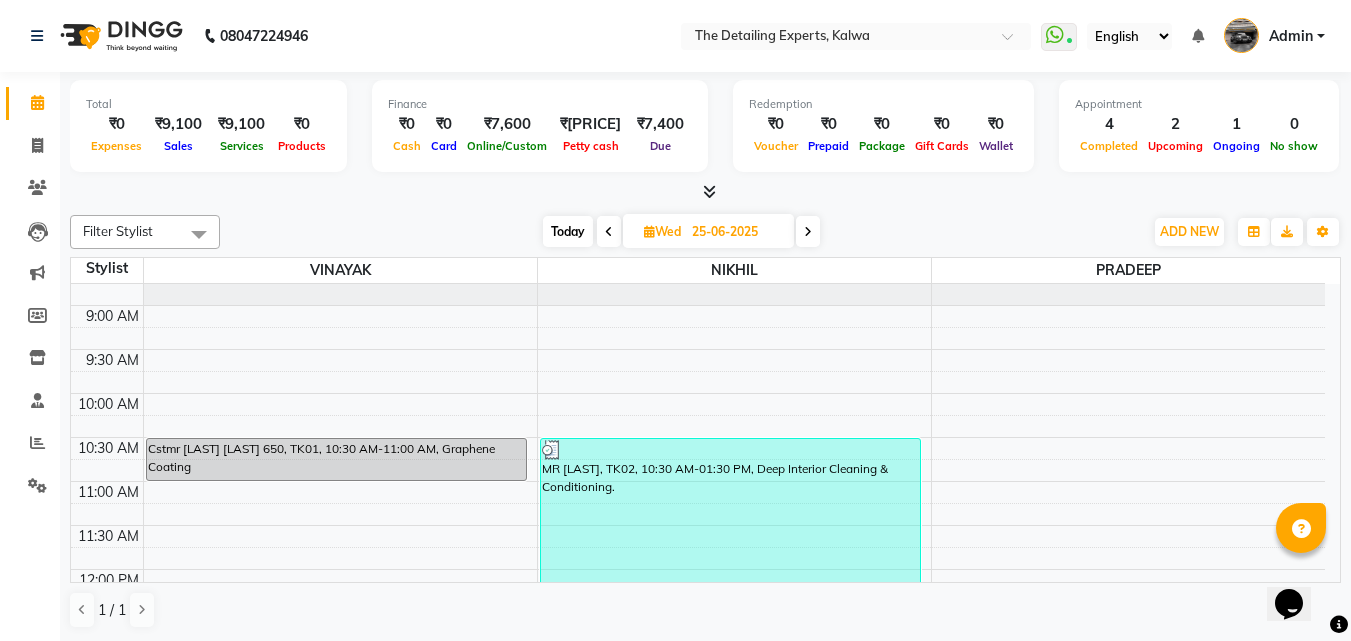 scroll, scrollTop: 100, scrollLeft: 0, axis: vertical 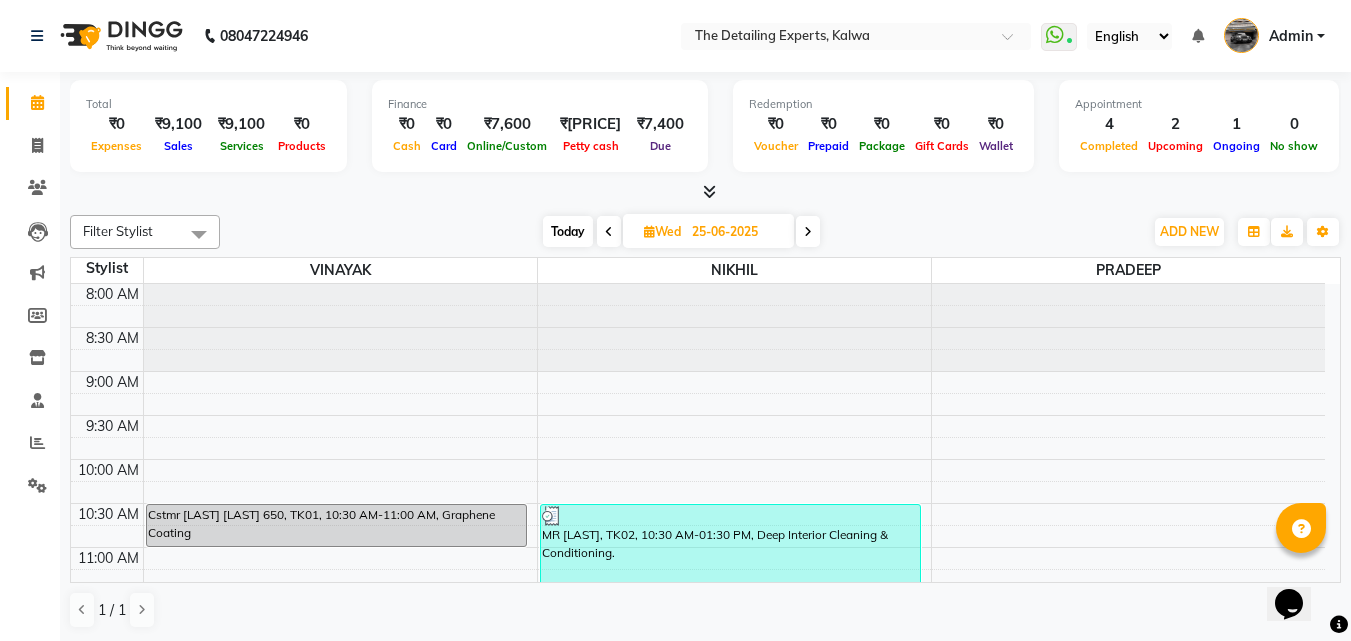 click at bounding box center (808, 231) 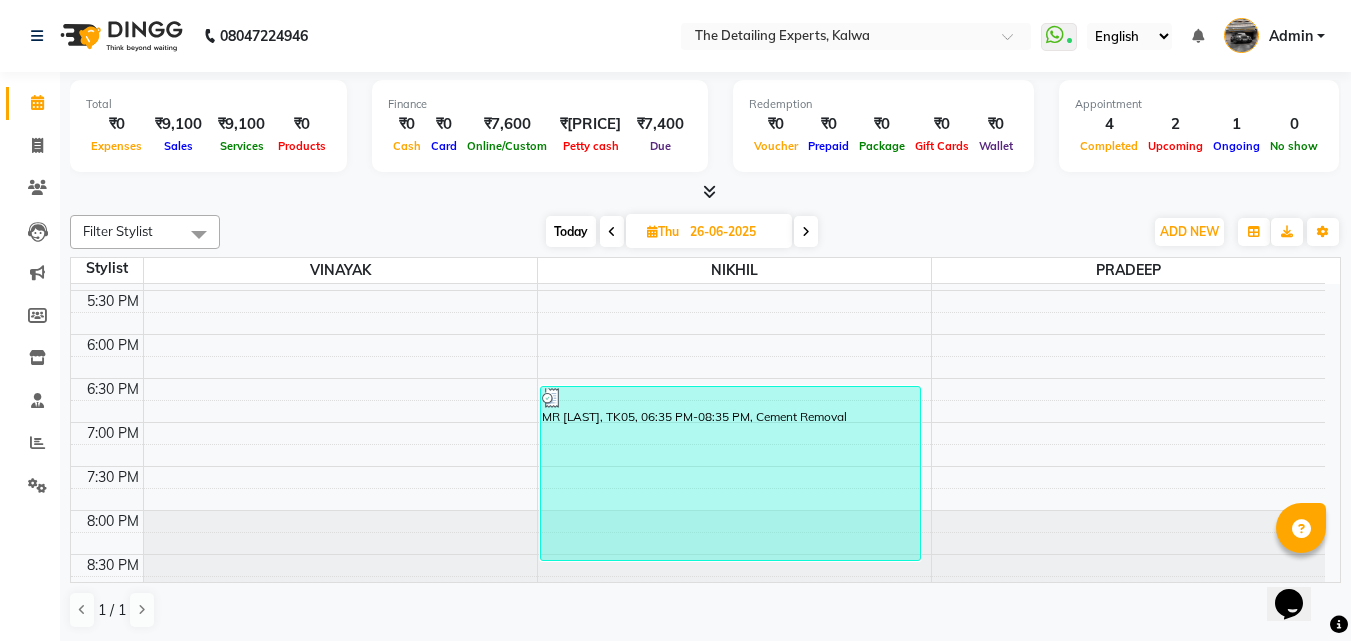 scroll, scrollTop: 845, scrollLeft: 0, axis: vertical 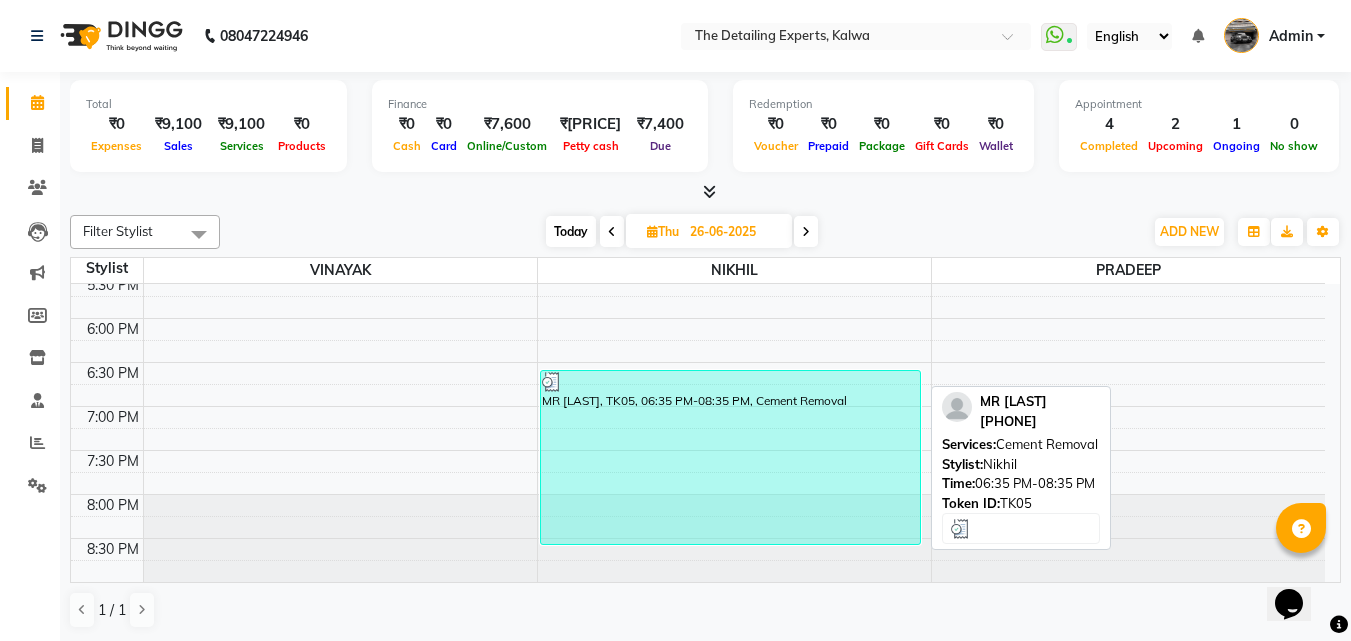 click on "MR [LAST], TK05, 06:35 PM-08:35 PM, Cement Removal" at bounding box center [730, 457] 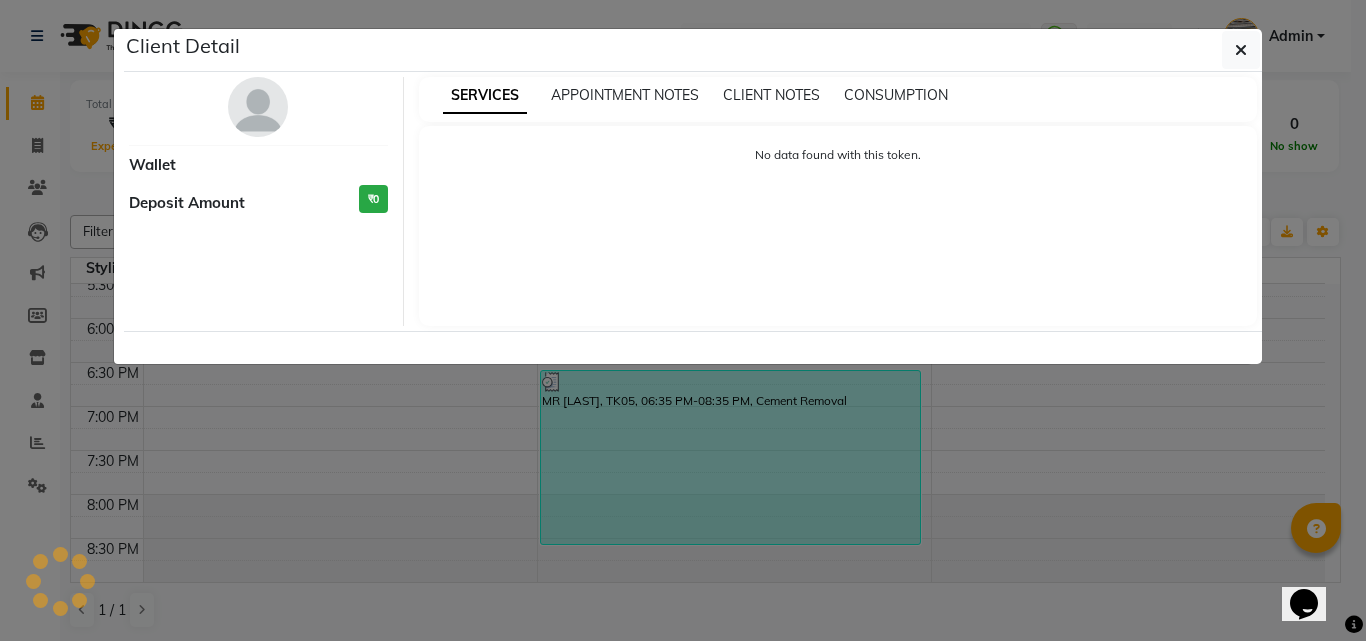 select on "3" 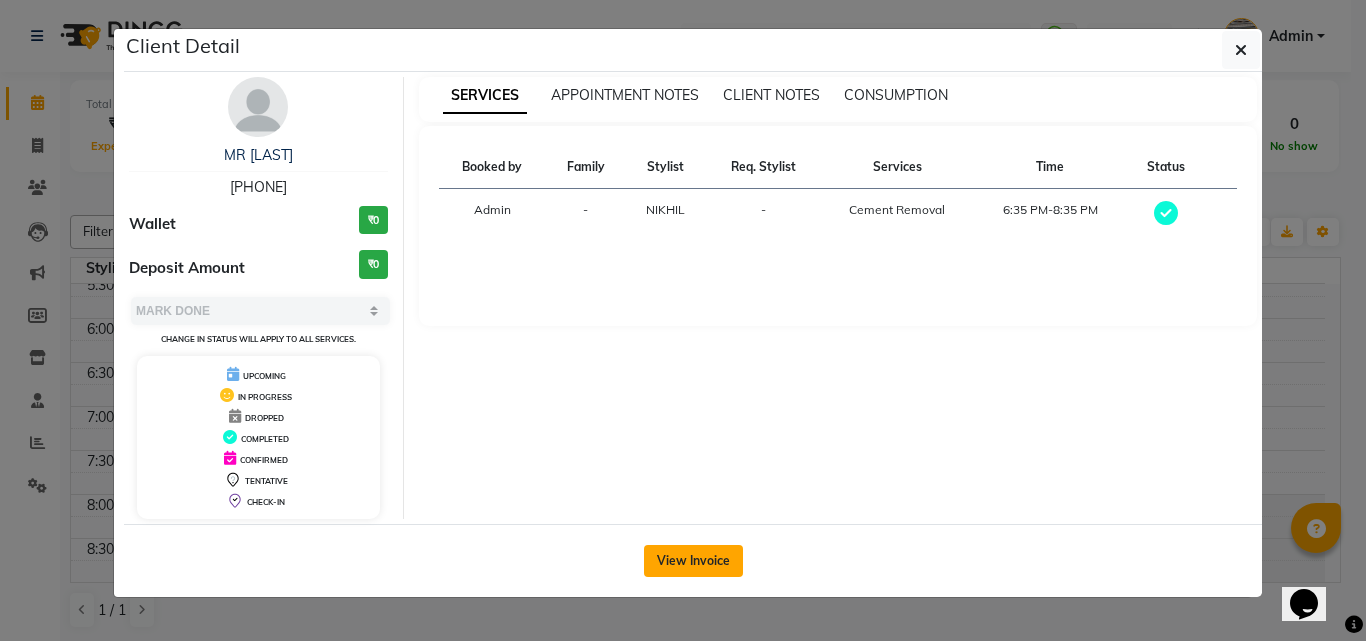click on "View Invoice" 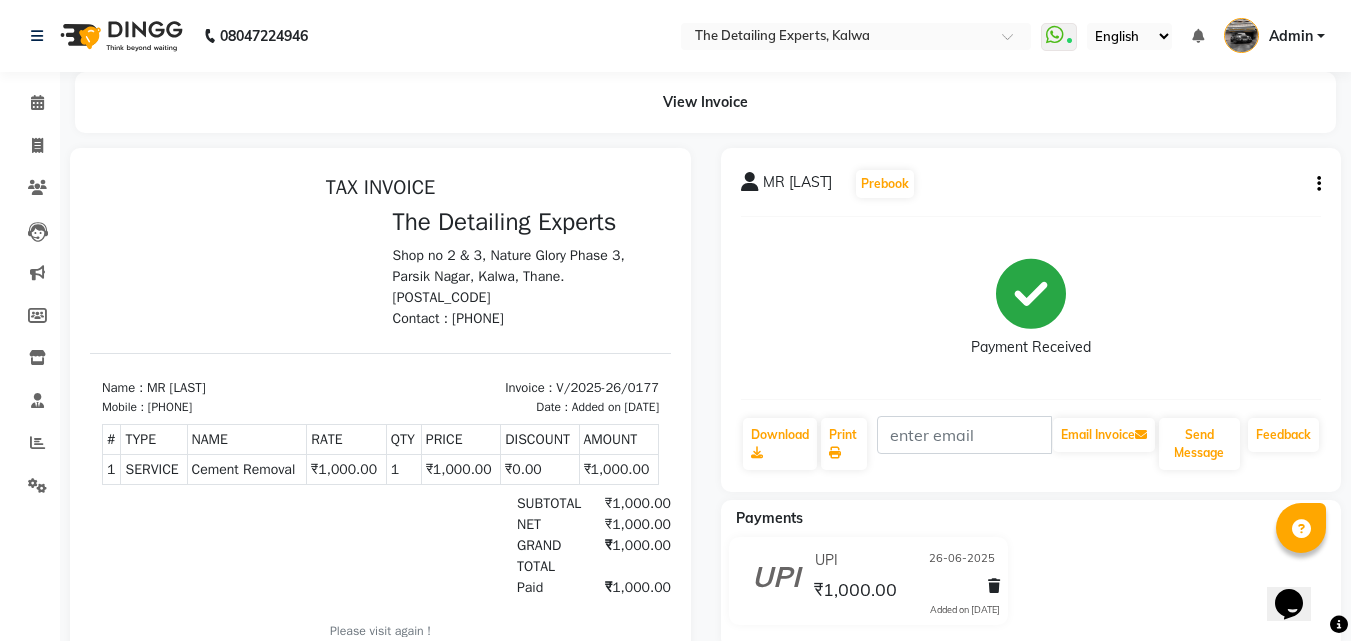 scroll, scrollTop: 0, scrollLeft: 0, axis: both 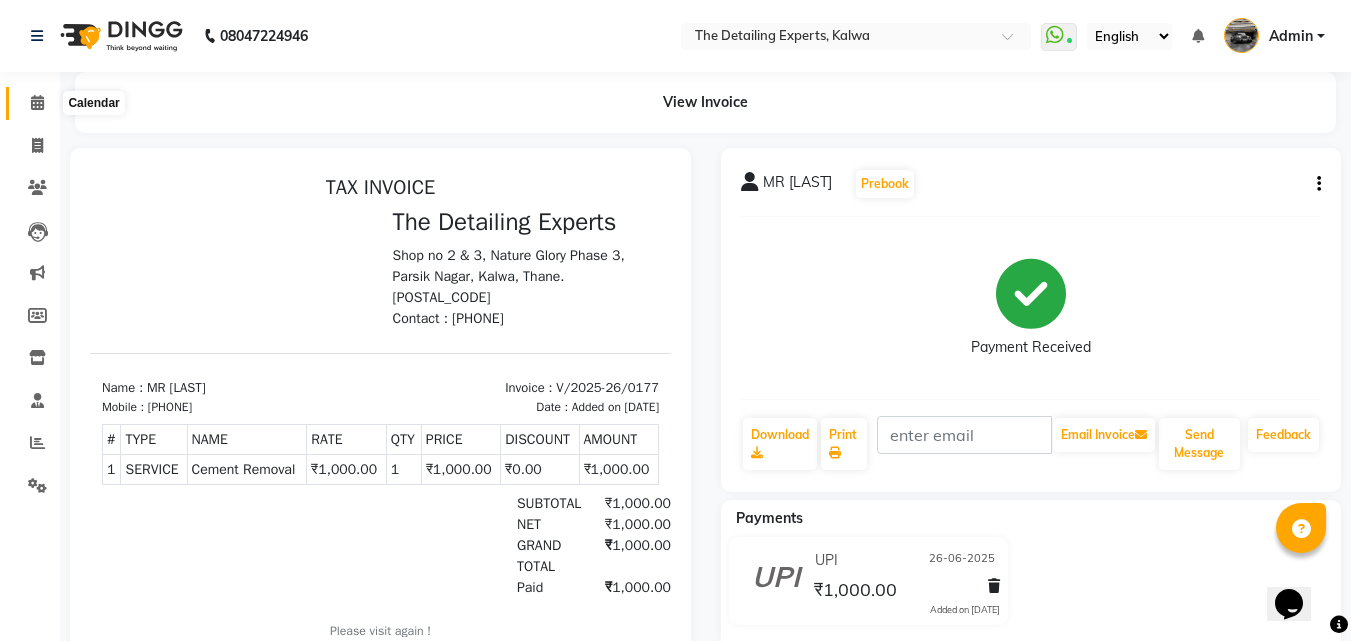 click 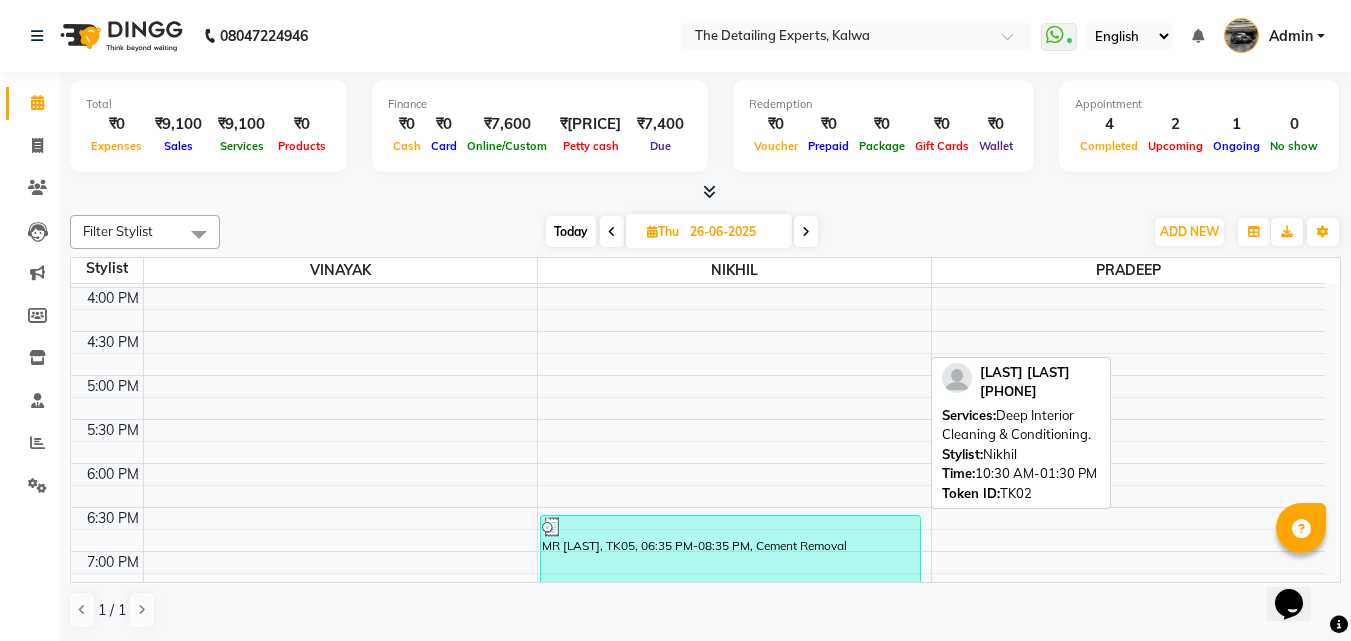 scroll, scrollTop: 845, scrollLeft: 0, axis: vertical 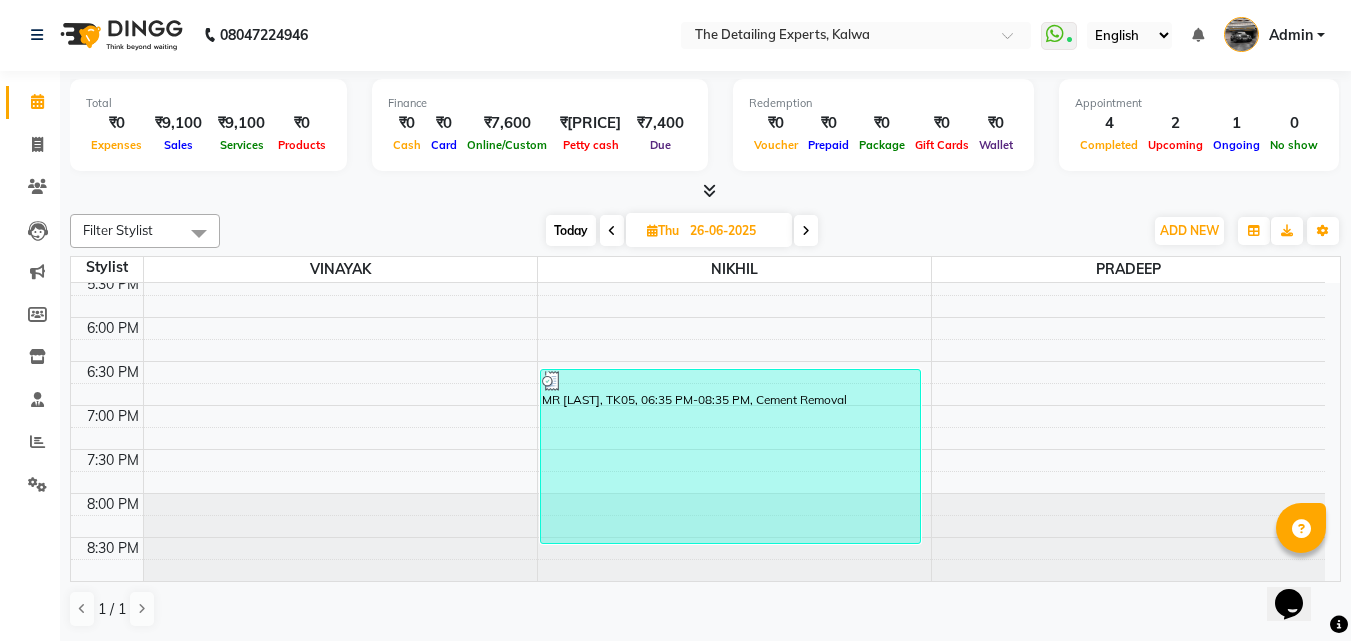 click at bounding box center (806, 231) 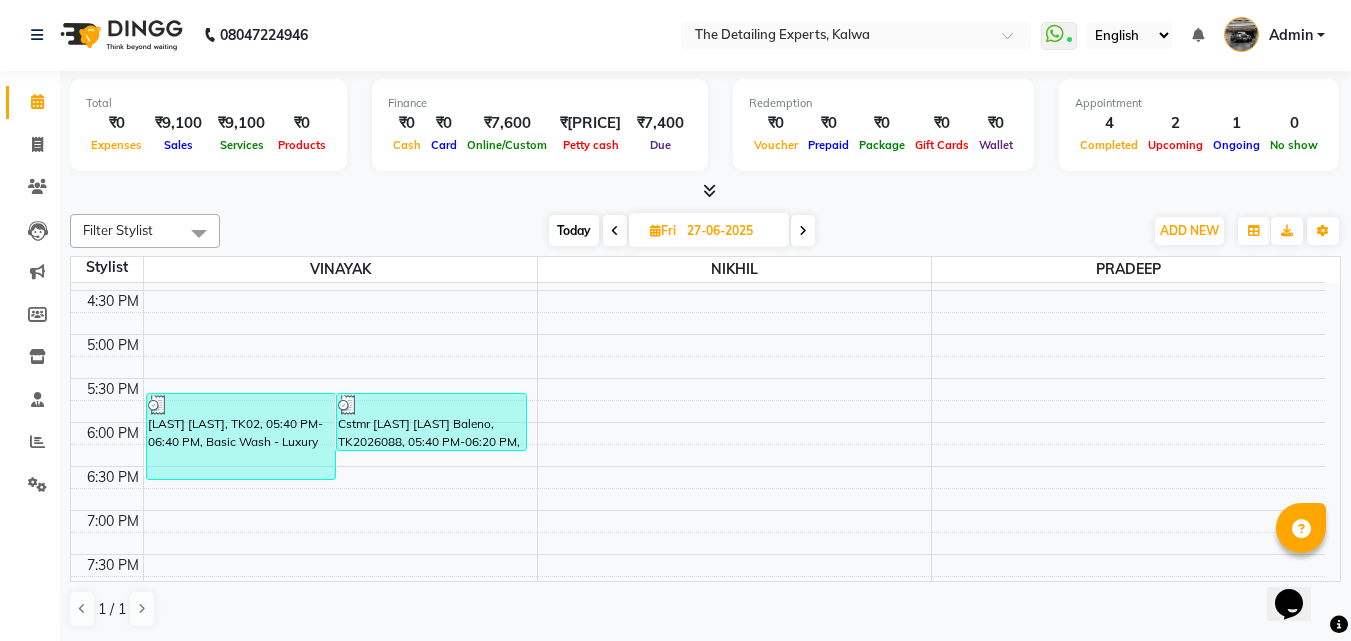 scroll, scrollTop: 545, scrollLeft: 0, axis: vertical 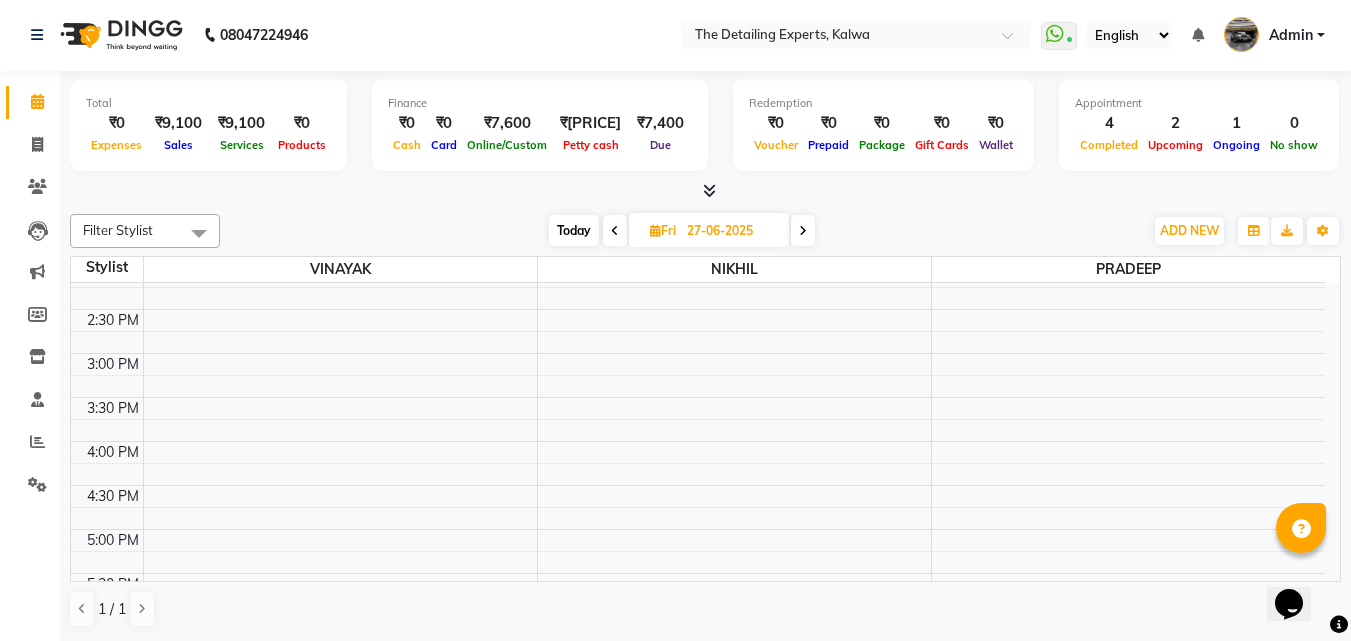 click at bounding box center [615, 230] 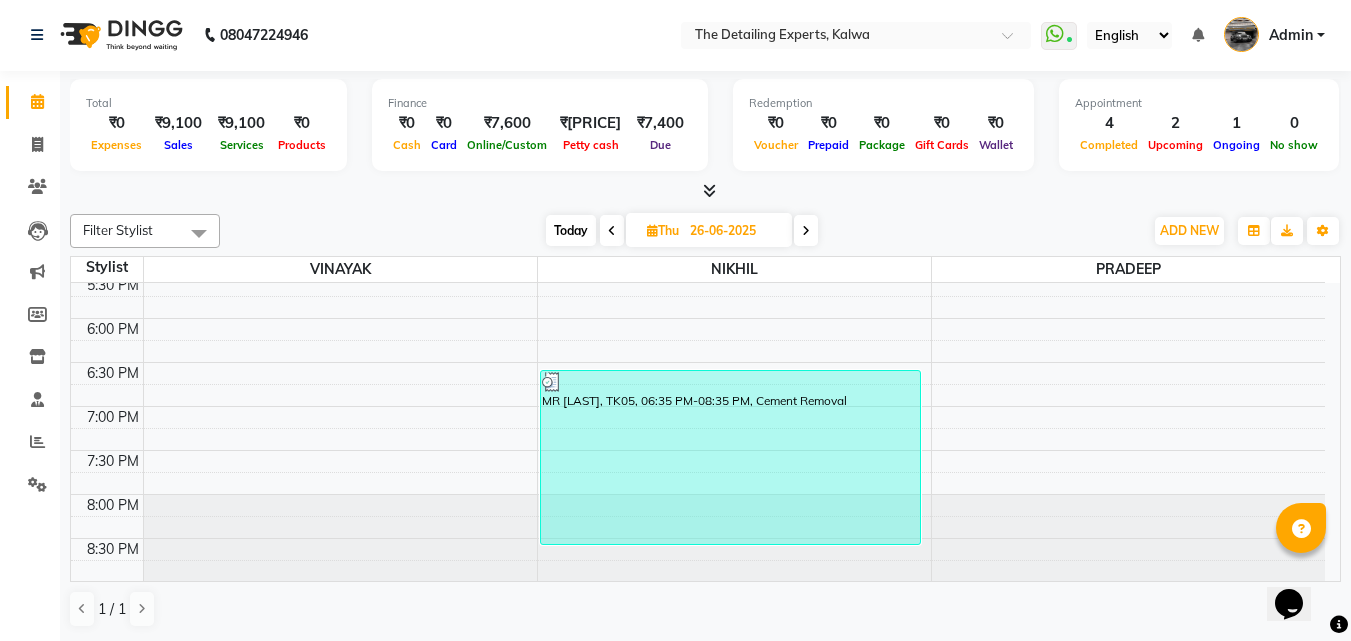 scroll, scrollTop: 845, scrollLeft: 0, axis: vertical 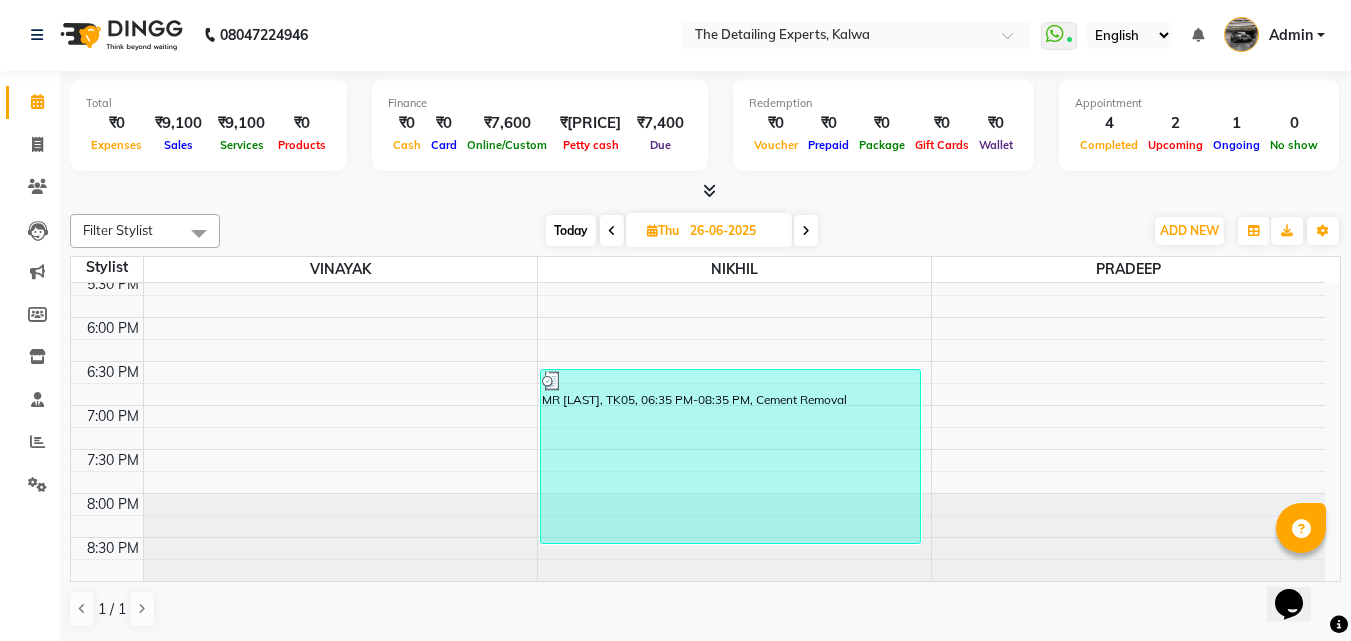 click at bounding box center [806, 231] 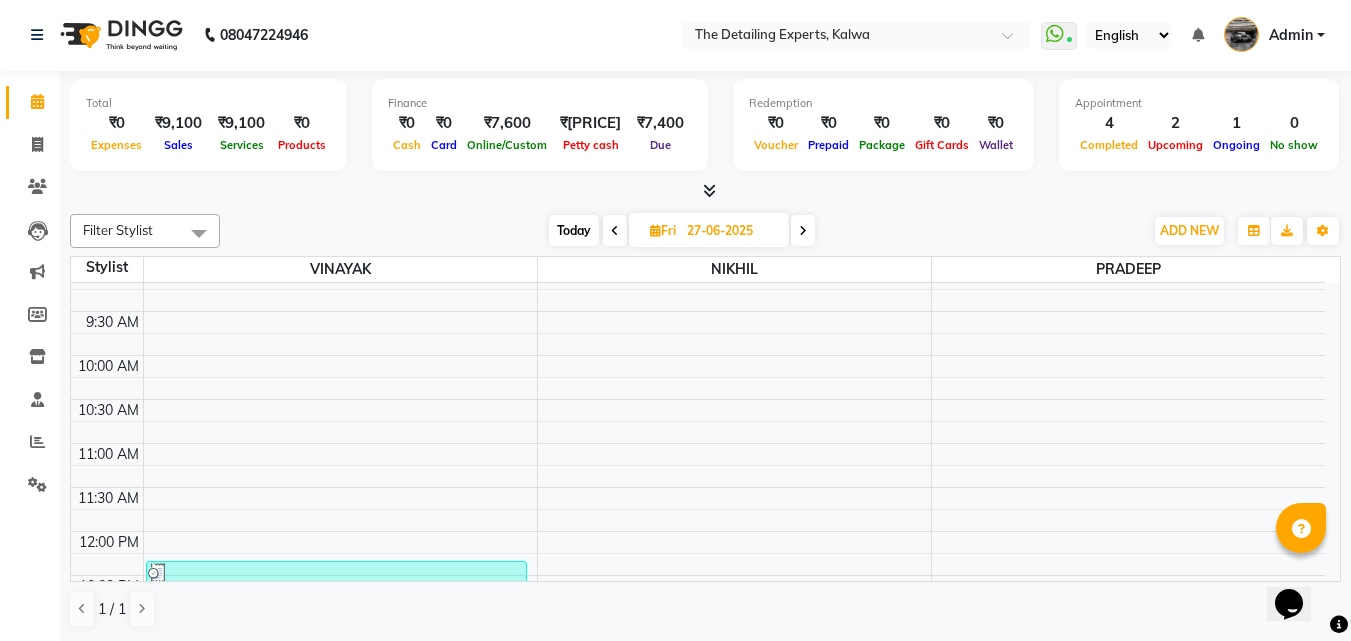 scroll, scrollTop: 100, scrollLeft: 0, axis: vertical 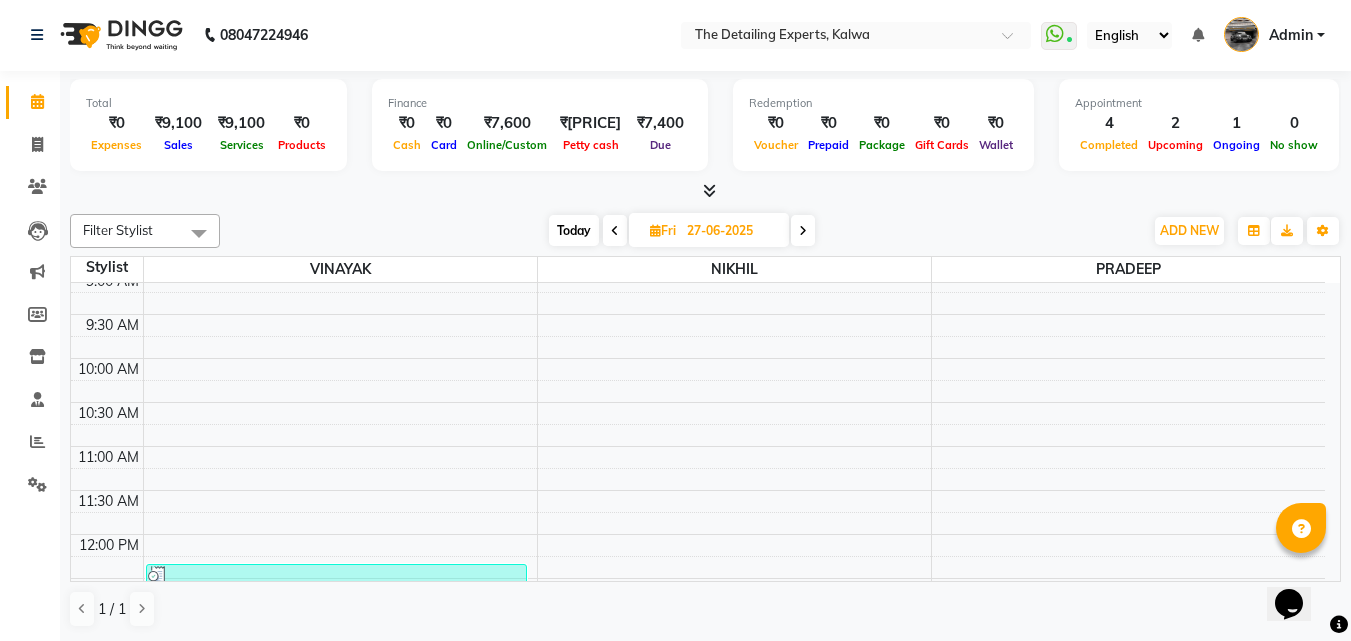 click at bounding box center (803, 230) 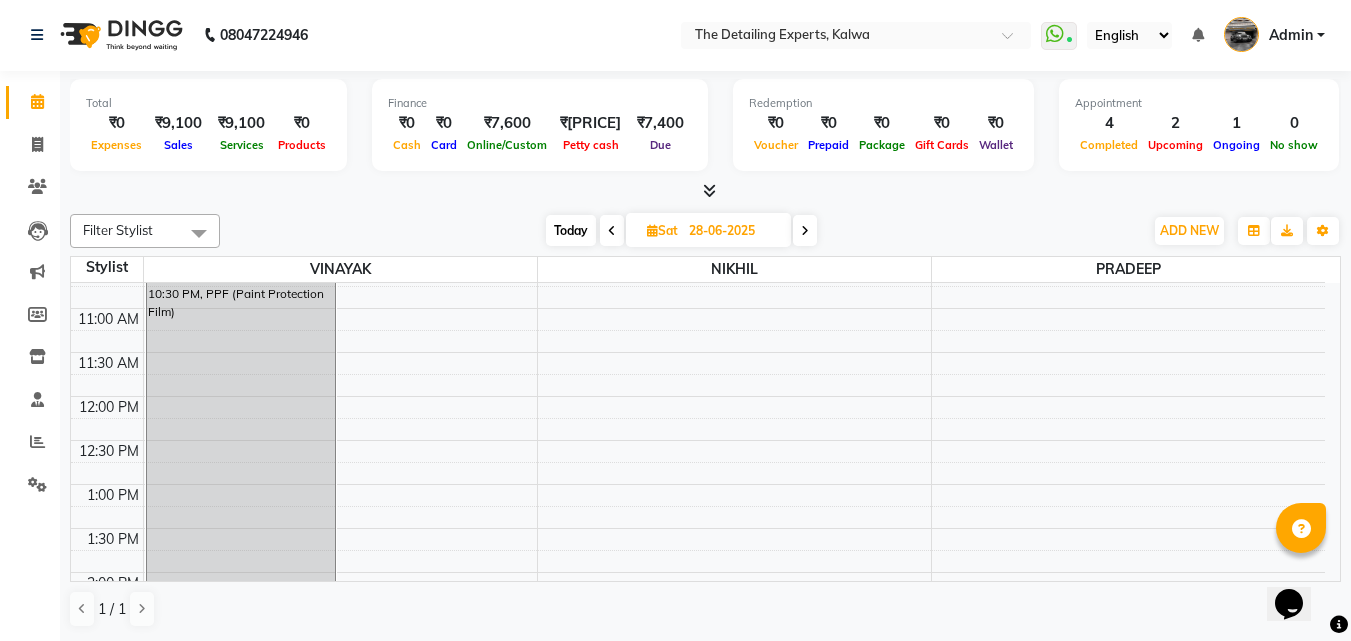 scroll, scrollTop: 300, scrollLeft: 0, axis: vertical 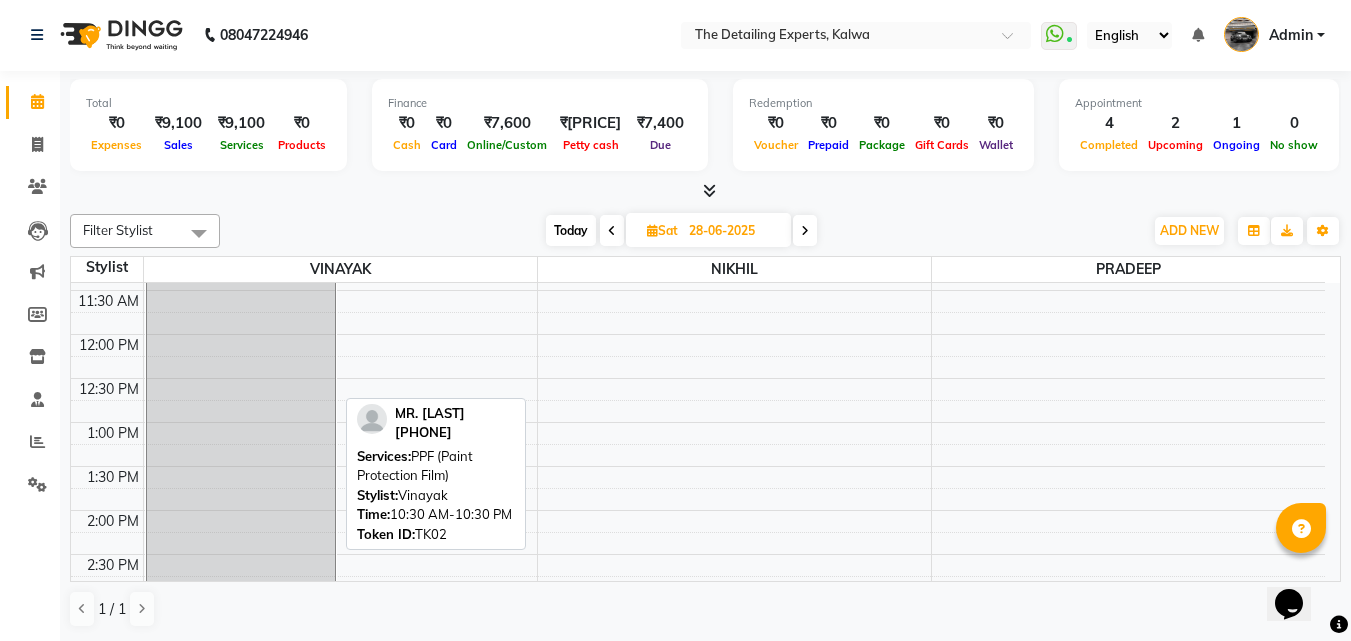 click on "MR. [LAST], TK02, 10:30 AM-10:30 PM, PPF (Paint Protection Film)" at bounding box center [241, 664] 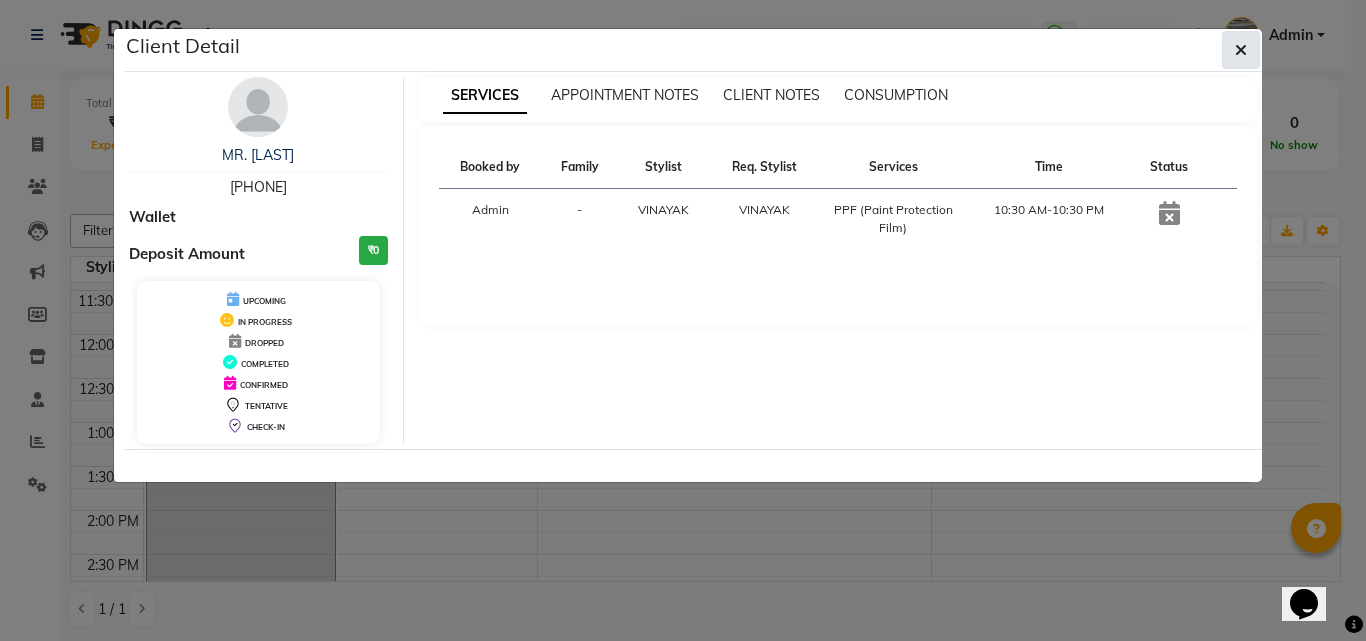 click 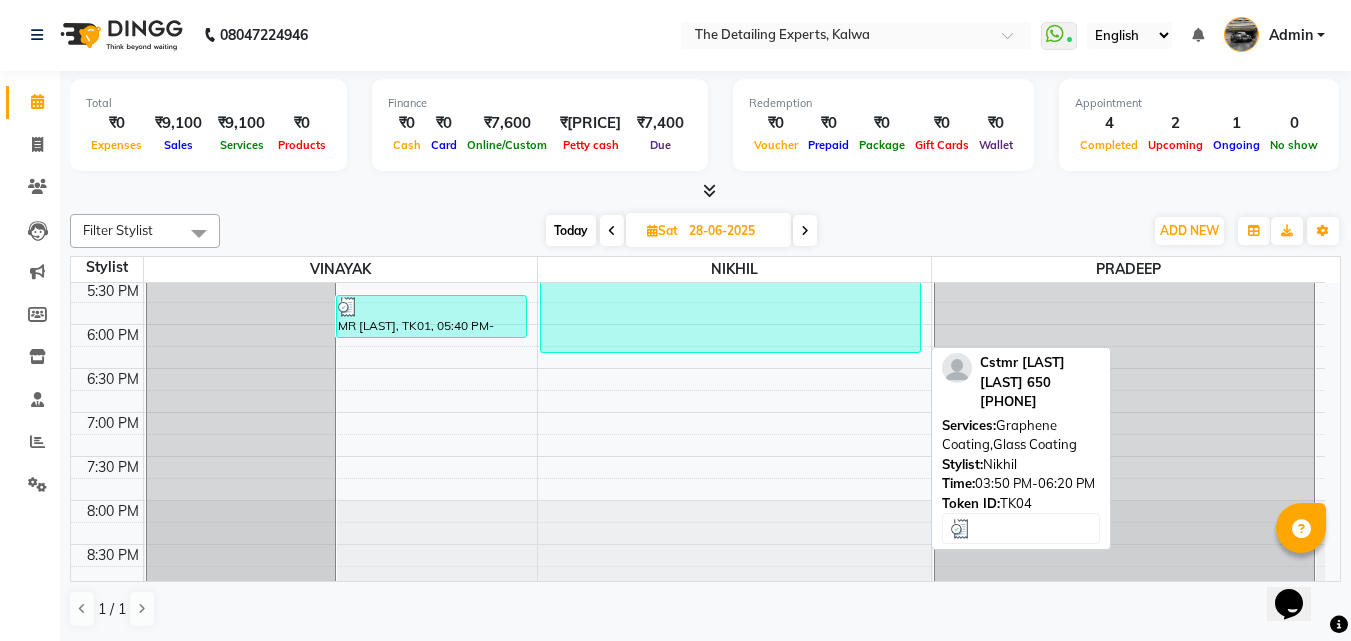 scroll, scrollTop: 845, scrollLeft: 0, axis: vertical 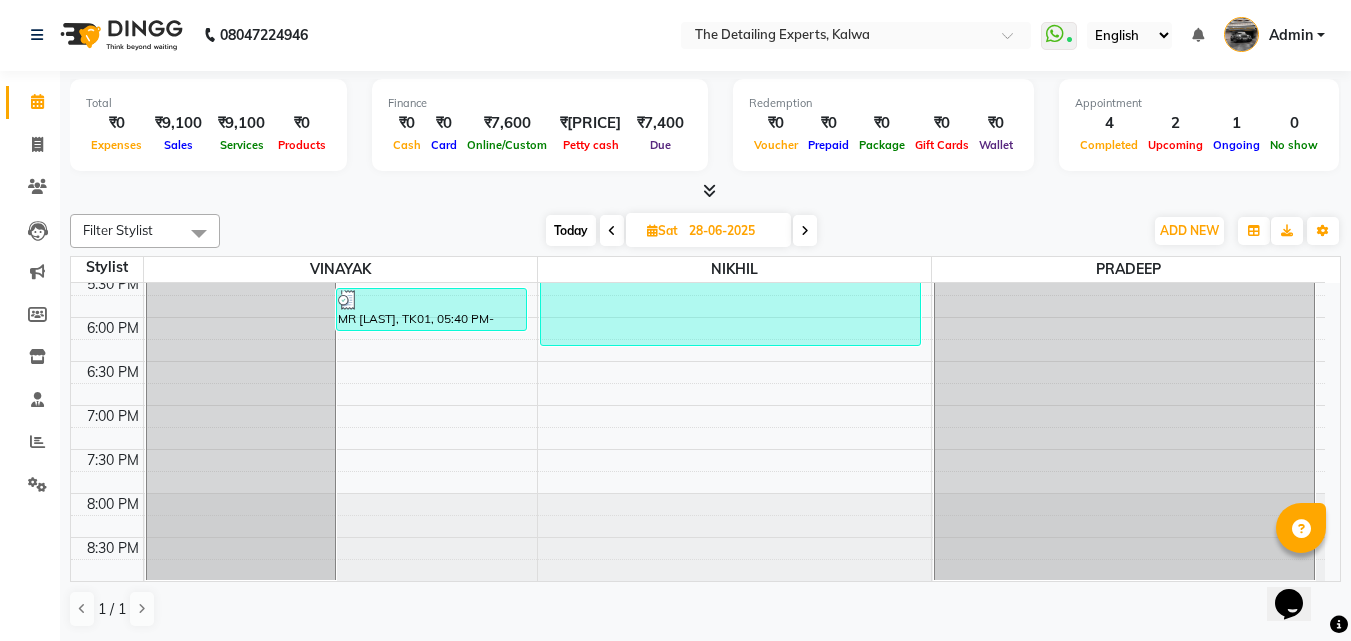 click at bounding box center (805, 231) 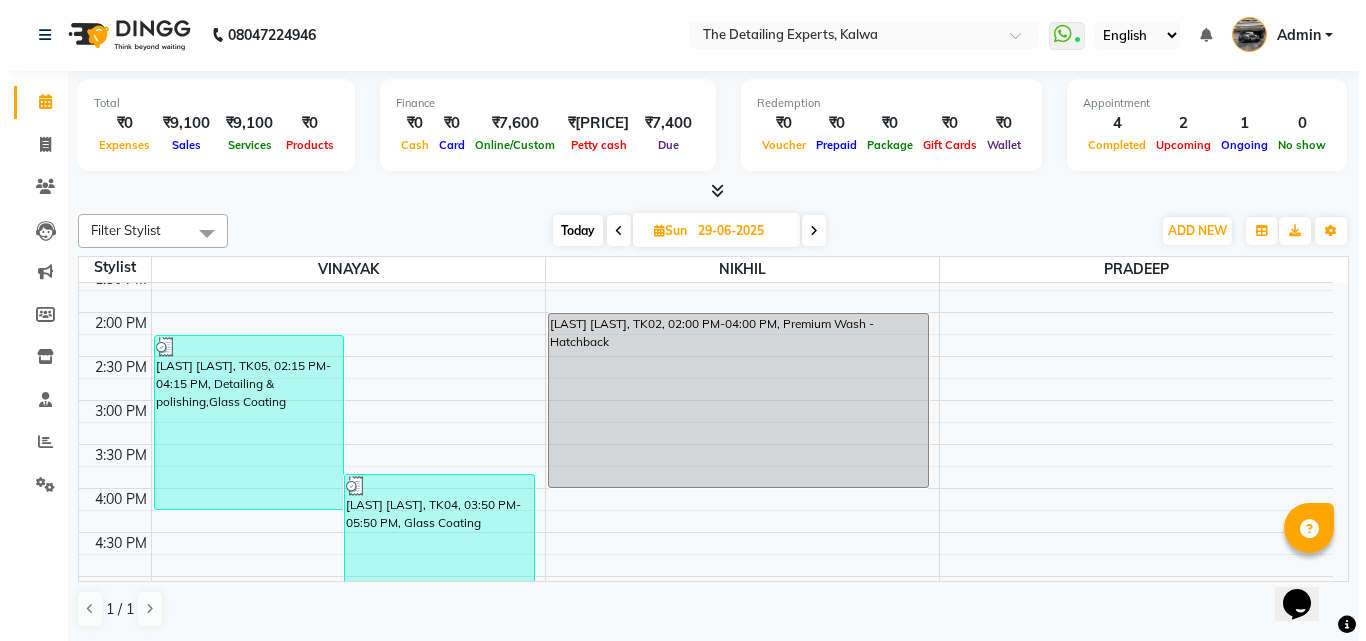 scroll, scrollTop: 500, scrollLeft: 0, axis: vertical 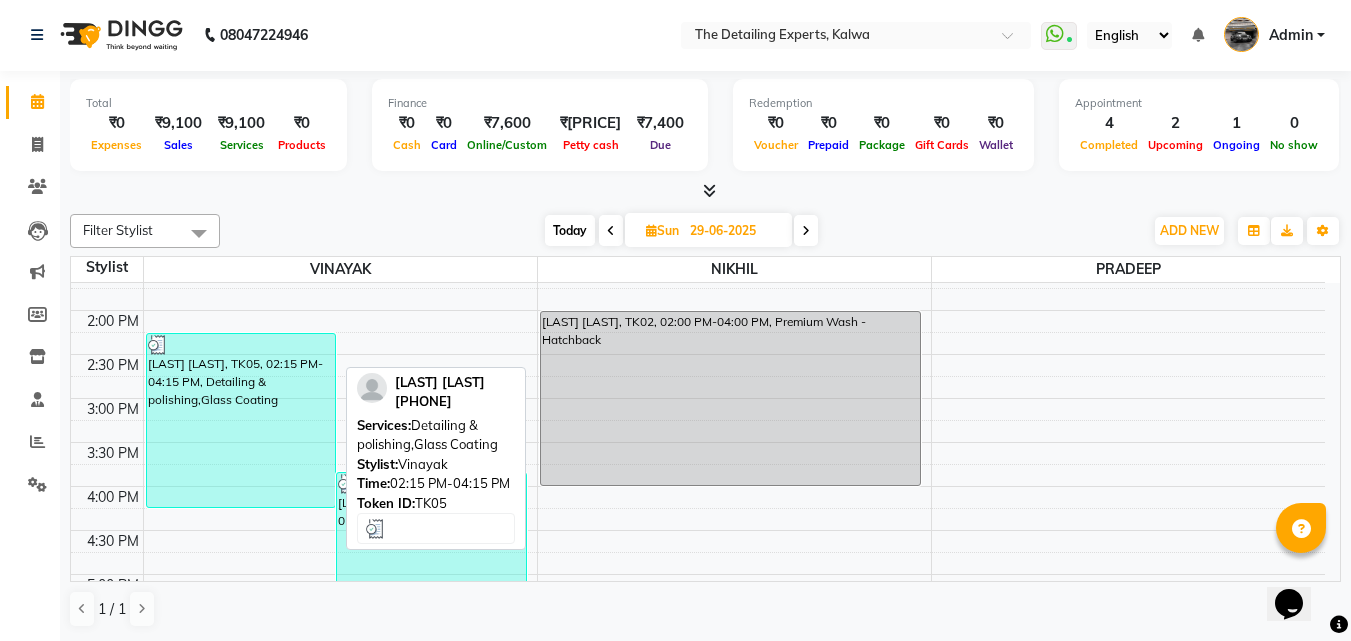 click on "[LAST] [LAST], TK05, 02:15 PM-04:15 PM, Detailing & polishing,Glass Coating" at bounding box center (241, 420) 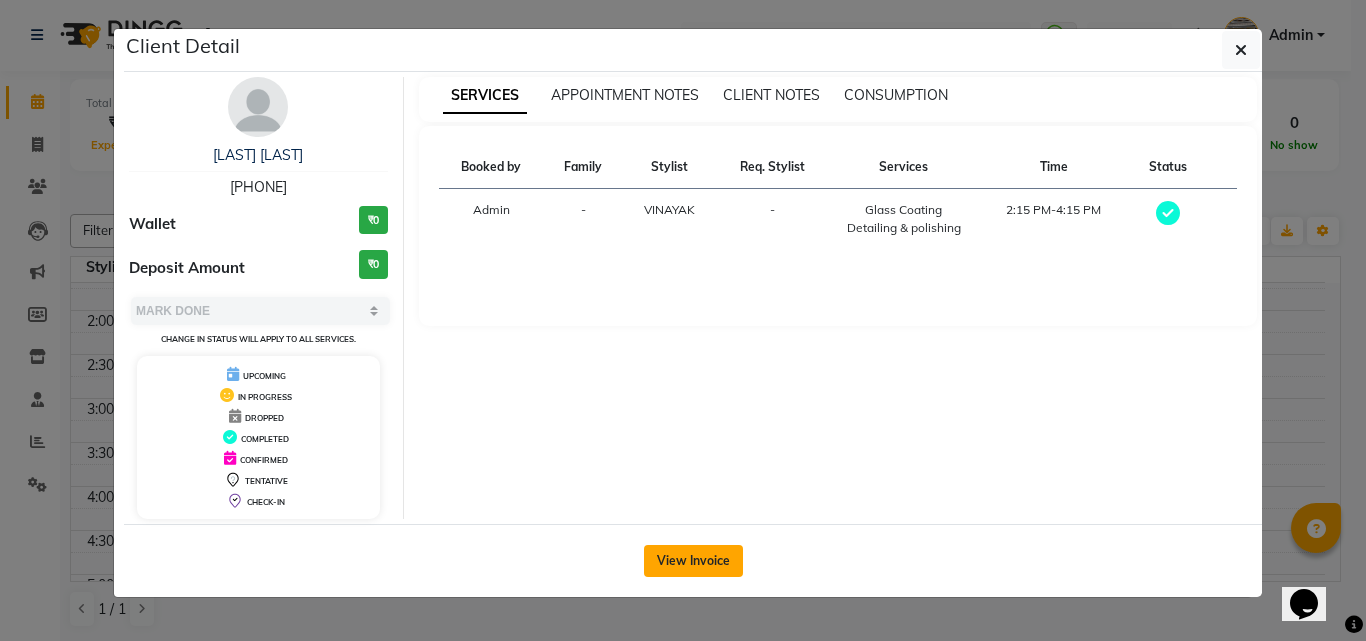 click on "View Invoice" 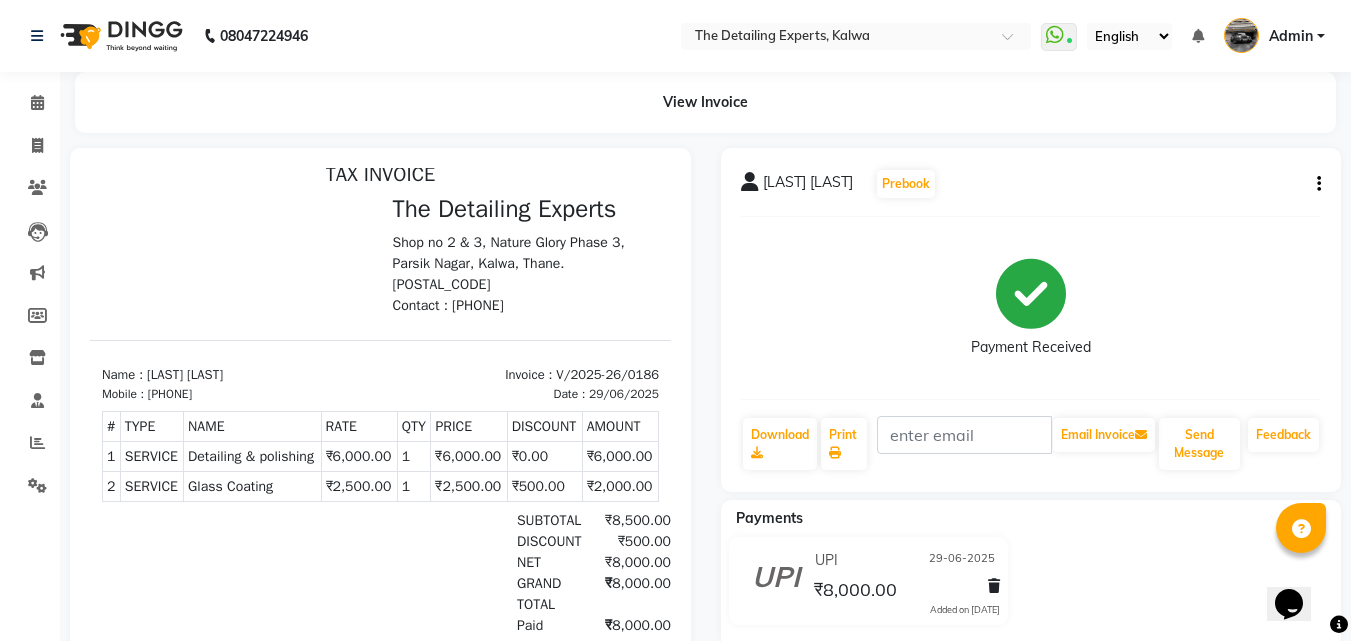 scroll, scrollTop: 16, scrollLeft: 0, axis: vertical 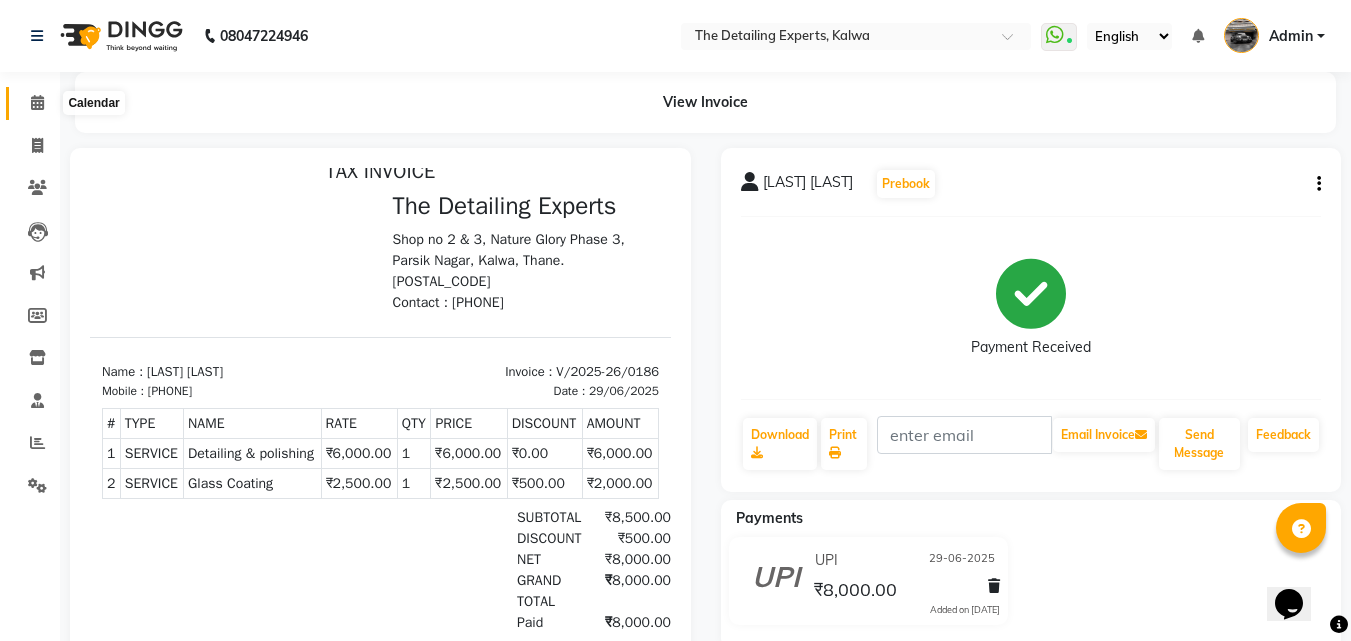 click 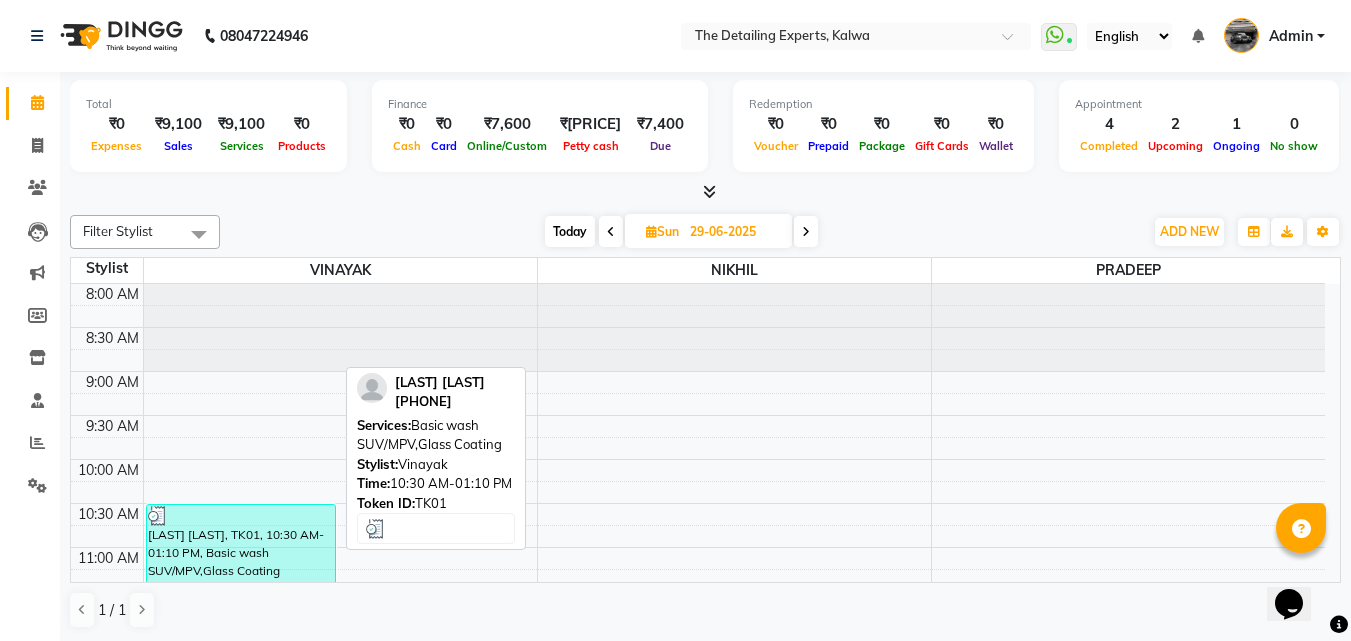 click on "[LAST] [LAST], TK01, 10:30 AM-01:10 PM, Basic wash SUV/MPV,Glass Coating" at bounding box center [241, 620] 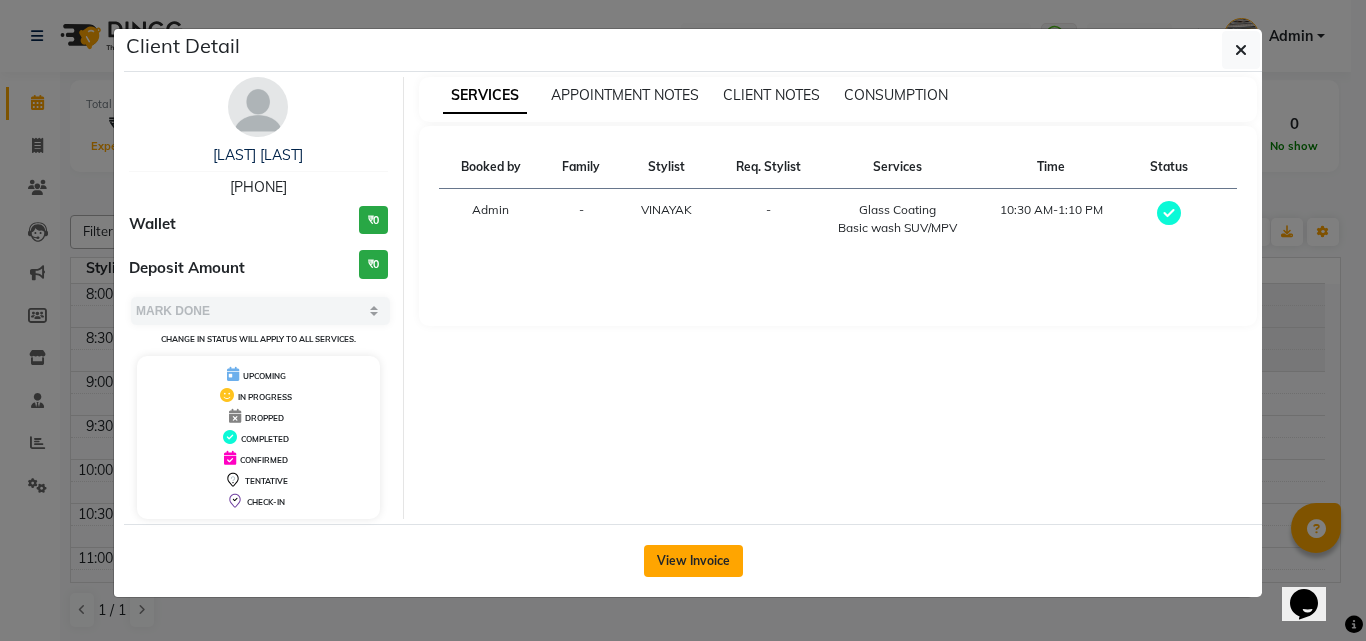 click on "View Invoice" 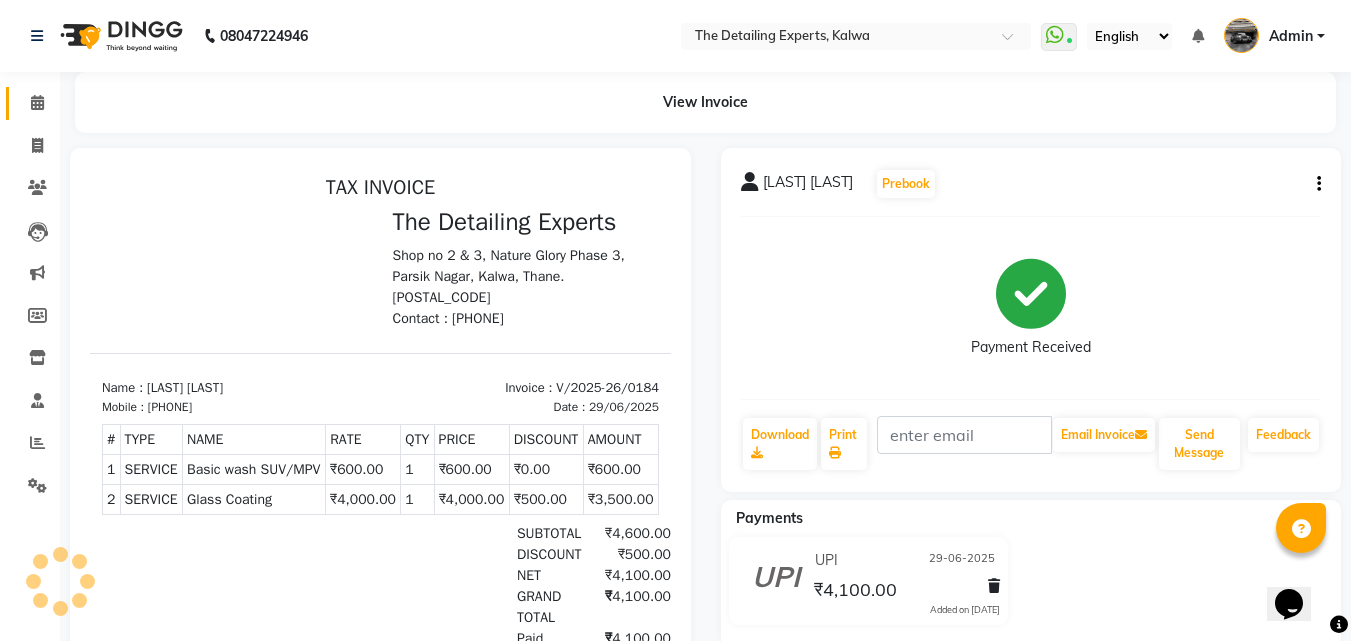 scroll, scrollTop: 100, scrollLeft: 0, axis: vertical 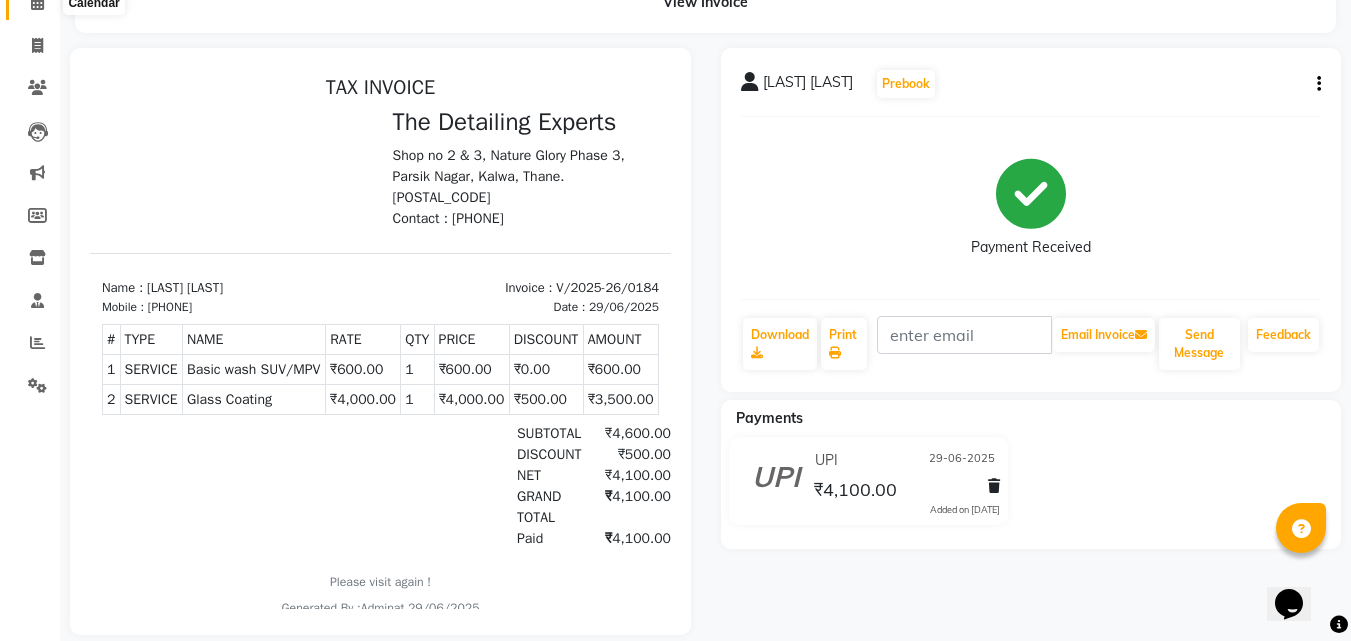 click 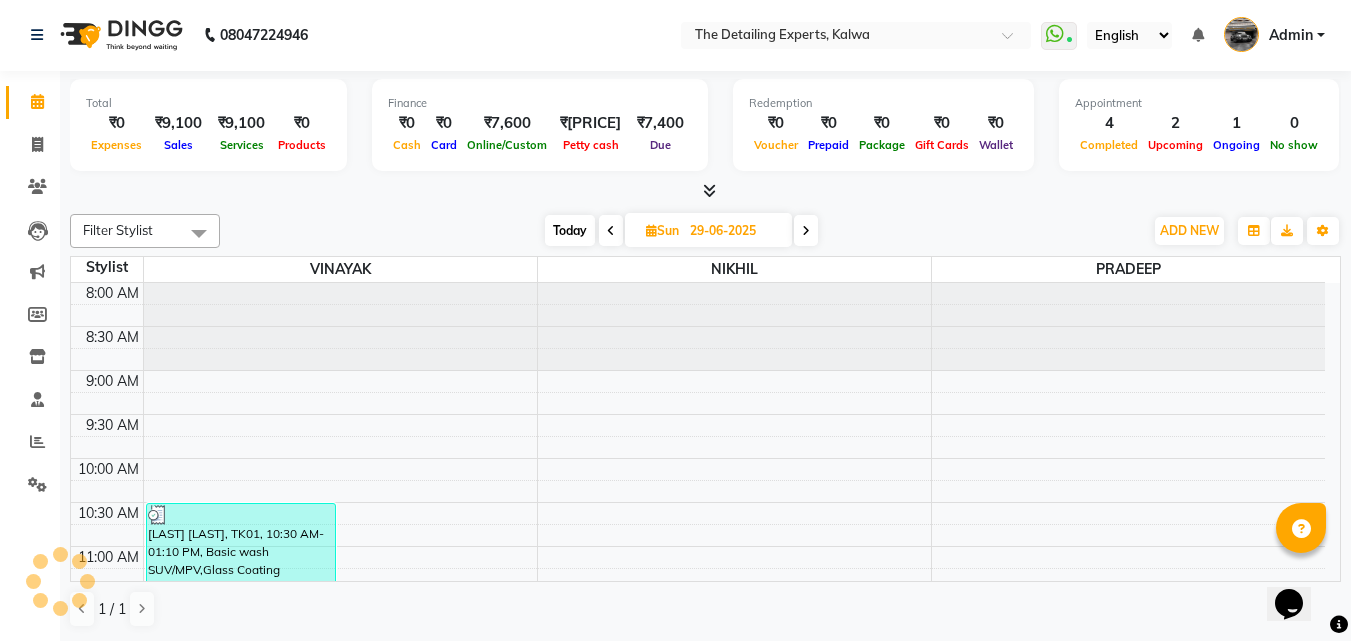 scroll, scrollTop: 0, scrollLeft: 0, axis: both 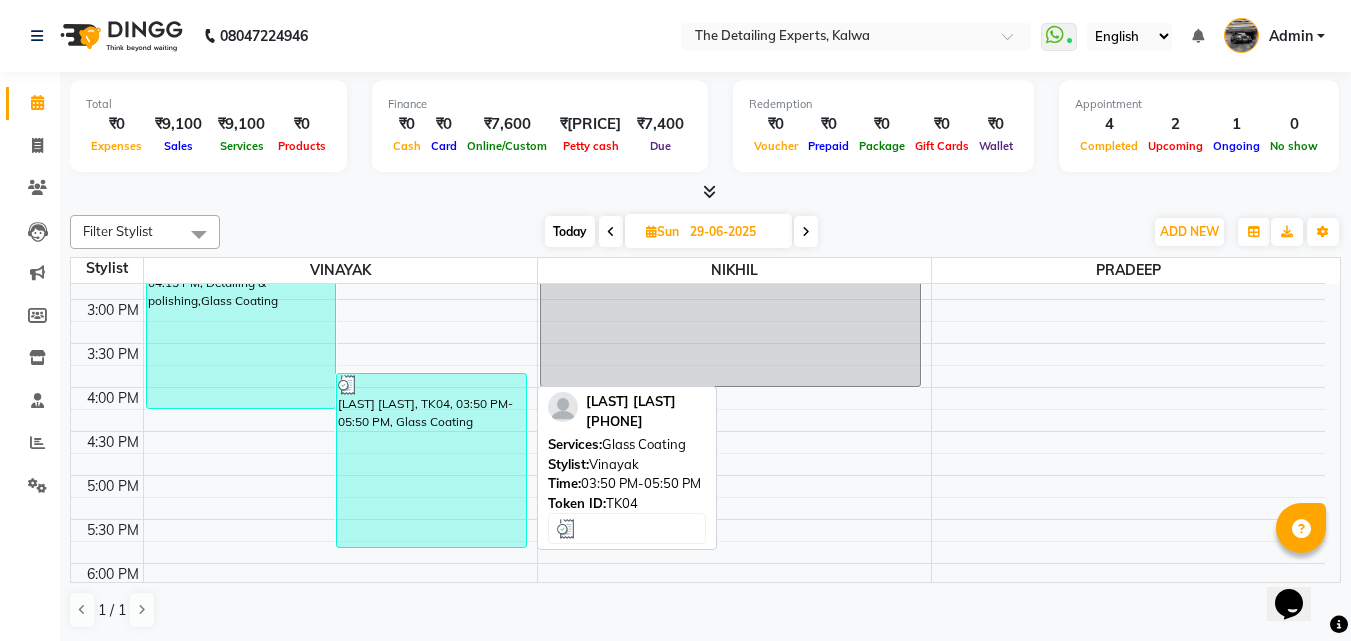 click on "[LAST] [LAST], TK04, 03:50 PM-05:50 PM, Glass Coating" at bounding box center (431, 460) 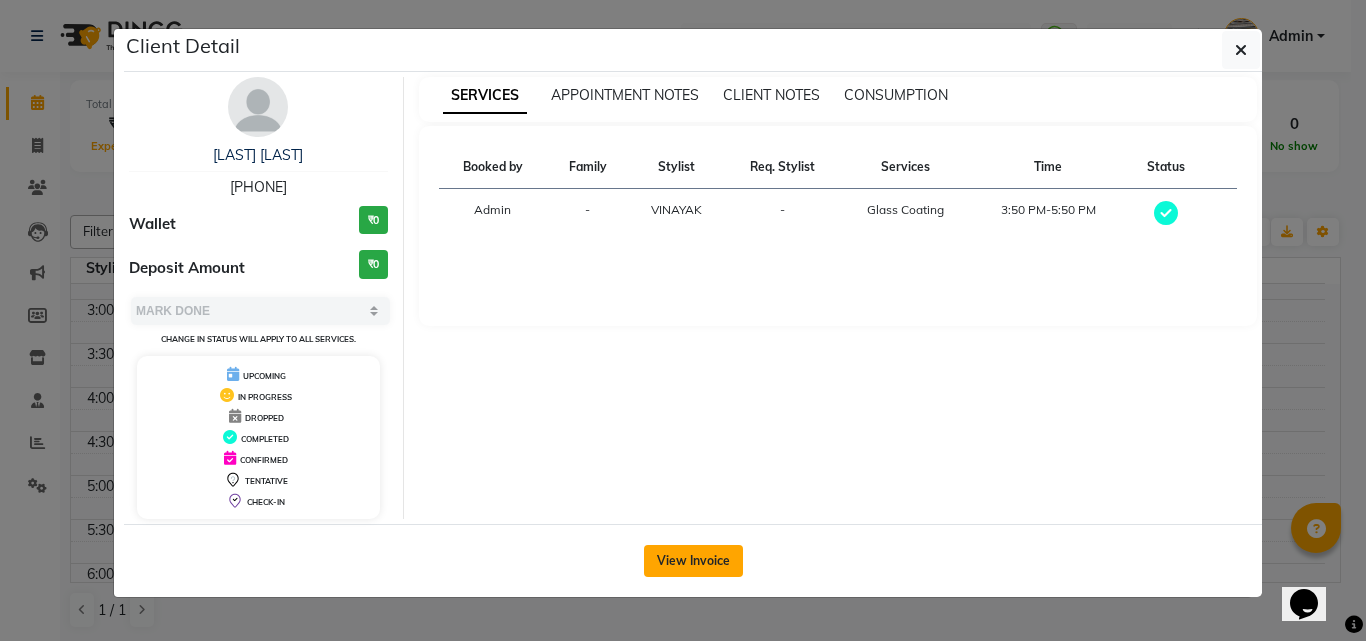 click on "View Invoice" 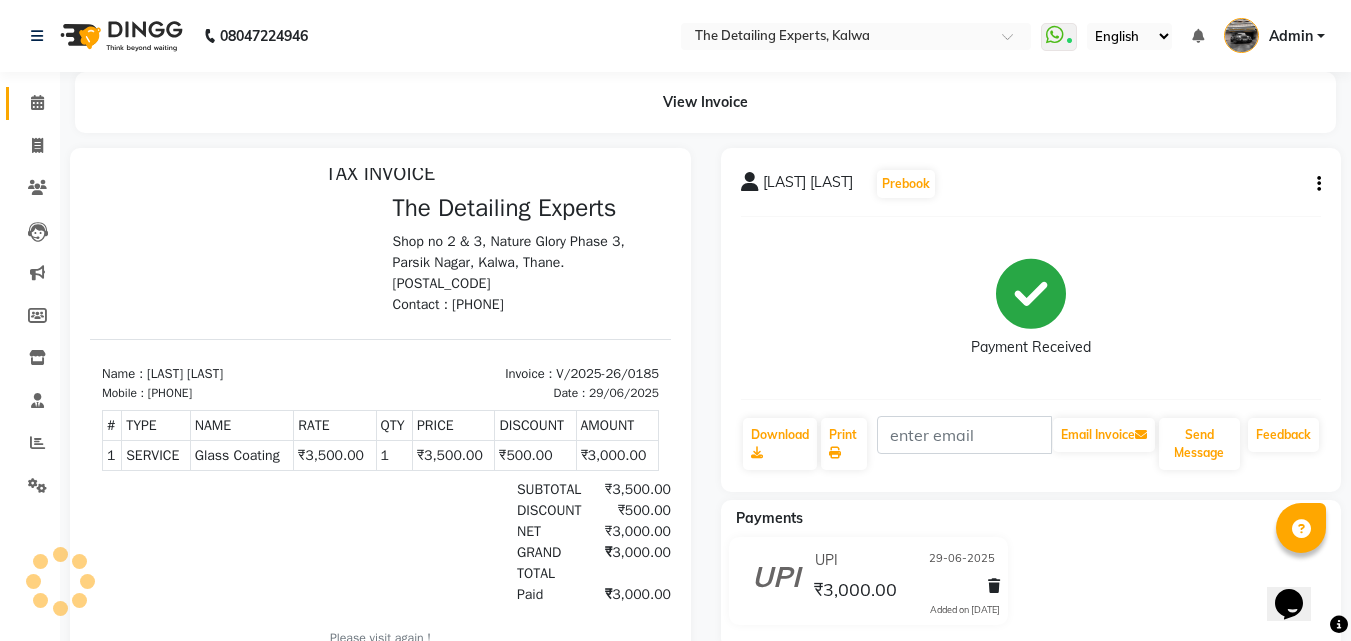 scroll, scrollTop: 16, scrollLeft: 0, axis: vertical 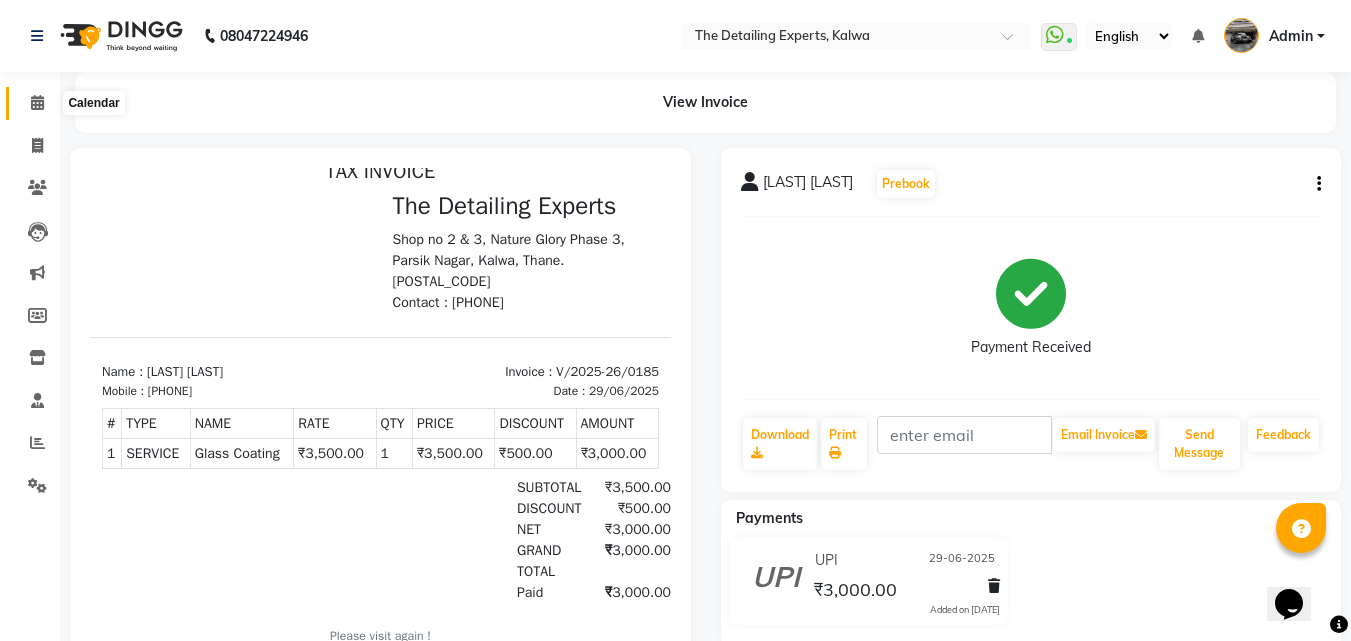 click 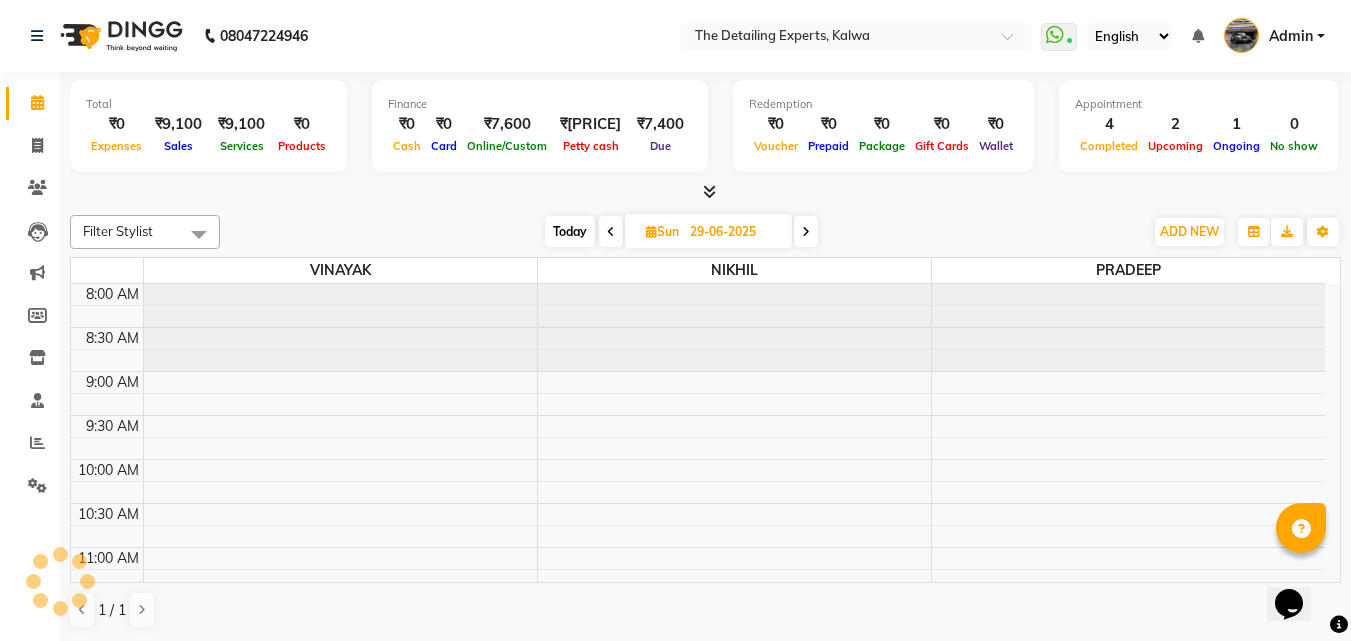 click on "29-06-2025" at bounding box center (734, 232) 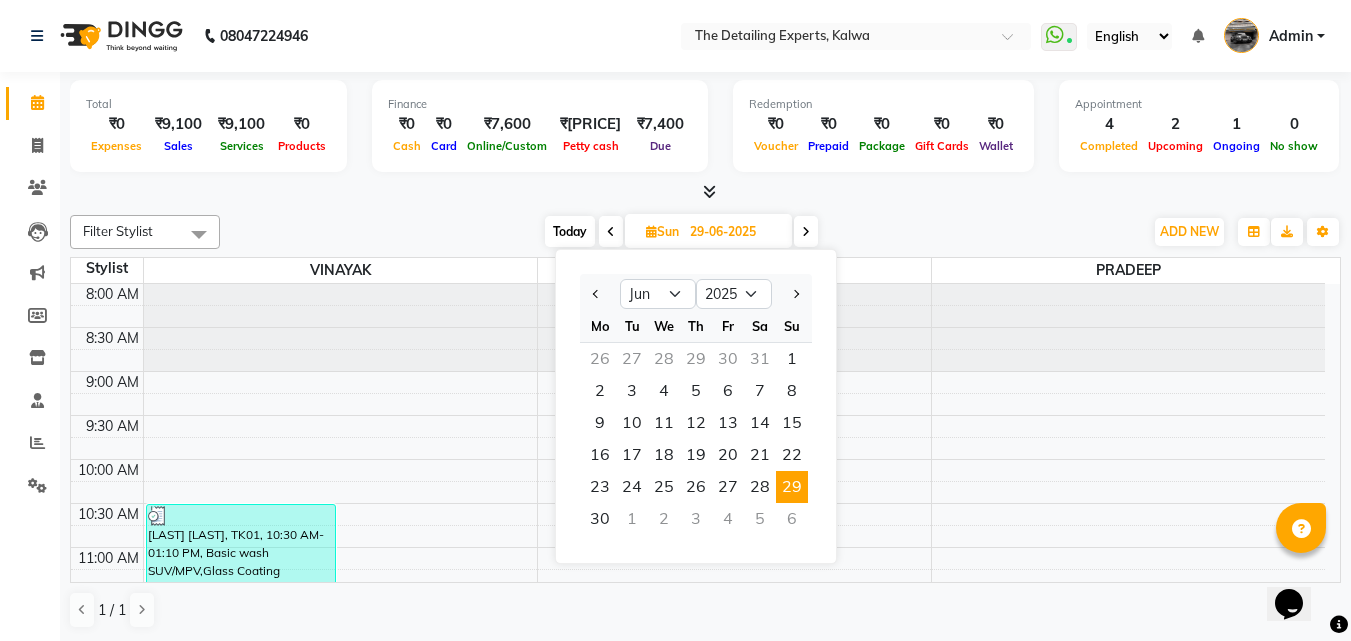 click on "Today" at bounding box center (570, 231) 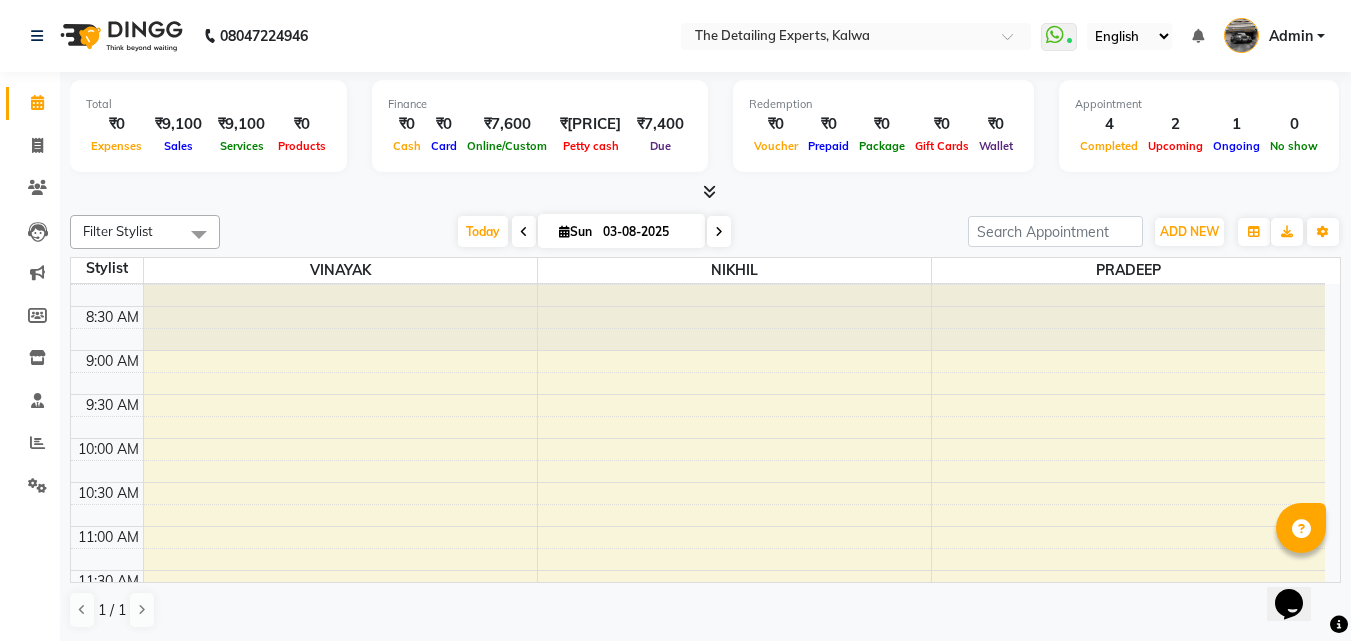 scroll, scrollTop: 0, scrollLeft: 0, axis: both 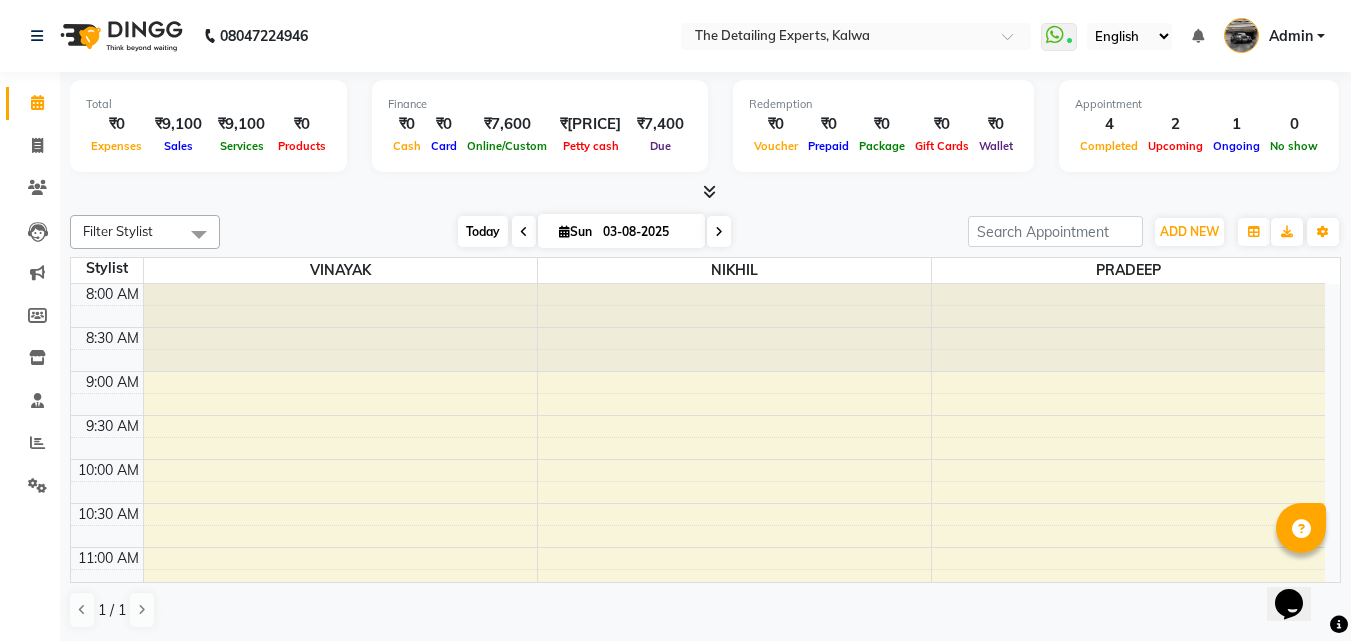 click on "Today" at bounding box center (483, 231) 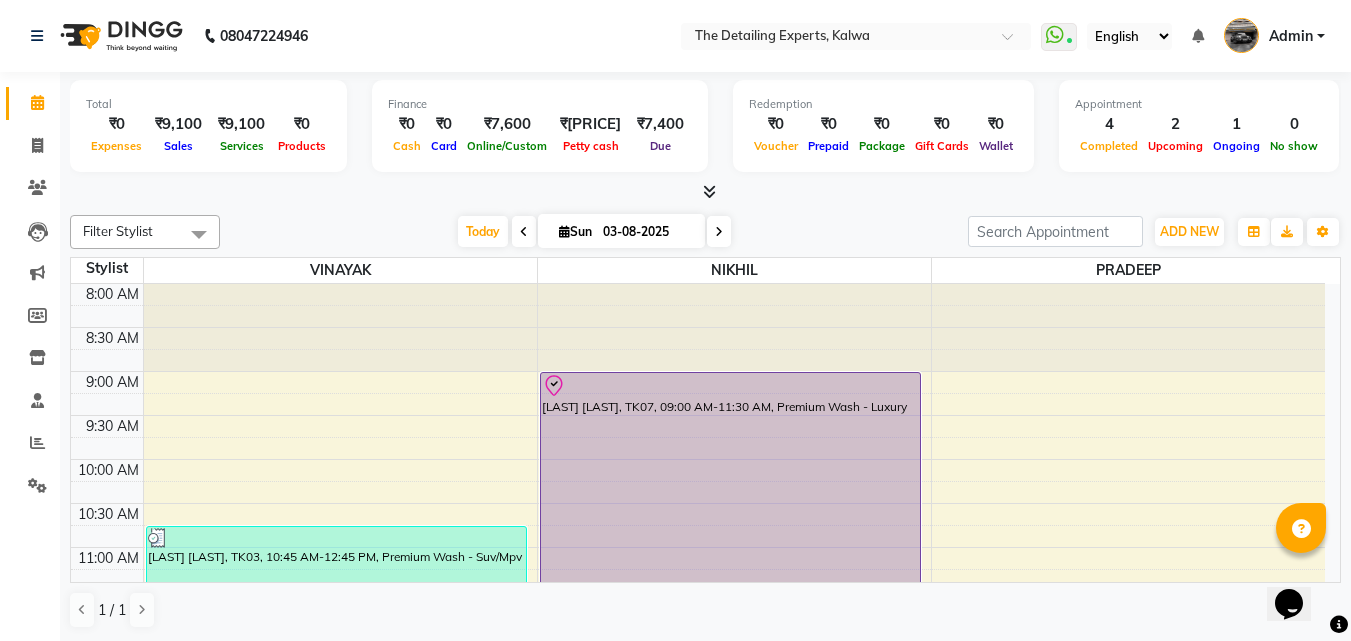 scroll, scrollTop: 100, scrollLeft: 0, axis: vertical 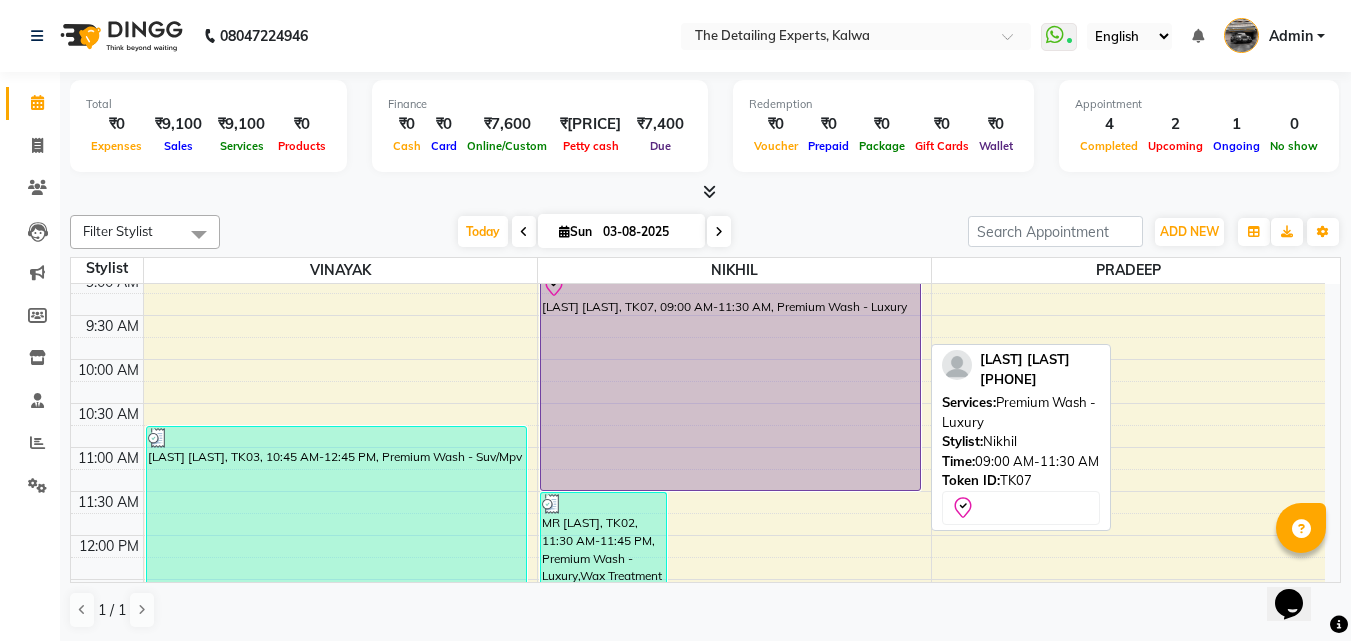 click on "[LAST] [LAST], TK07, 09:00 AM-11:30 AM, Premium Wash - Luxury" at bounding box center (730, 381) 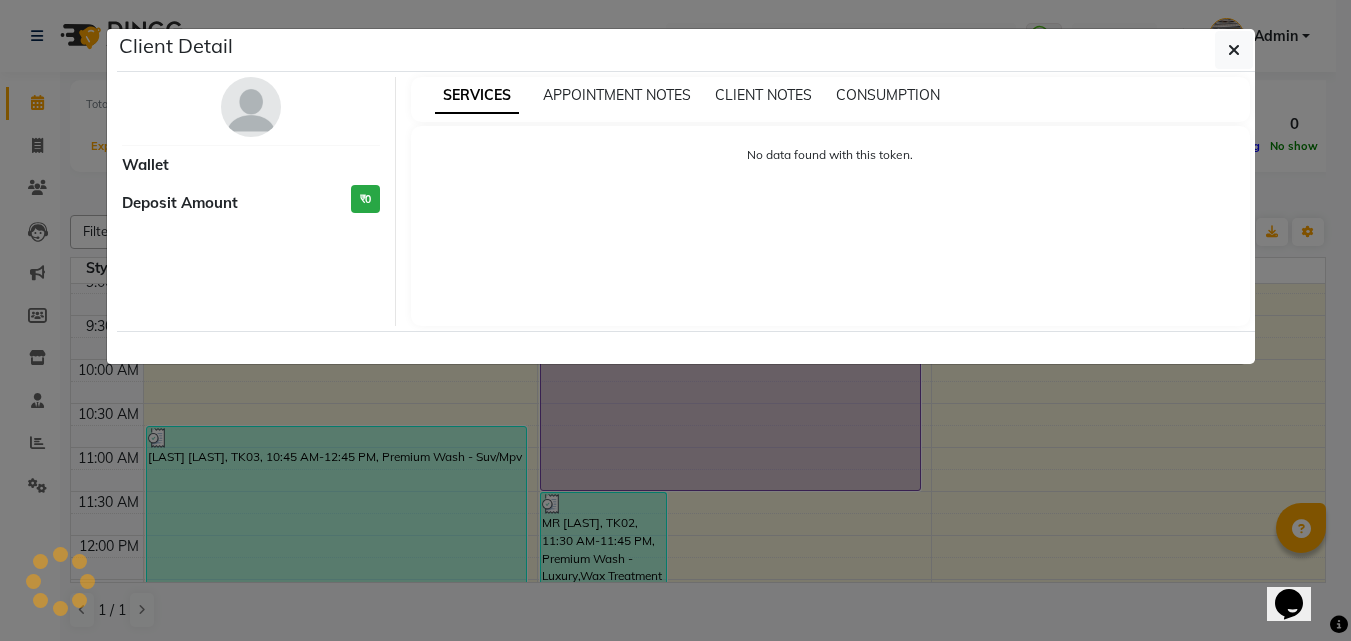 select on "8" 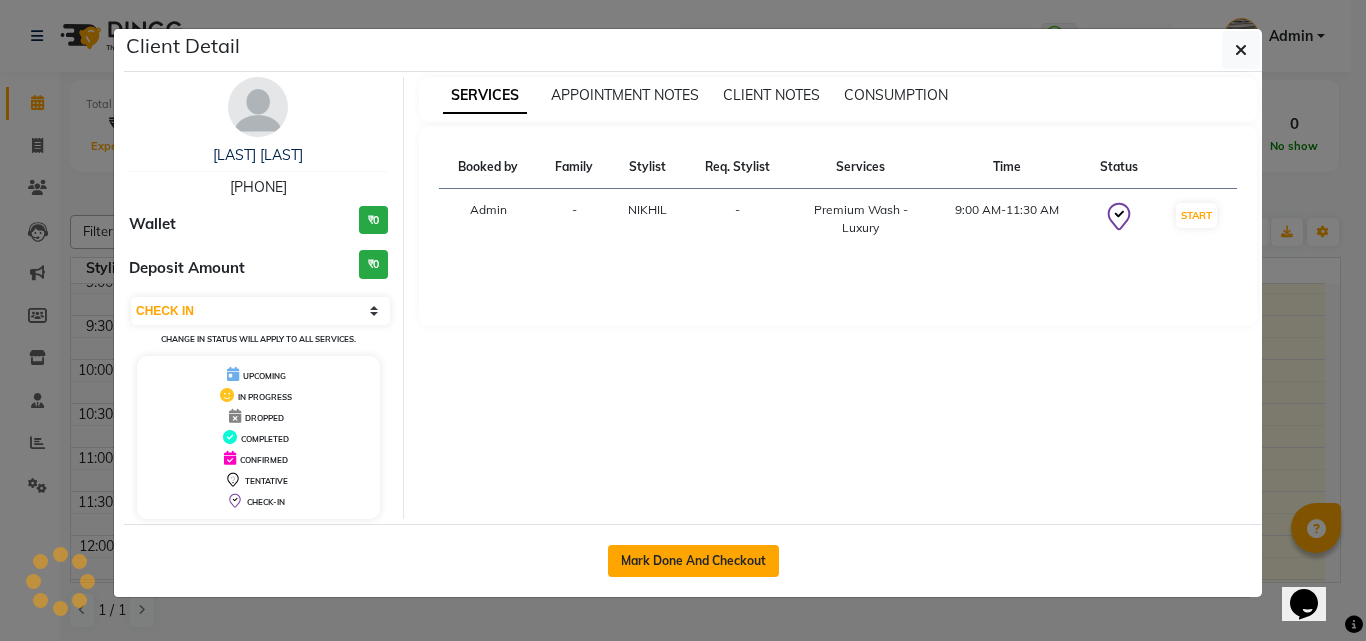 click on "Mark Done And Checkout" 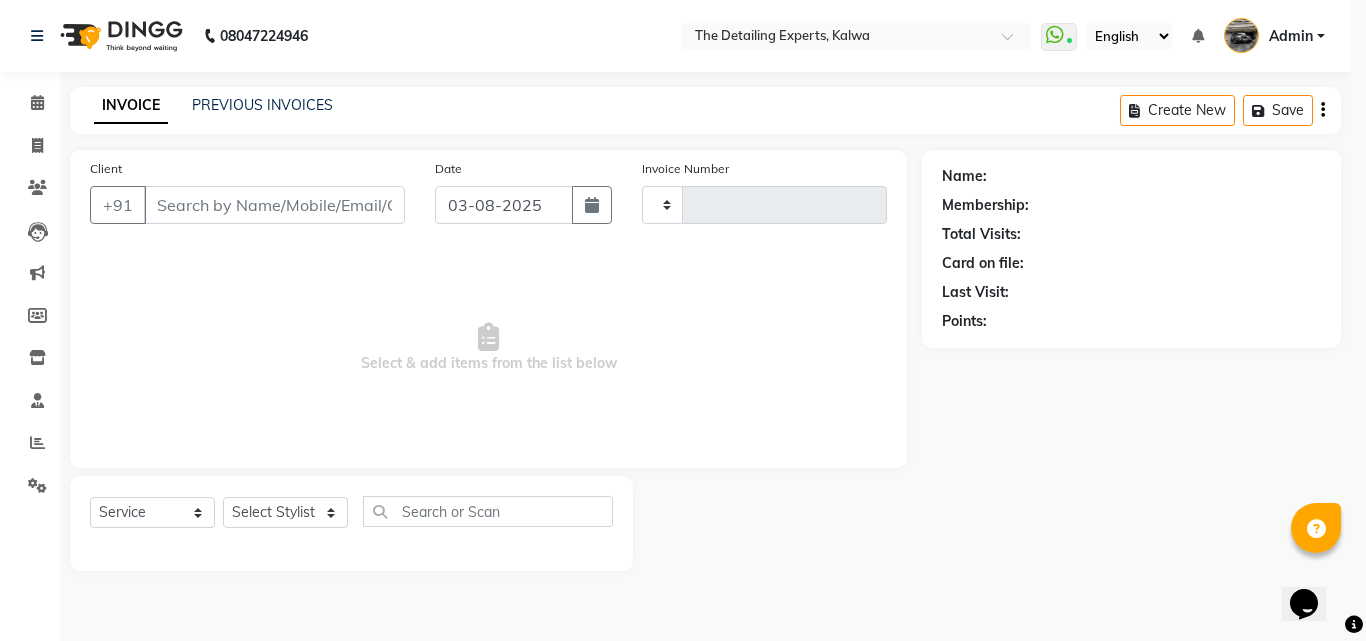 type on "0274" 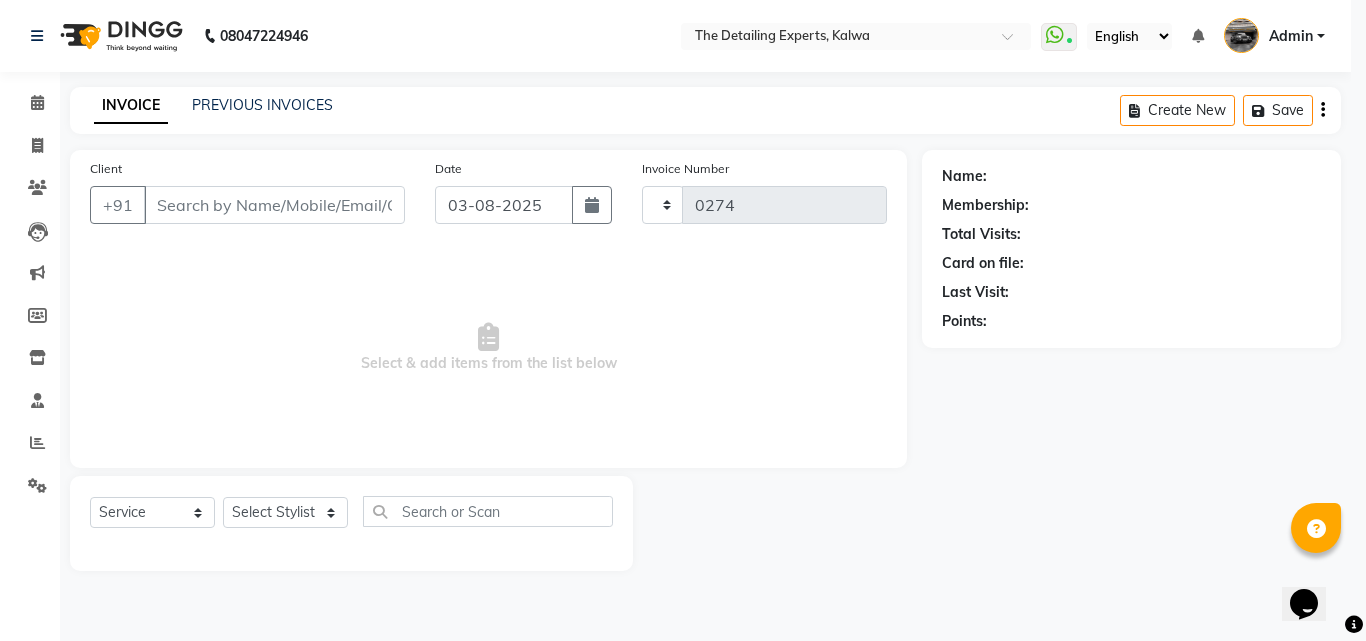 select on "7451" 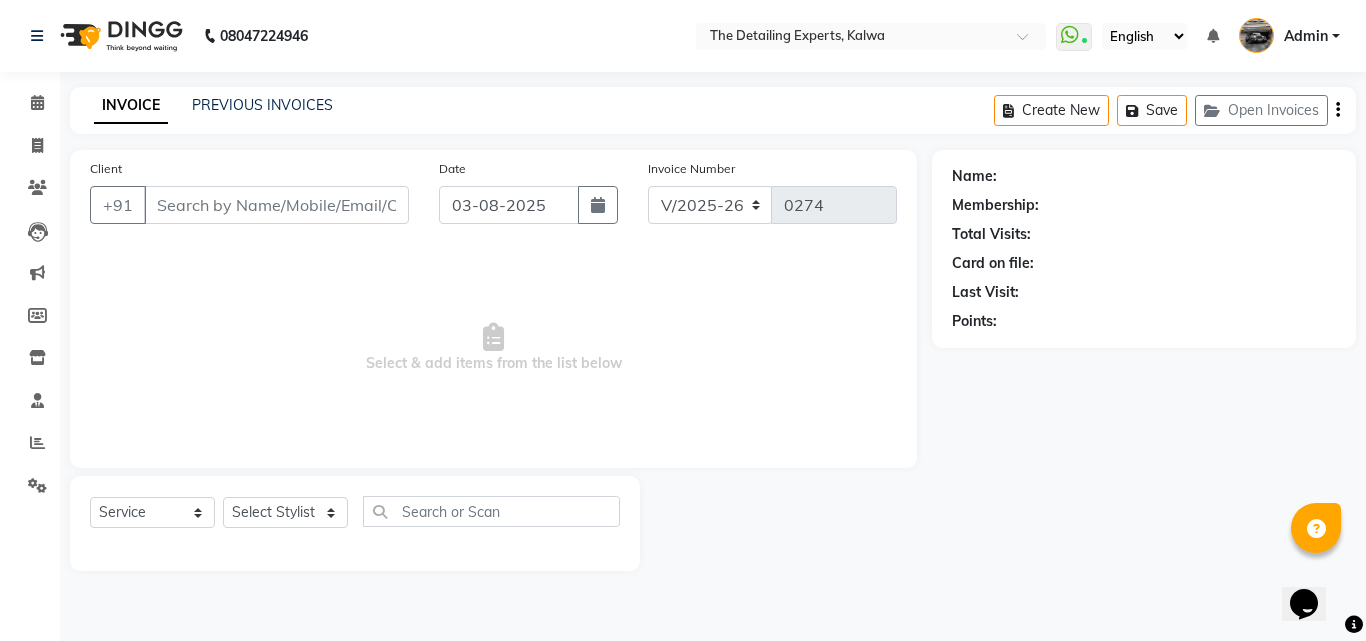 type on "[PHONE]" 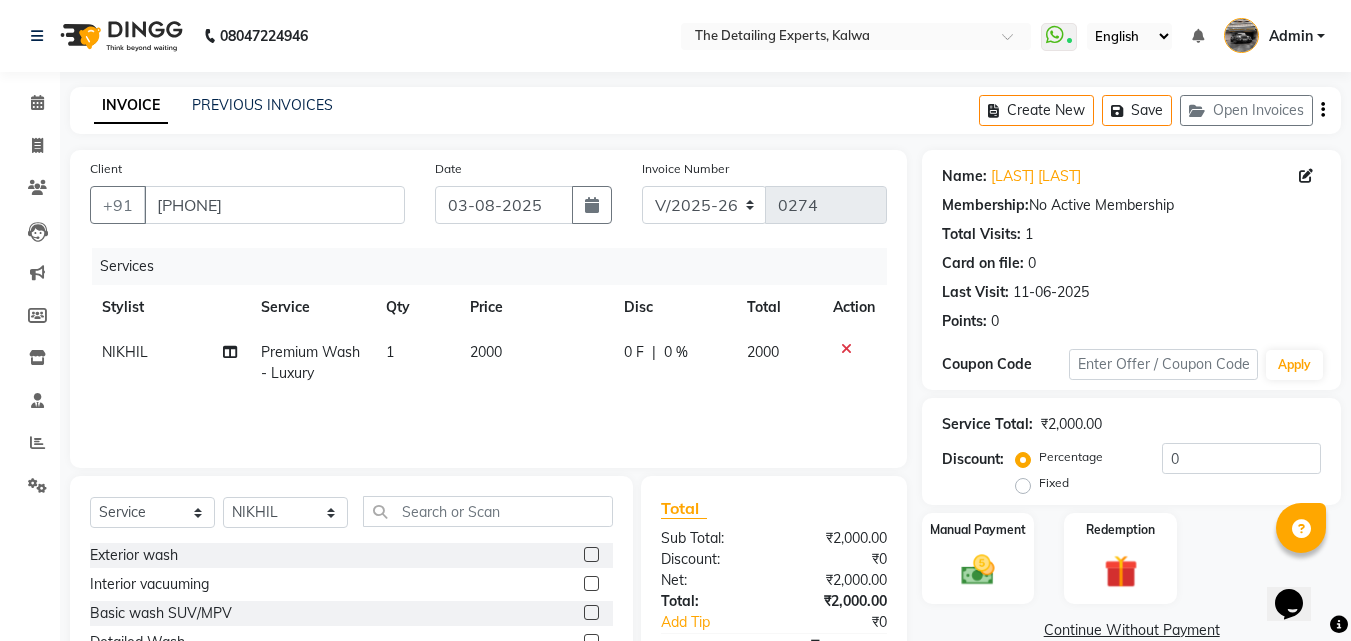 scroll, scrollTop: 100, scrollLeft: 0, axis: vertical 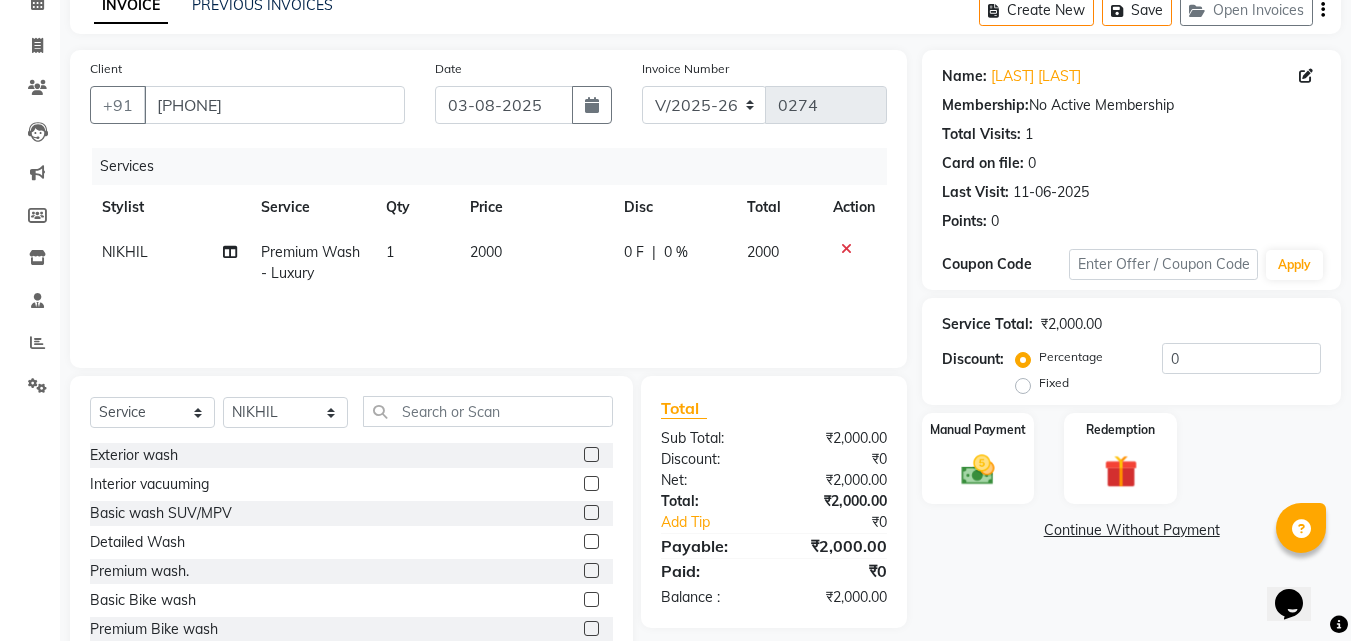 click on "2000" 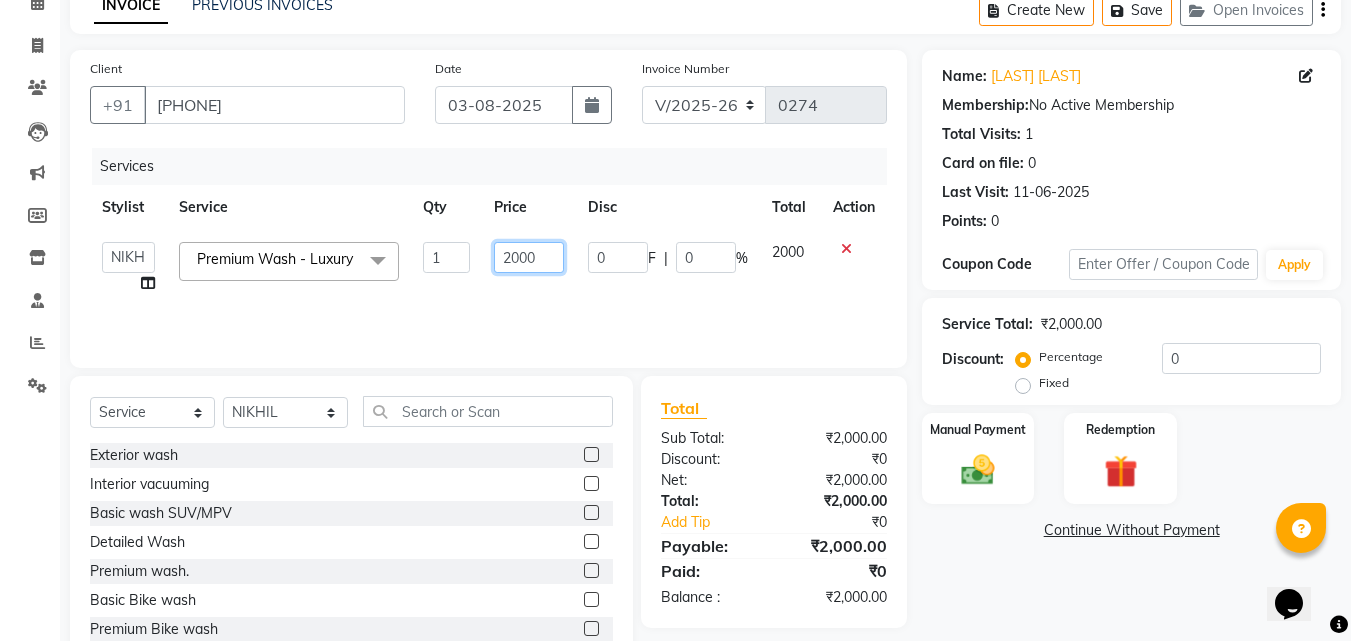 click on "2000" 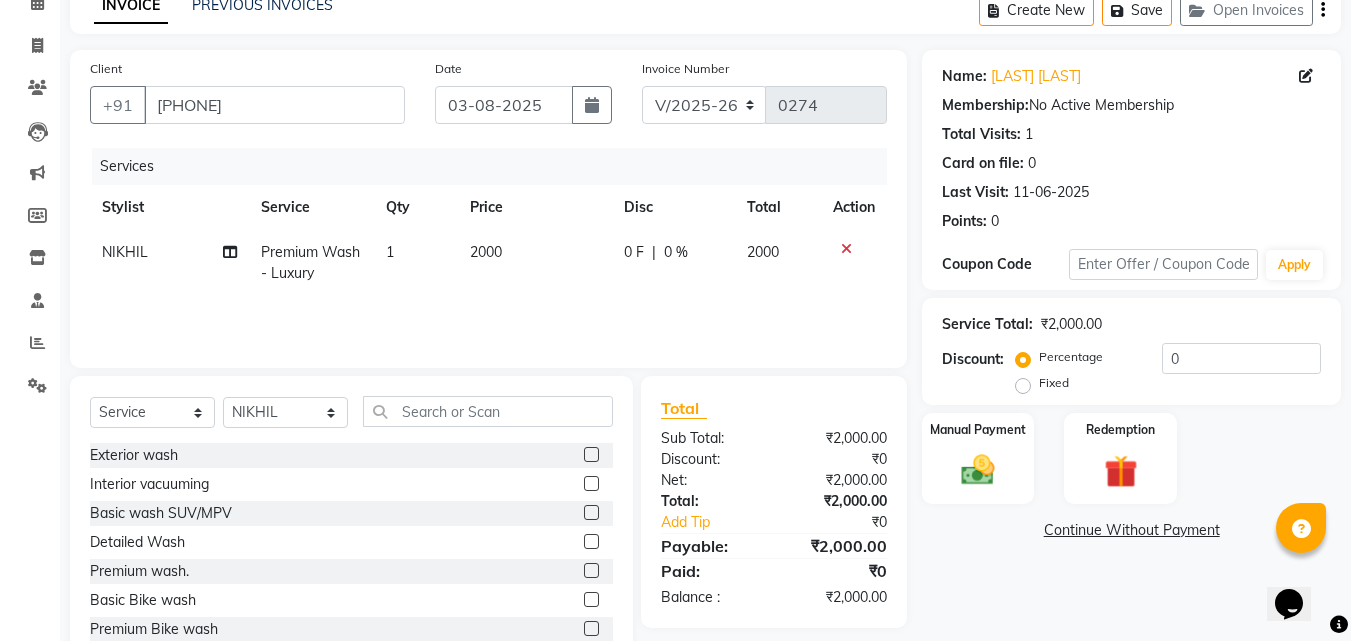 click on "Services Stylist Service Qty Price Disc Total Action NIKHIL  Premium Wash - Luxury 1 2000 0 F | 0 % 2000" 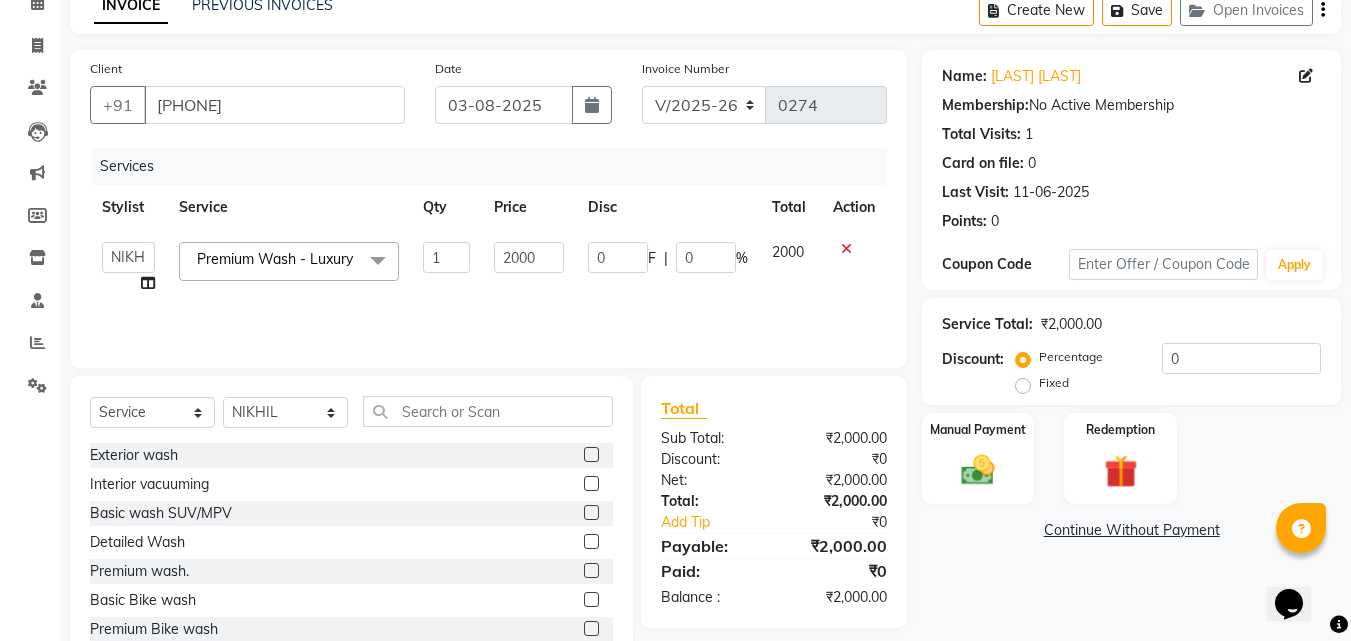 click on "1" 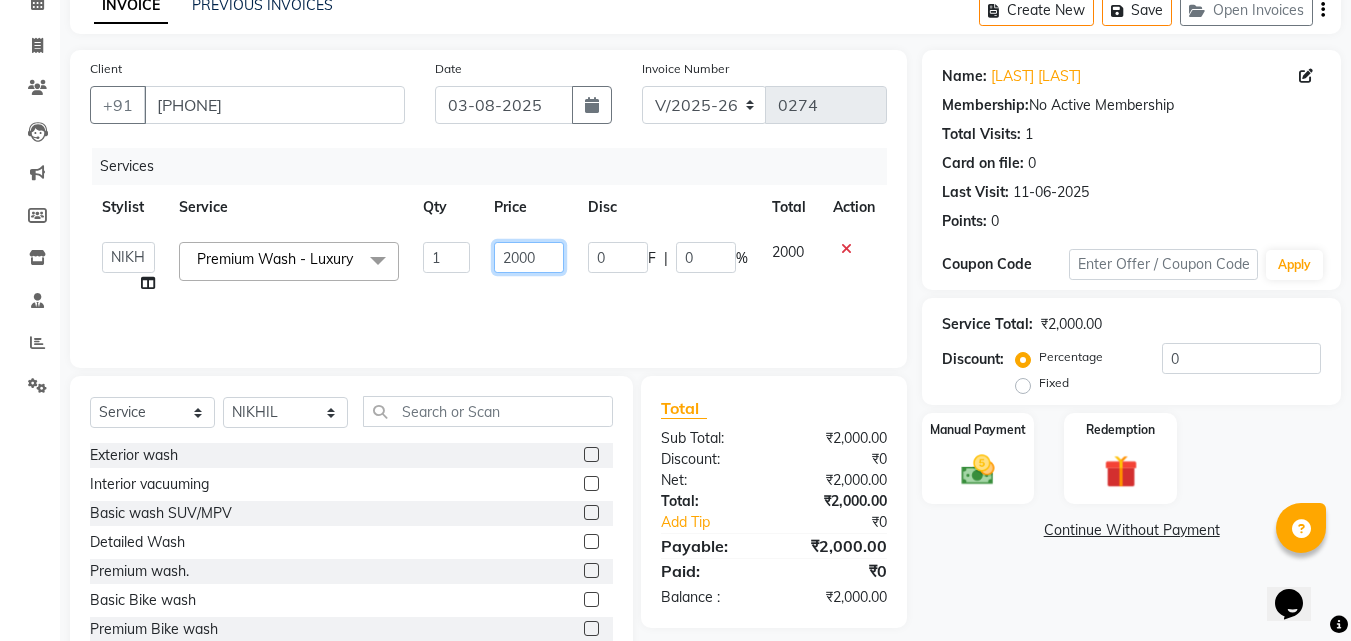 click on "2000" 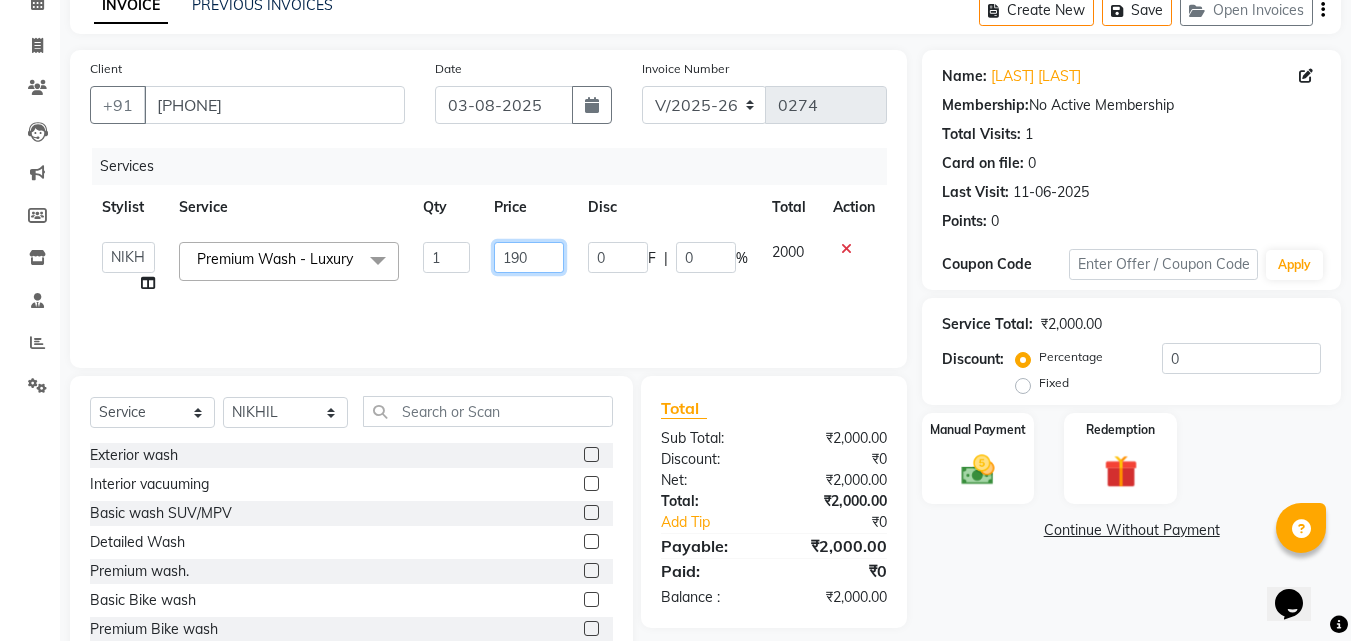type on "1900" 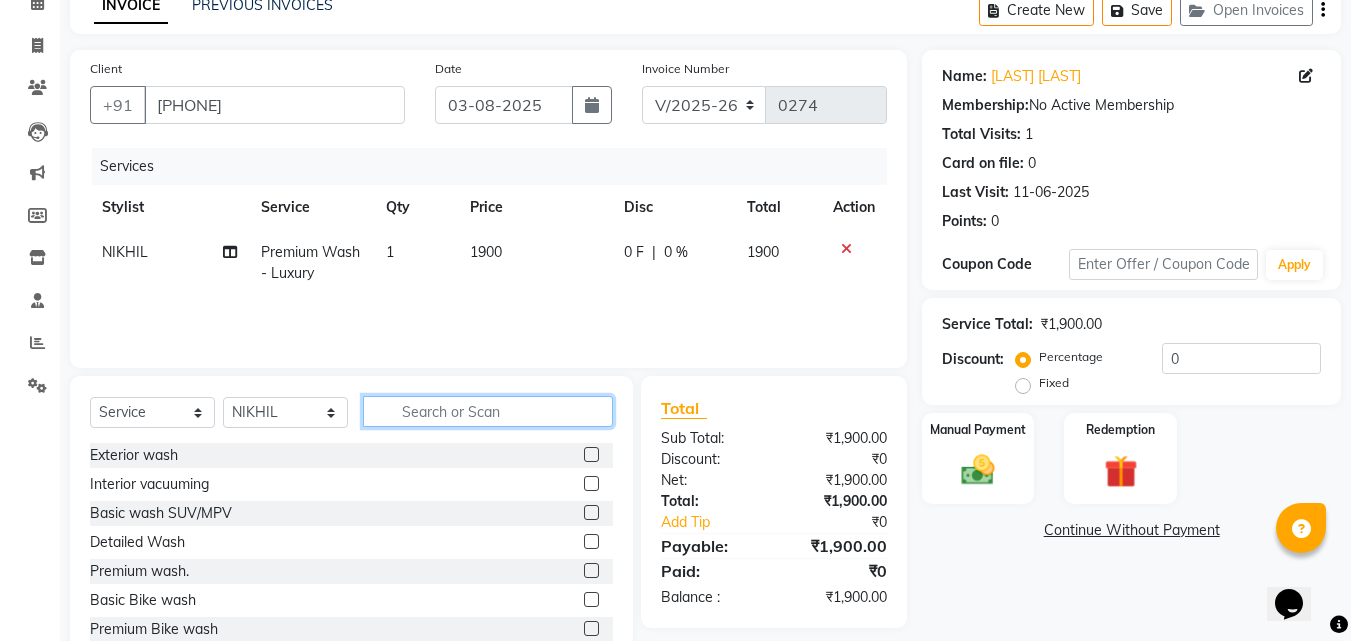 click 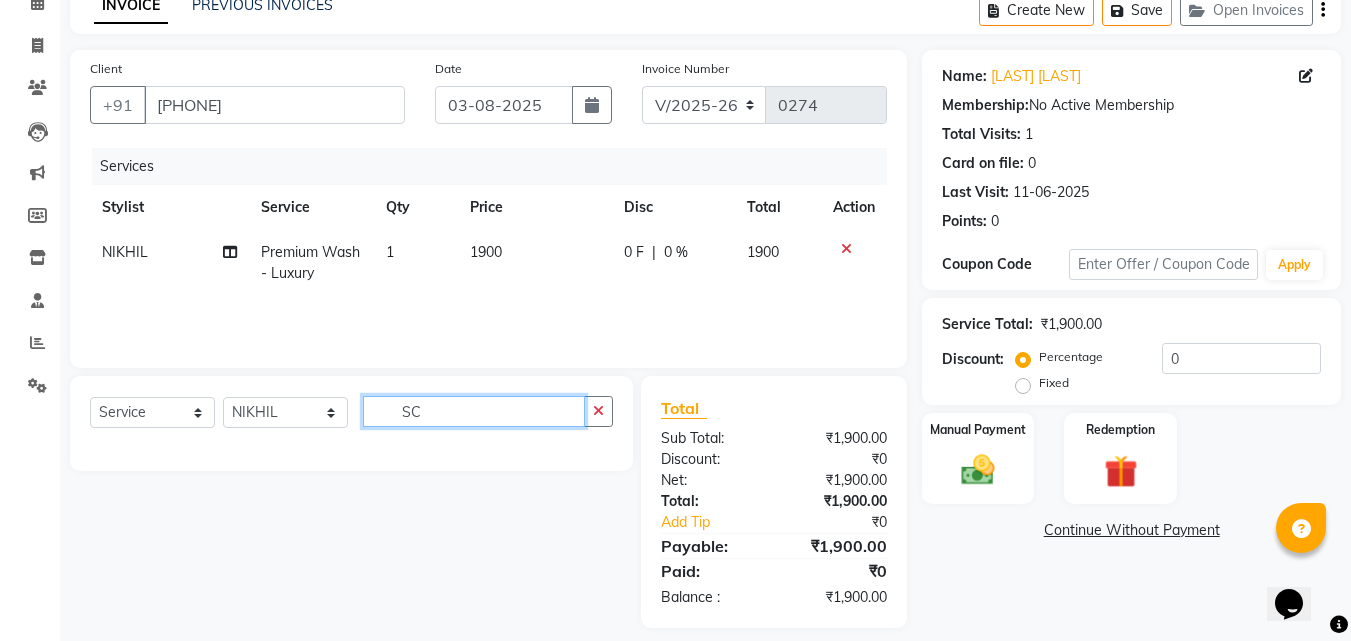 type on "S" 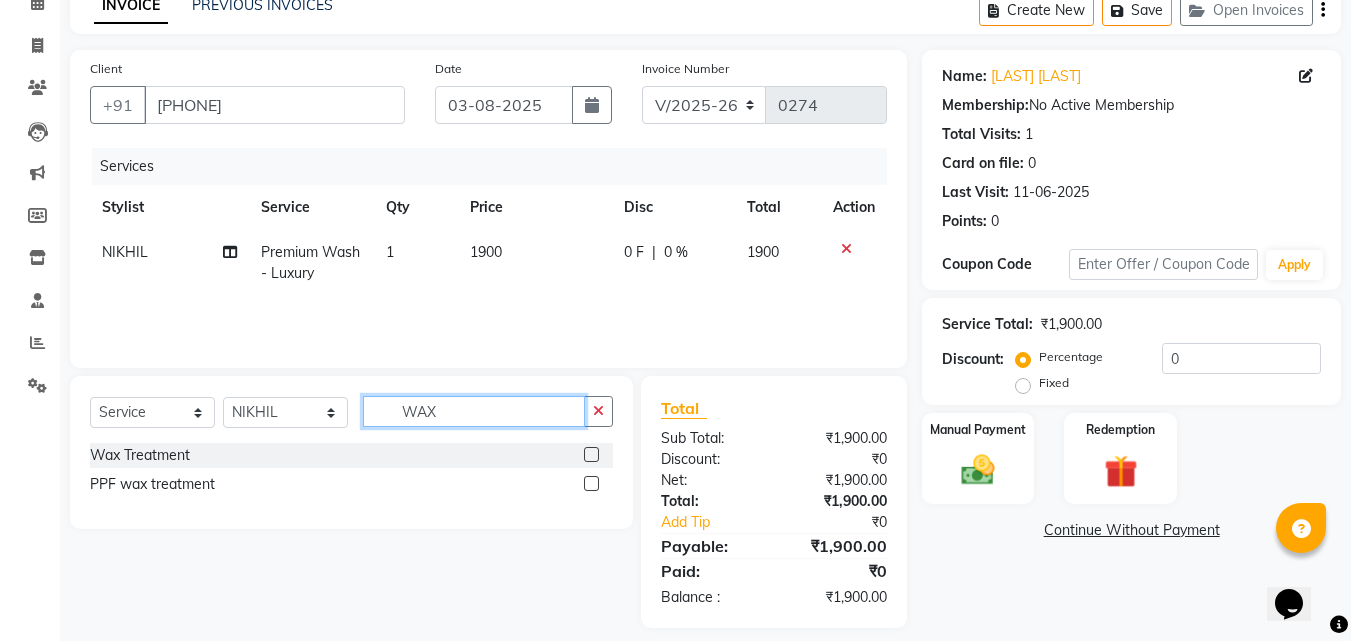 type on "WAX" 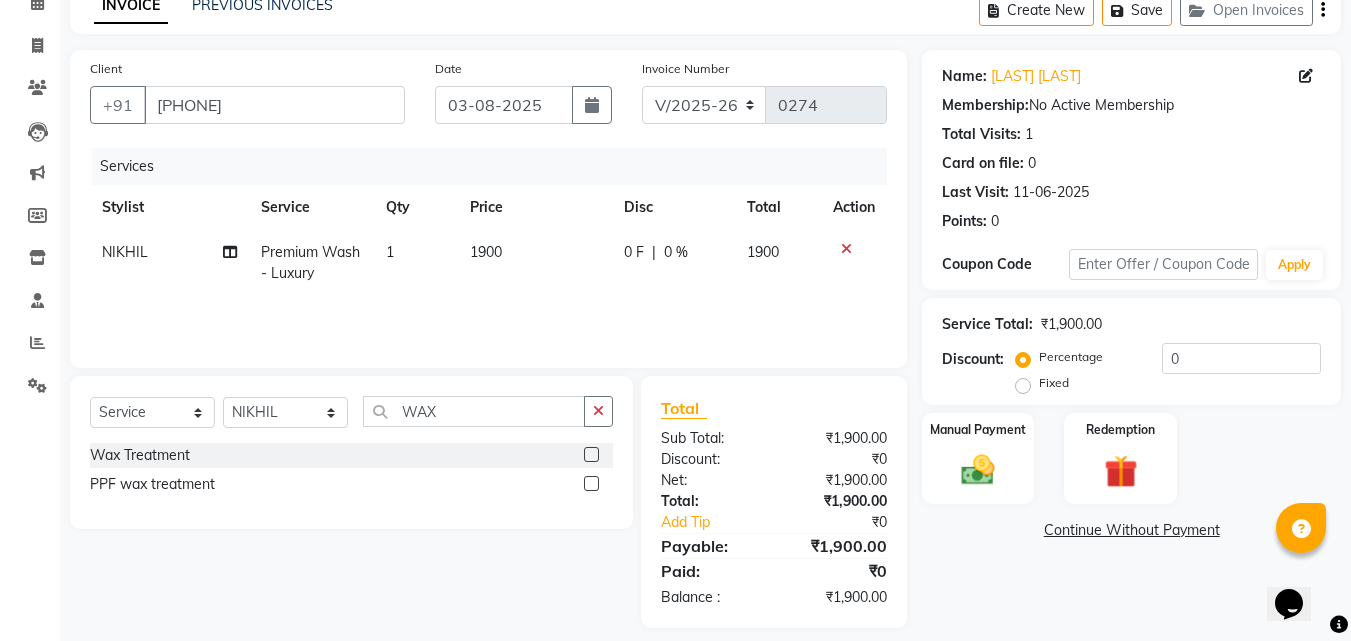 click on "Wax Treatment" 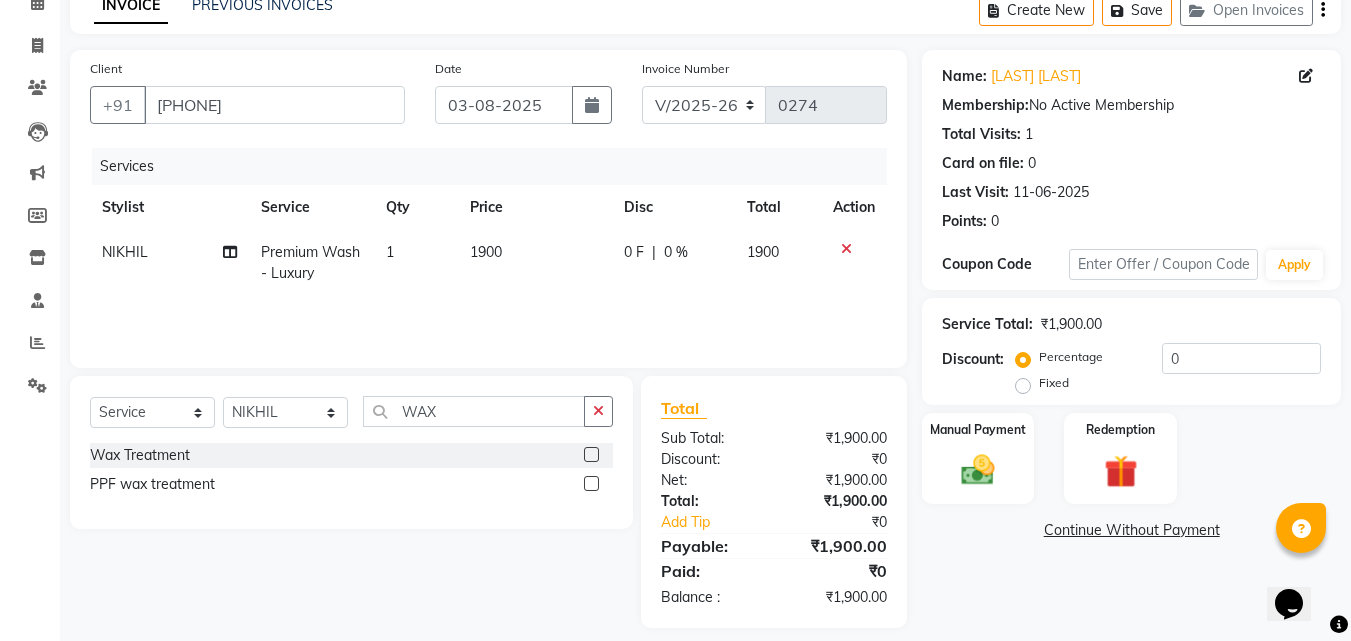 click 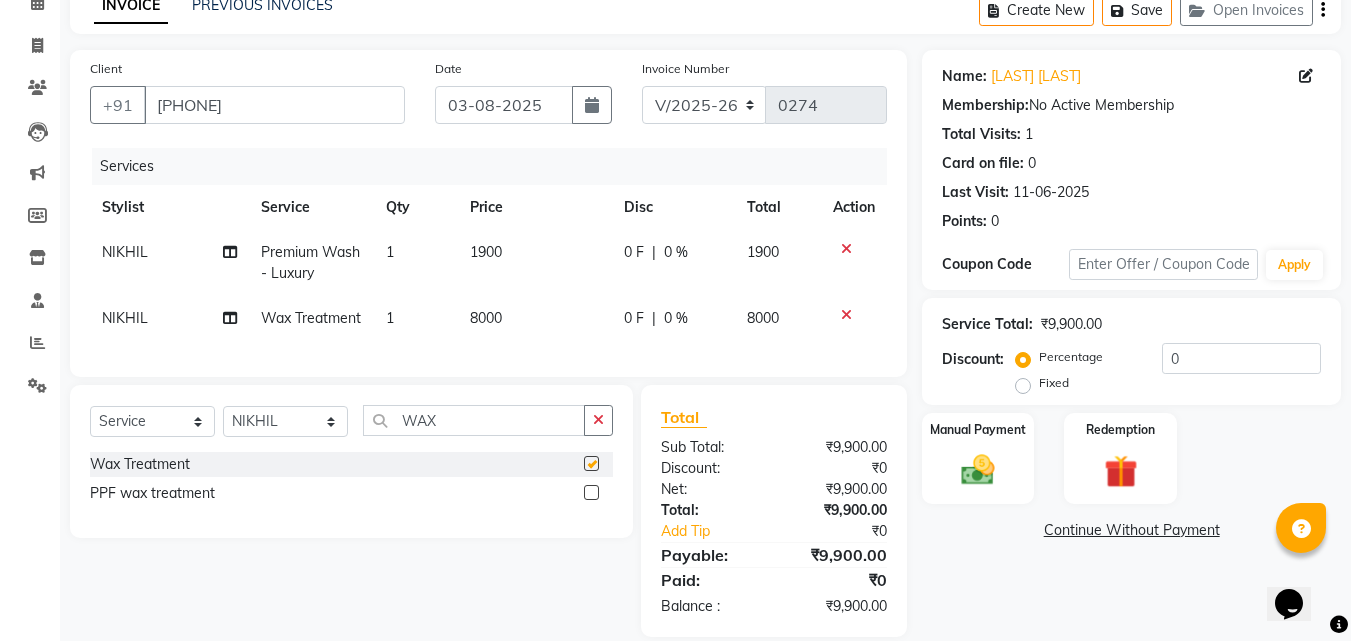 checkbox on "false" 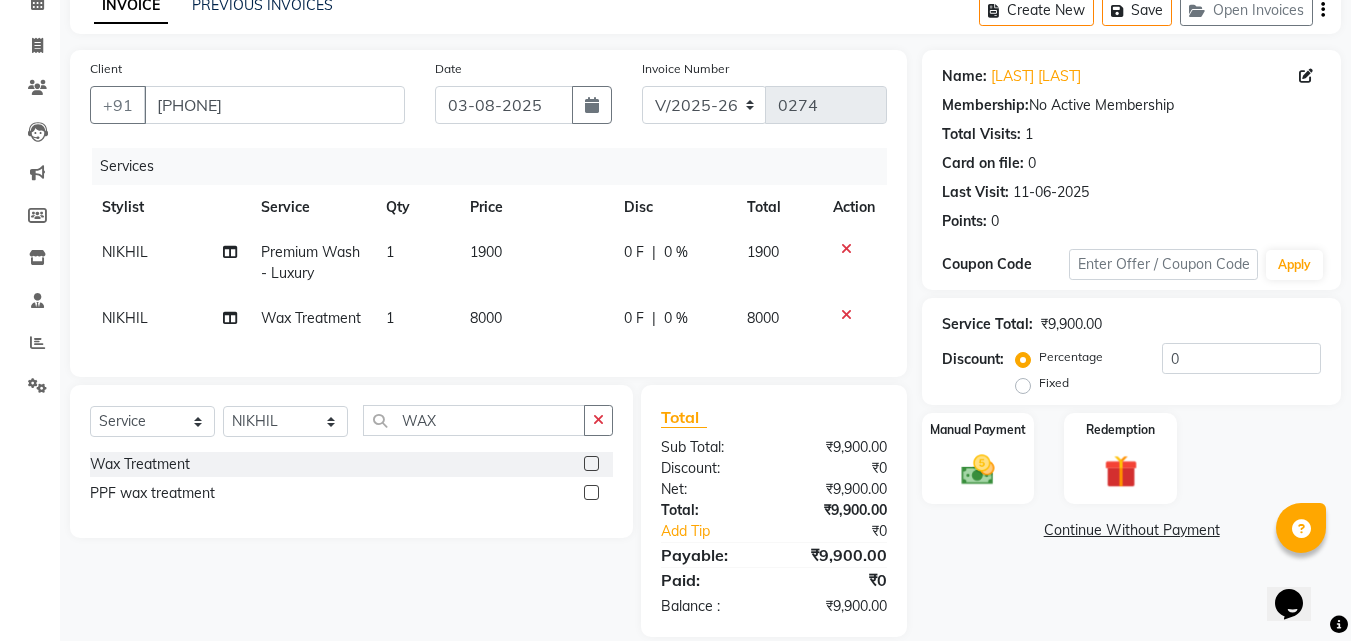 click on "8000" 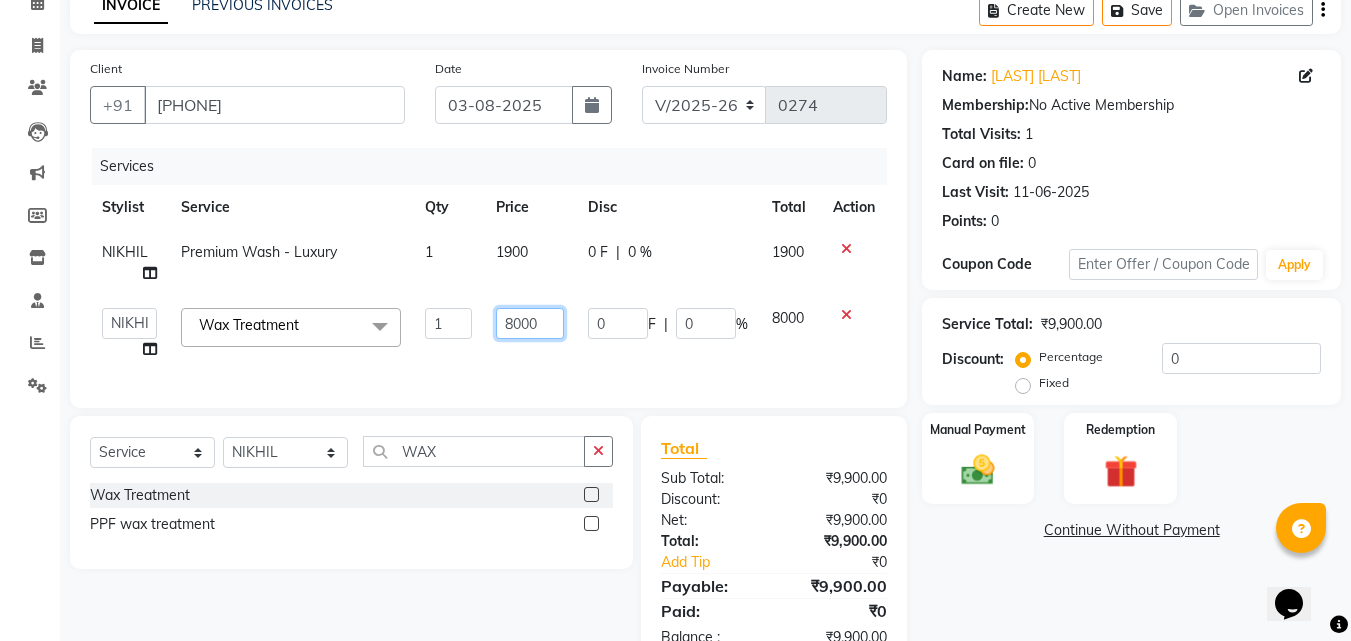 click on "8000" 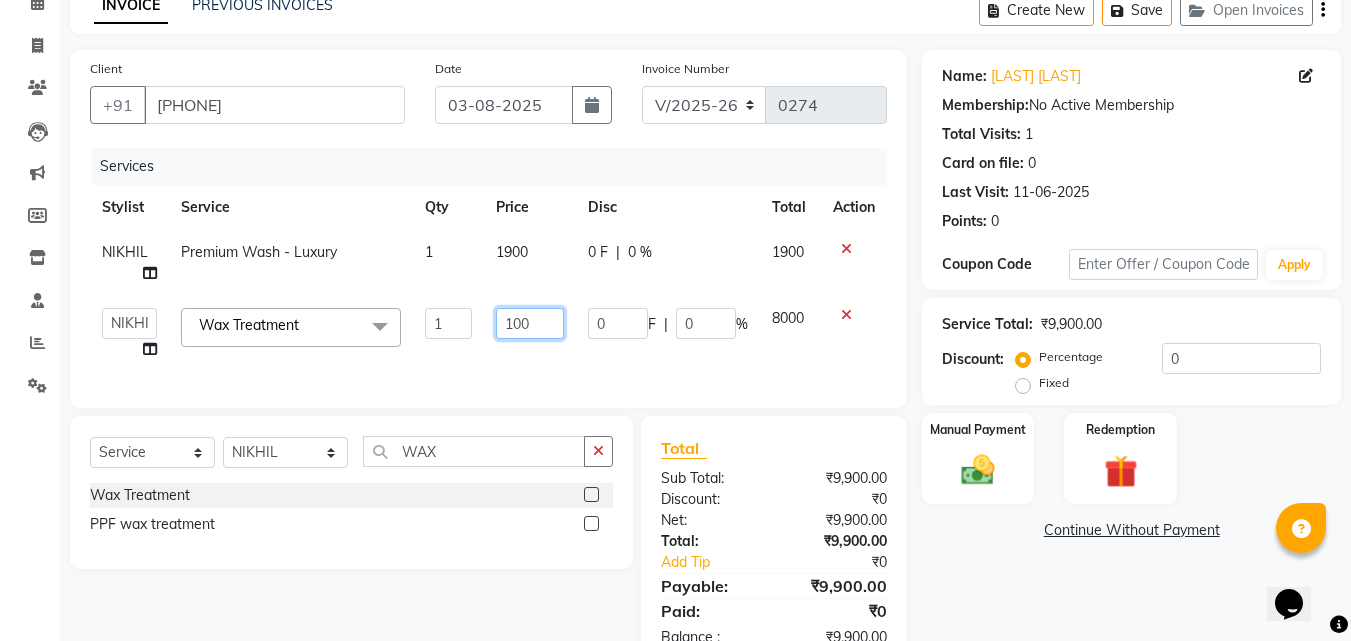 type on "1000" 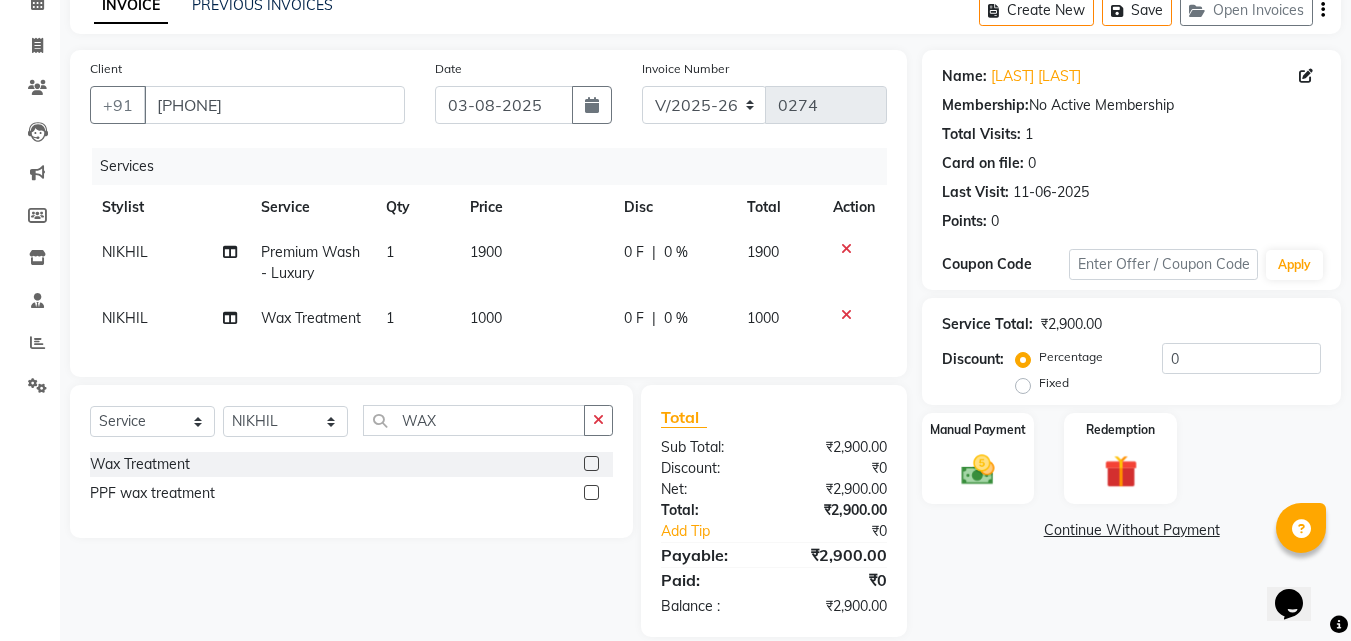 scroll, scrollTop: 141, scrollLeft: 0, axis: vertical 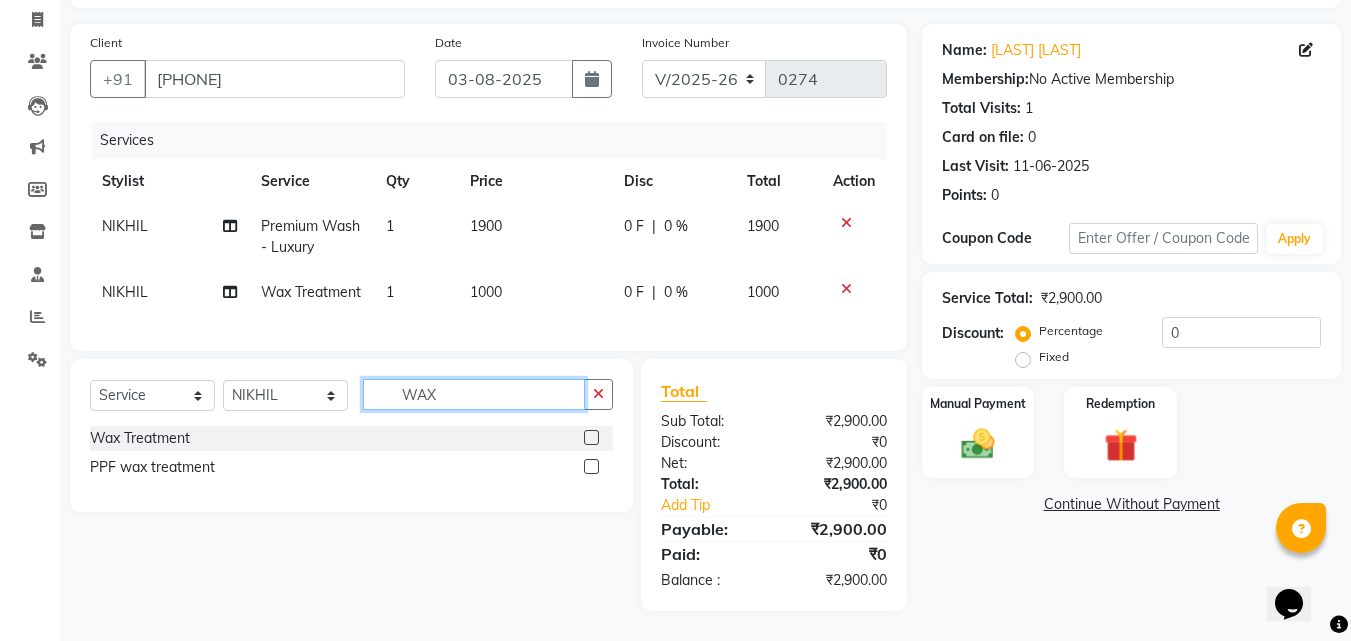 click on "WAX" 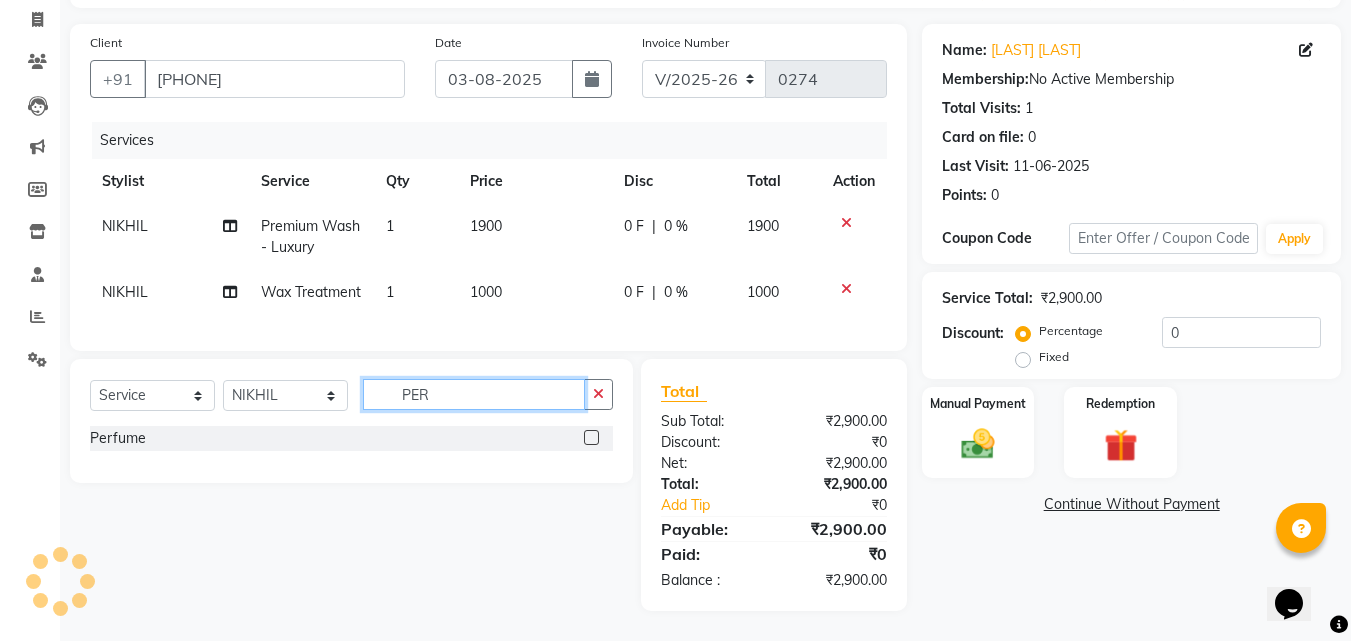 type on "PER" 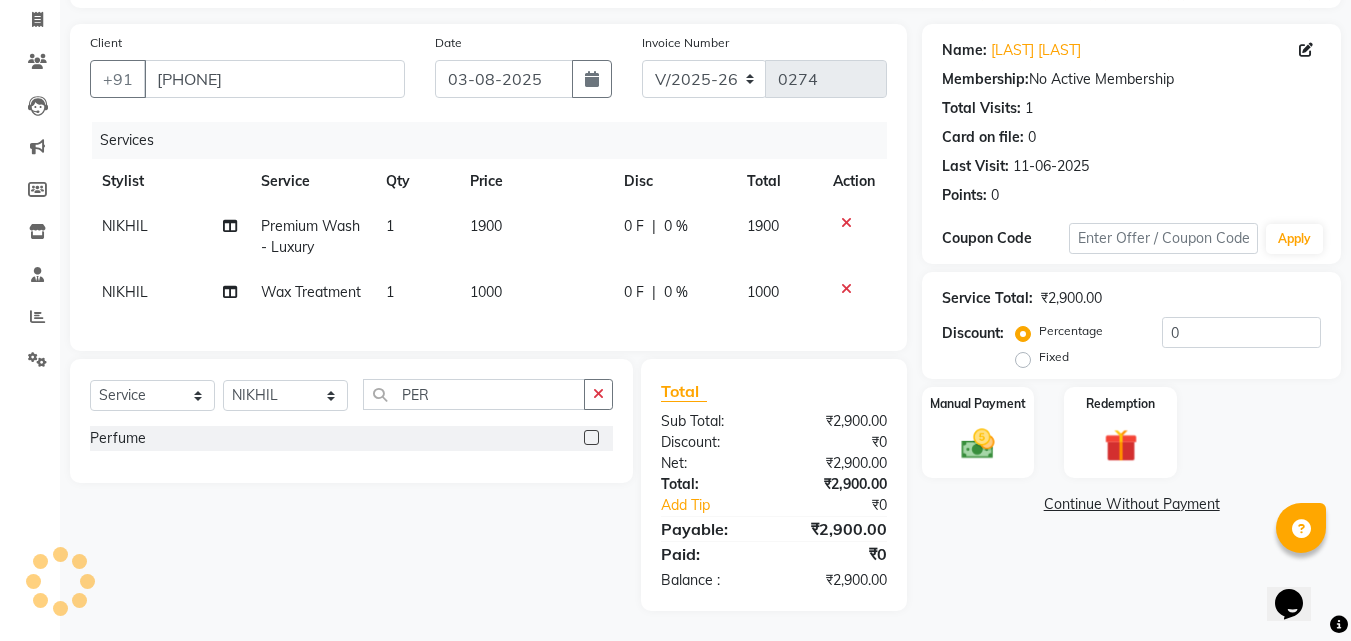 click on "Perfume" 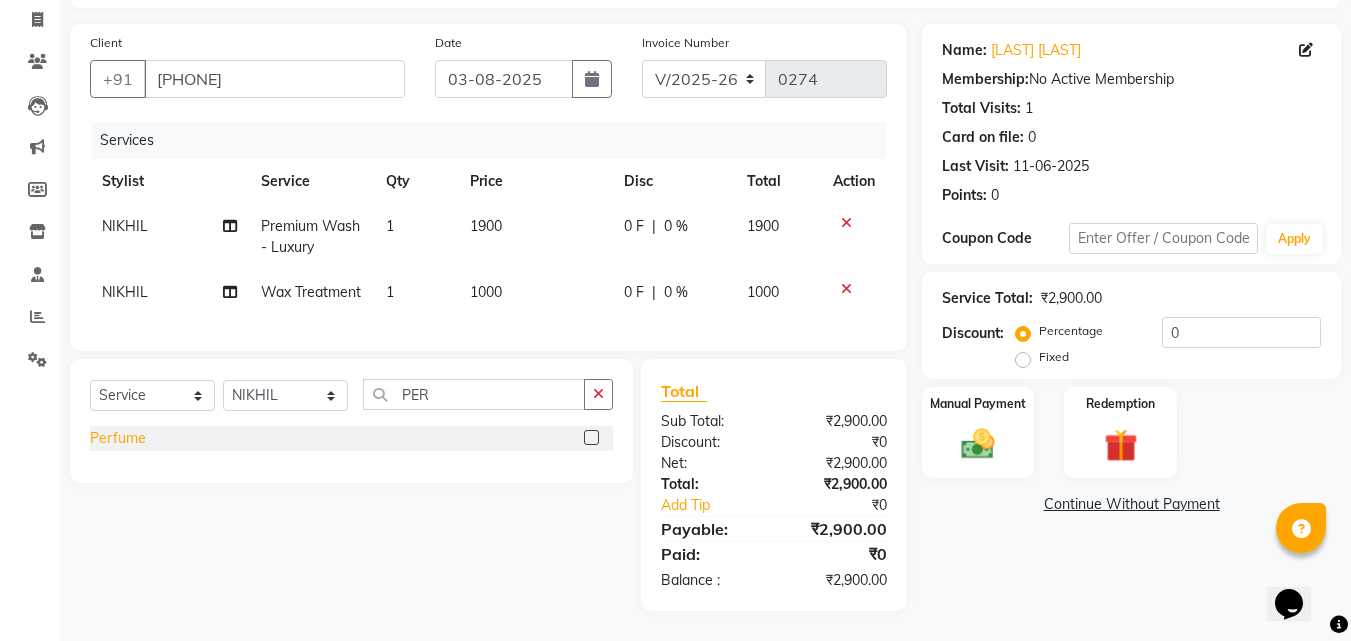 click on "Perfume" 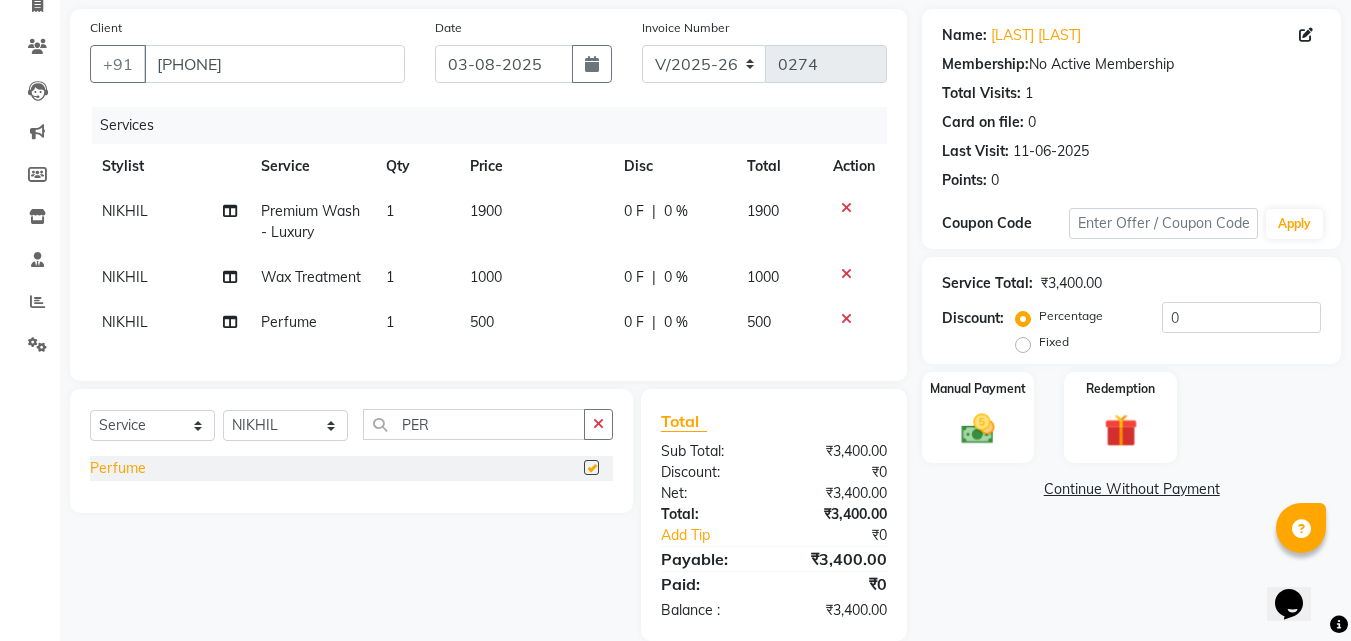 checkbox on "false" 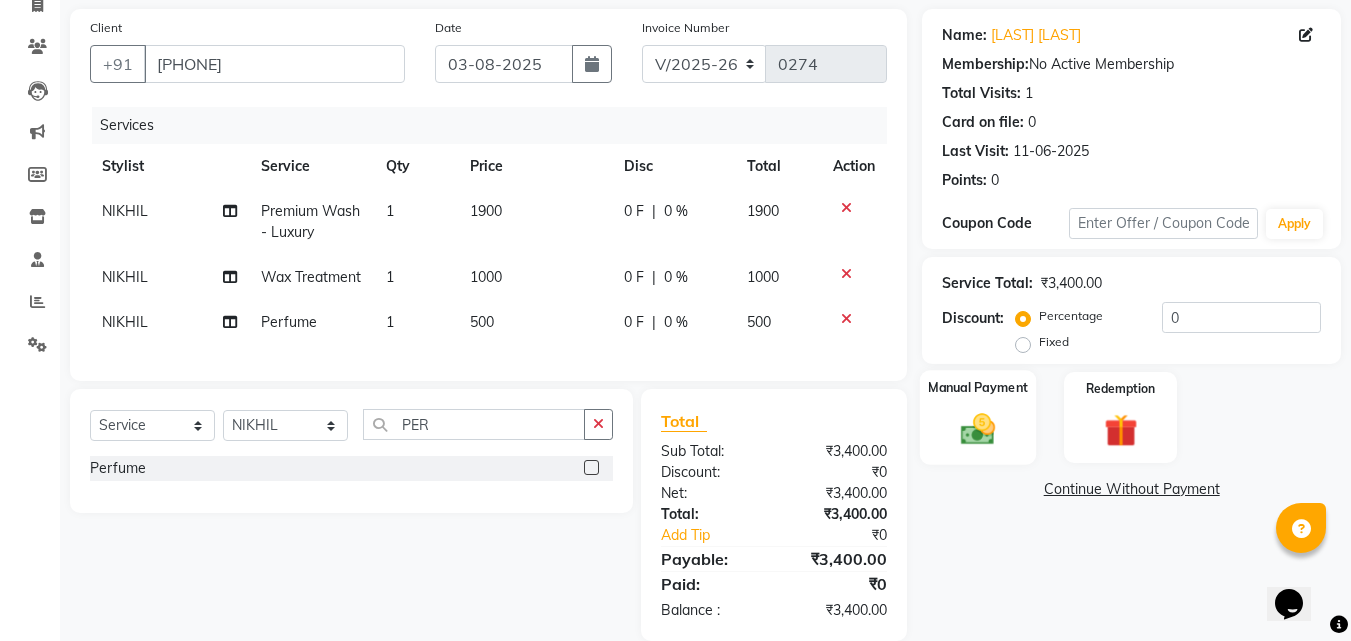 scroll, scrollTop: 186, scrollLeft: 0, axis: vertical 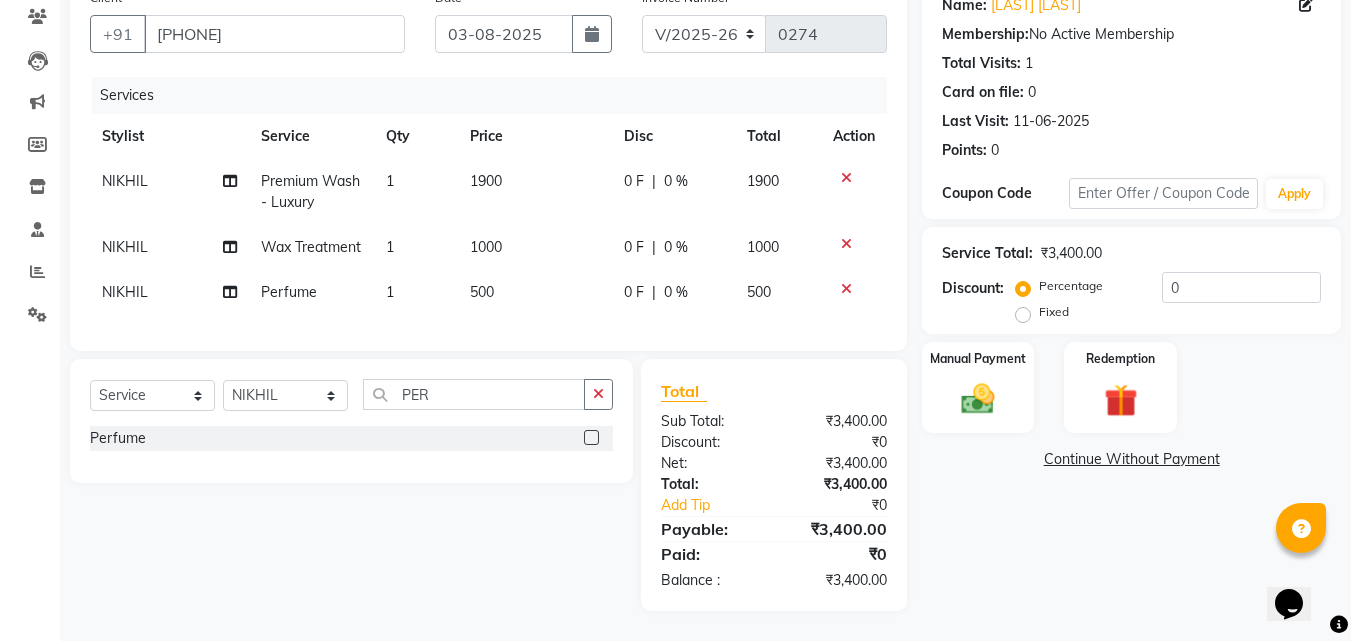 click on "Continue Without Payment" 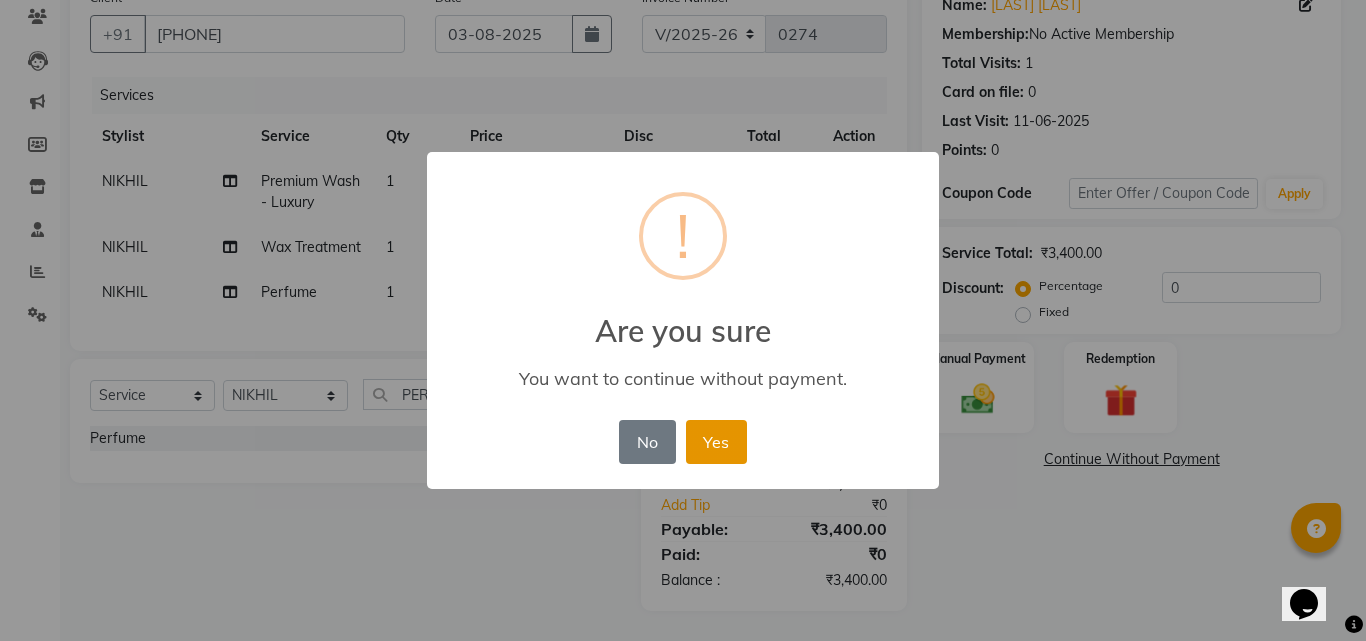 click on "Yes" at bounding box center [716, 442] 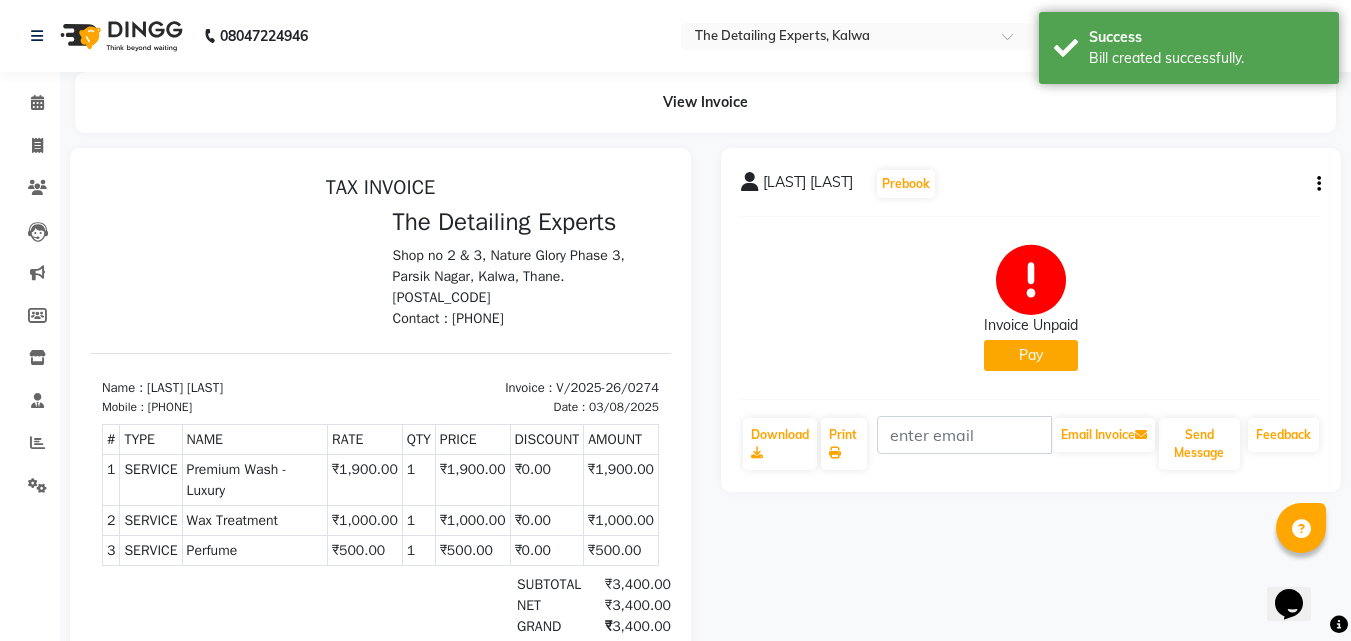 scroll, scrollTop: 0, scrollLeft: 0, axis: both 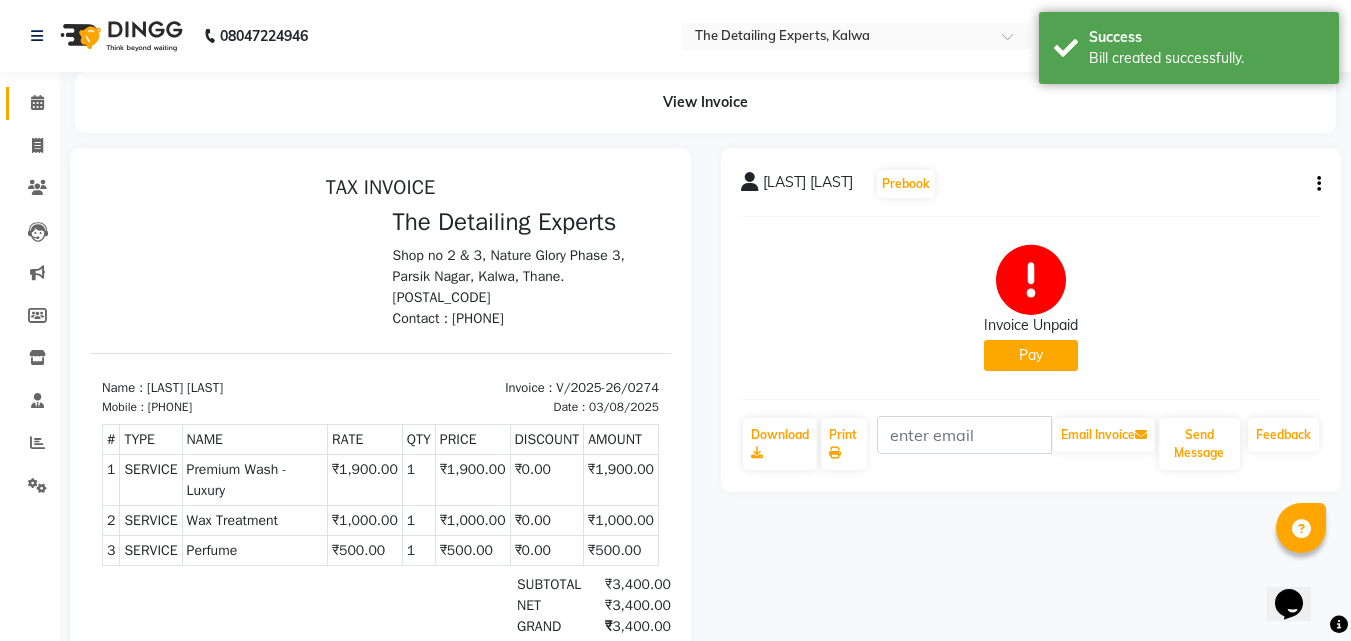 click on "Calendar" 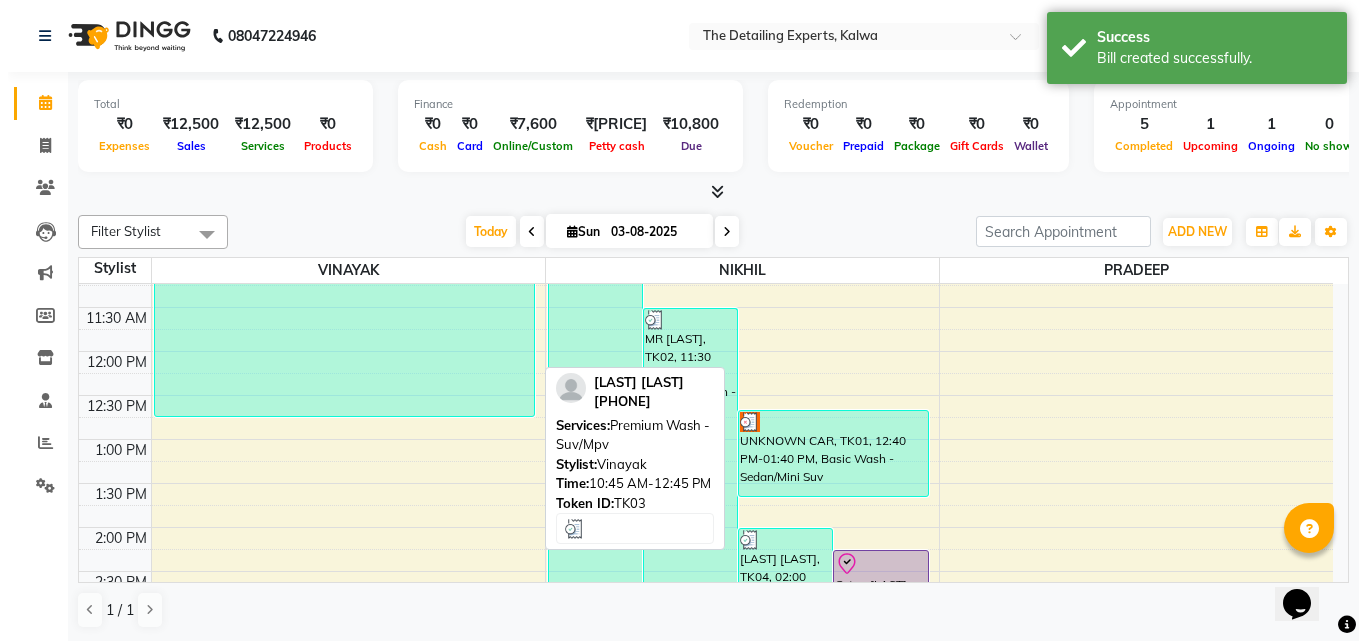 scroll, scrollTop: 400, scrollLeft: 0, axis: vertical 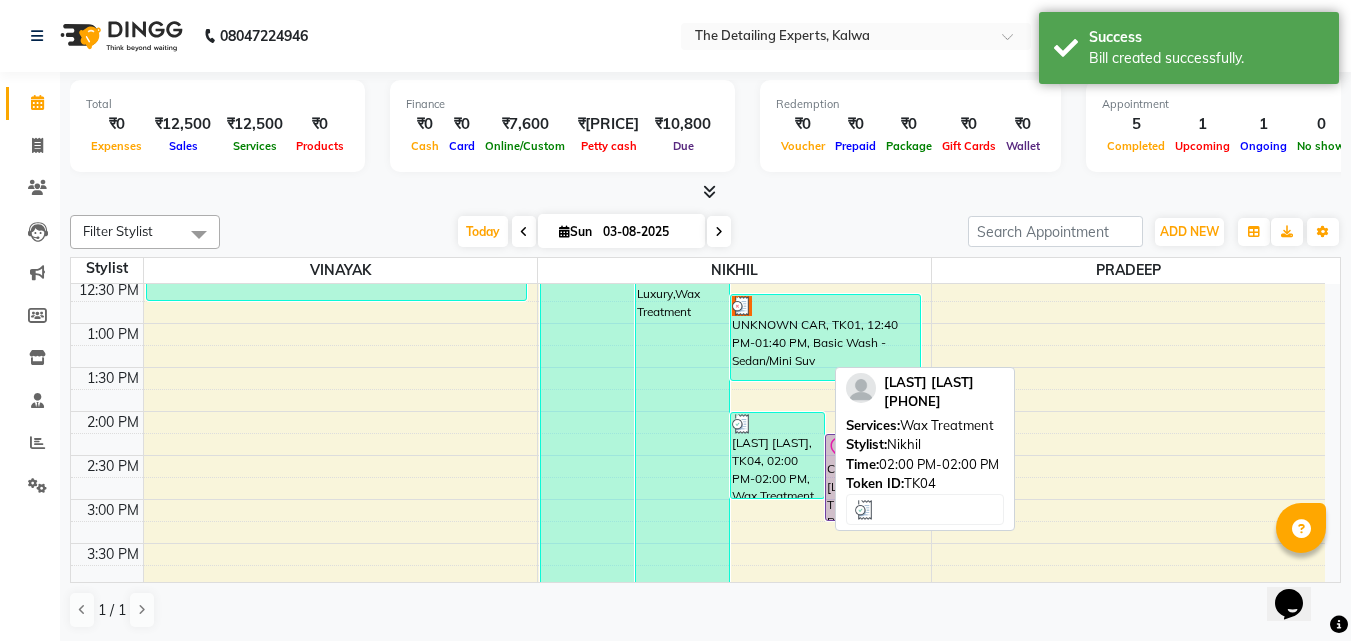click on "[LAST] [LAST], TK04, 02:00 PM-02:00 PM, Wax Treatment" at bounding box center (777, 455) 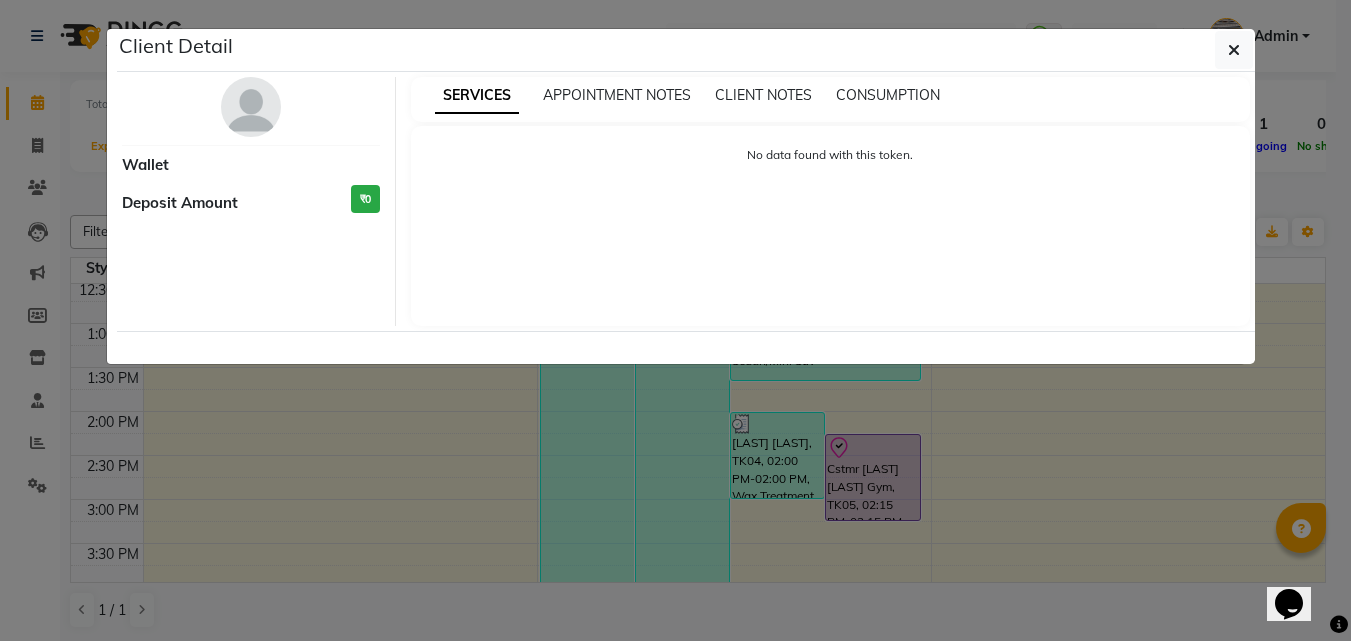select on "3" 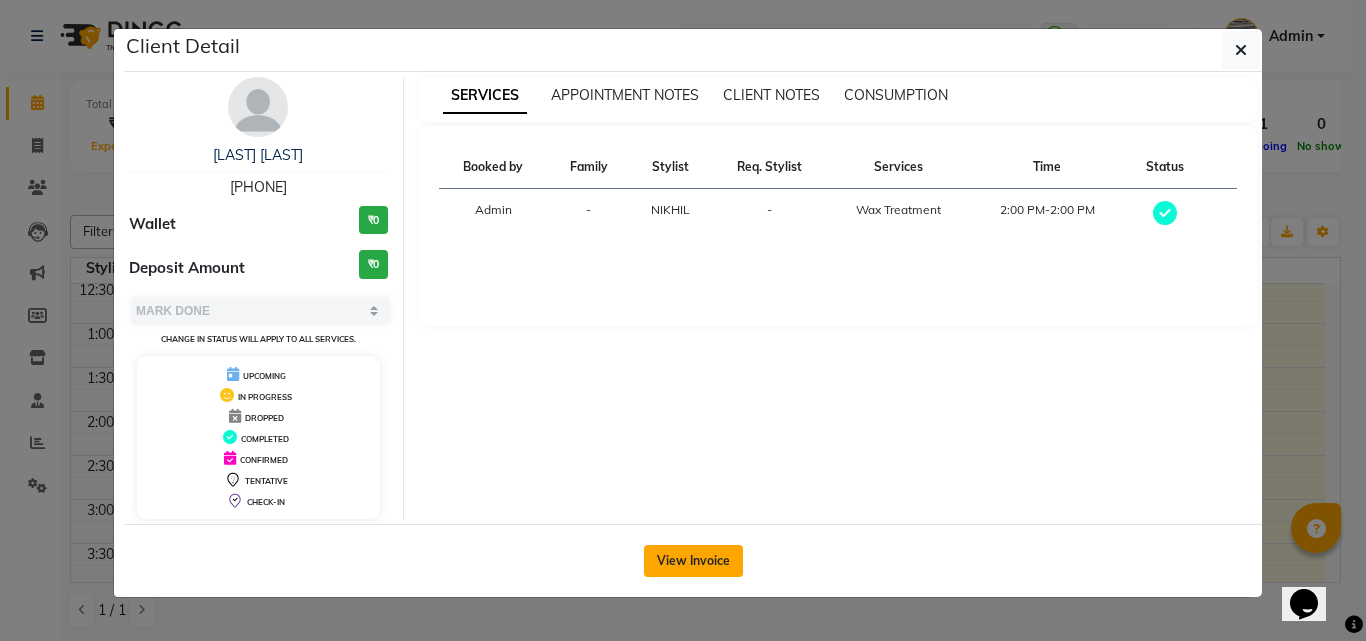 click on "View Invoice" 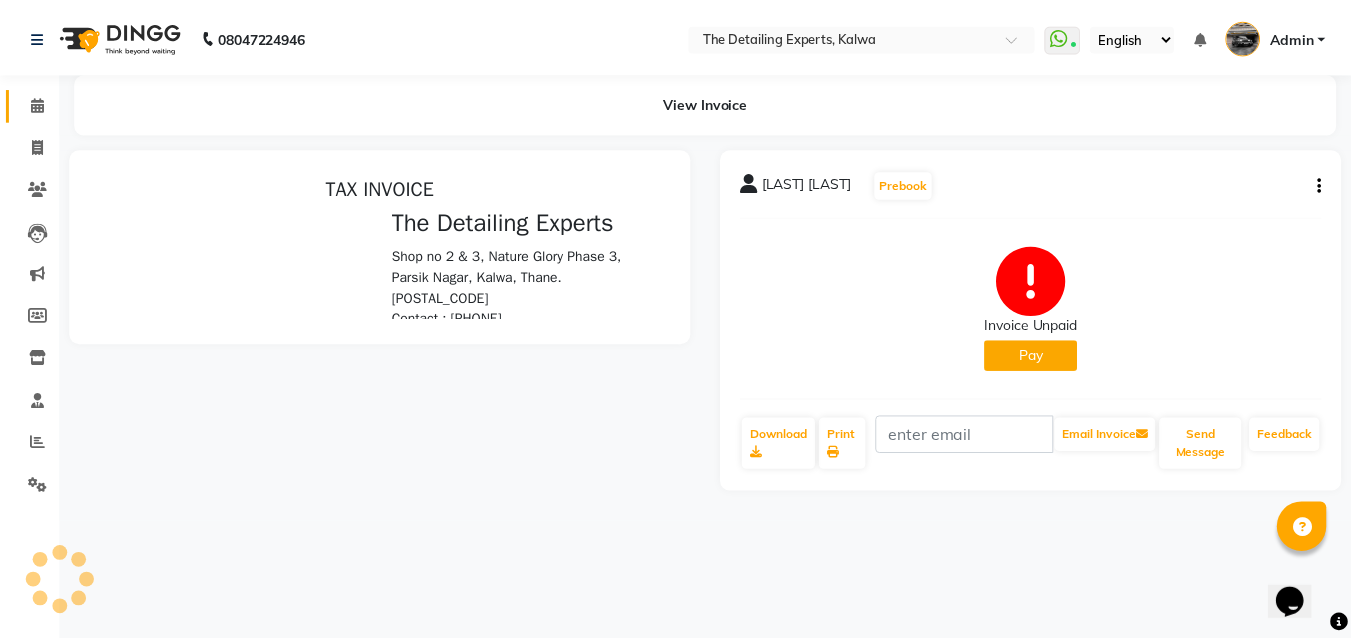scroll, scrollTop: 0, scrollLeft: 0, axis: both 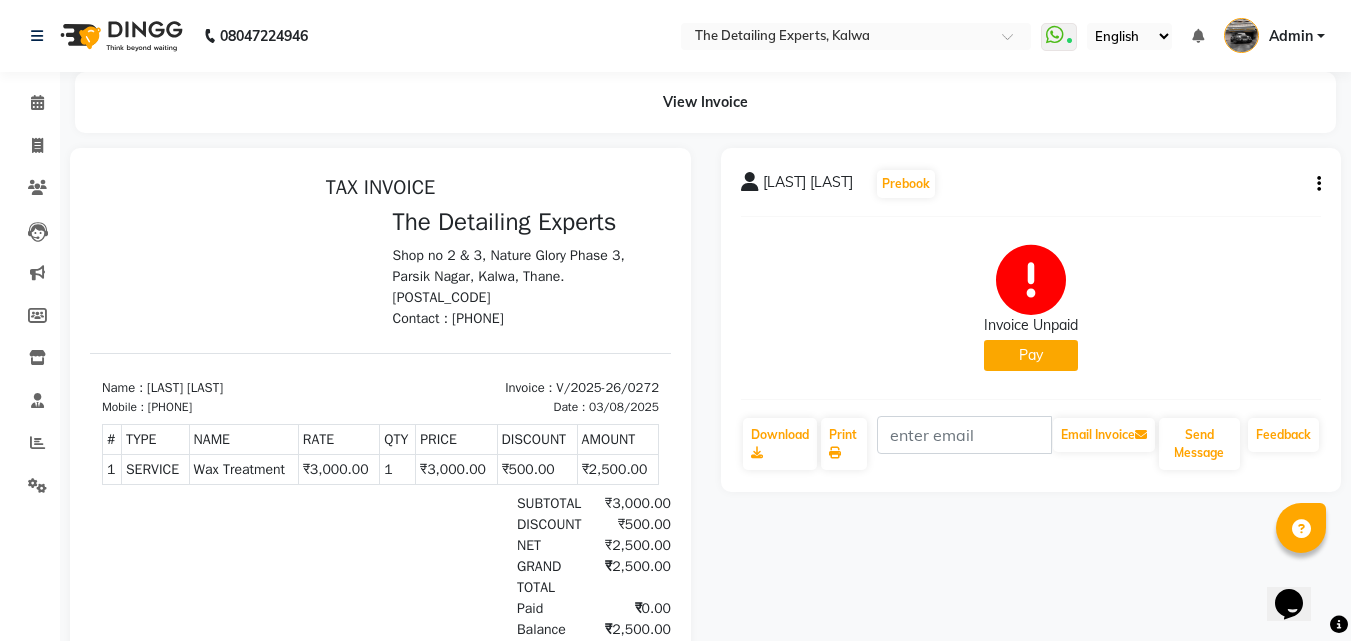 click on "Pay" 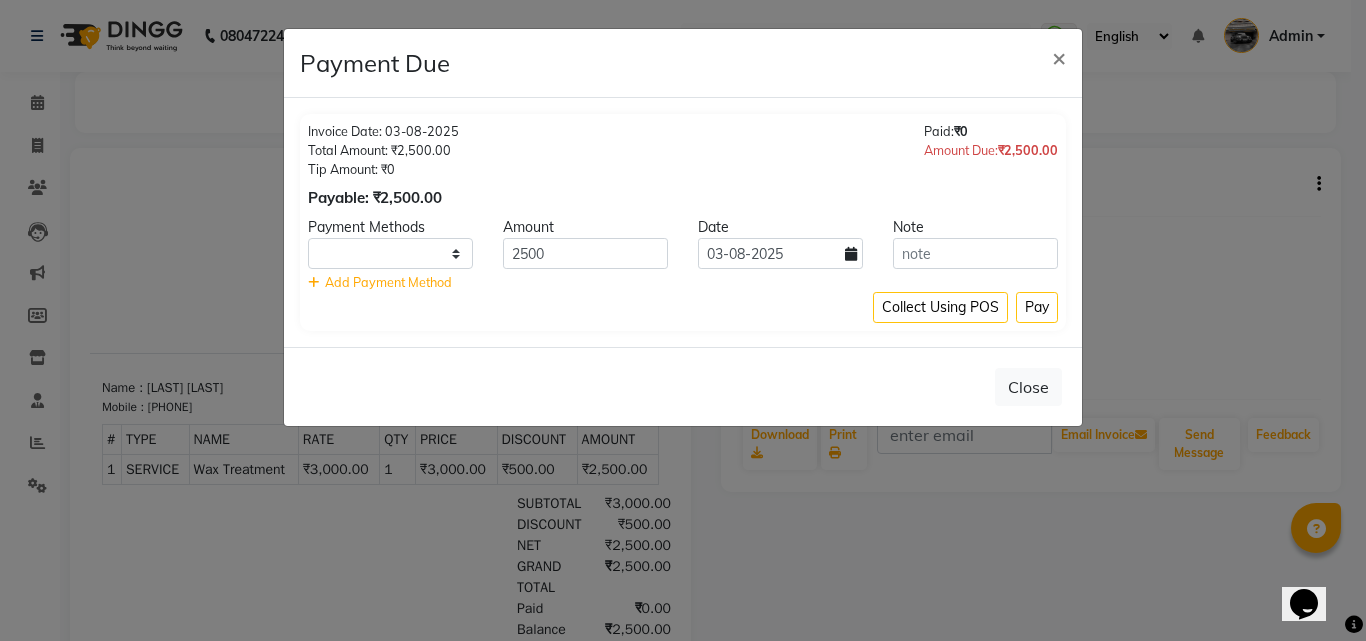 select on "1" 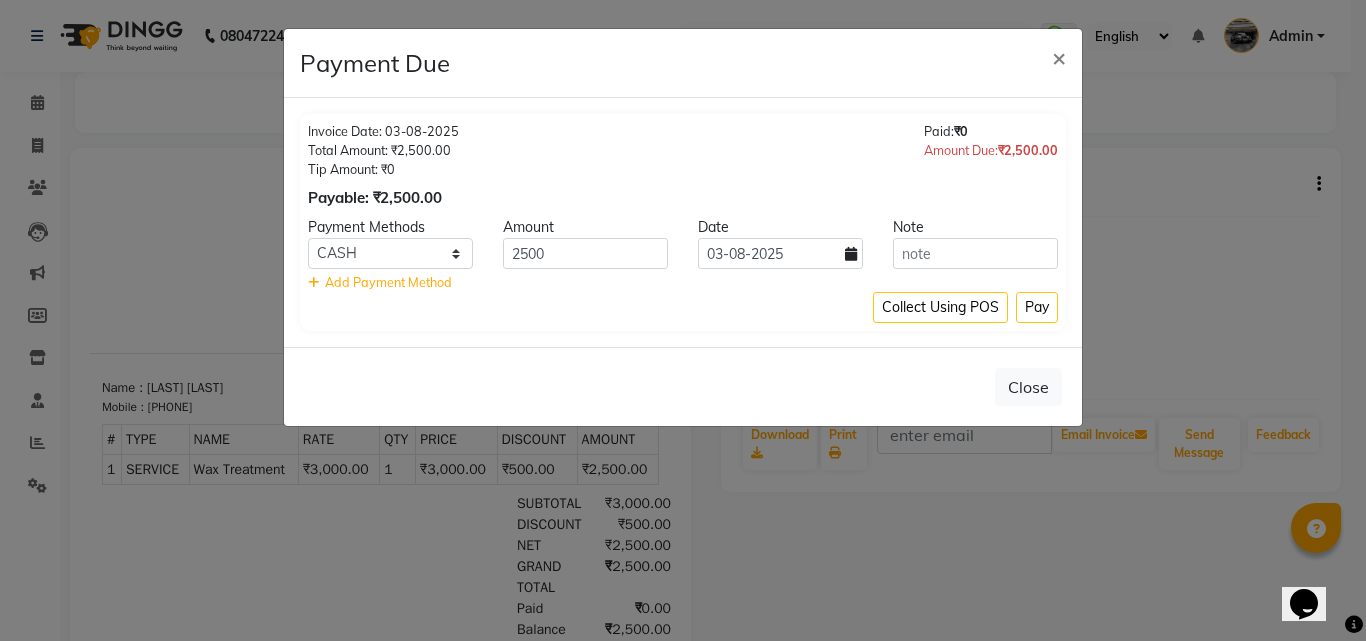 drag, startPoint x: 1044, startPoint y: 307, endPoint x: 1023, endPoint y: 316, distance: 22.847319 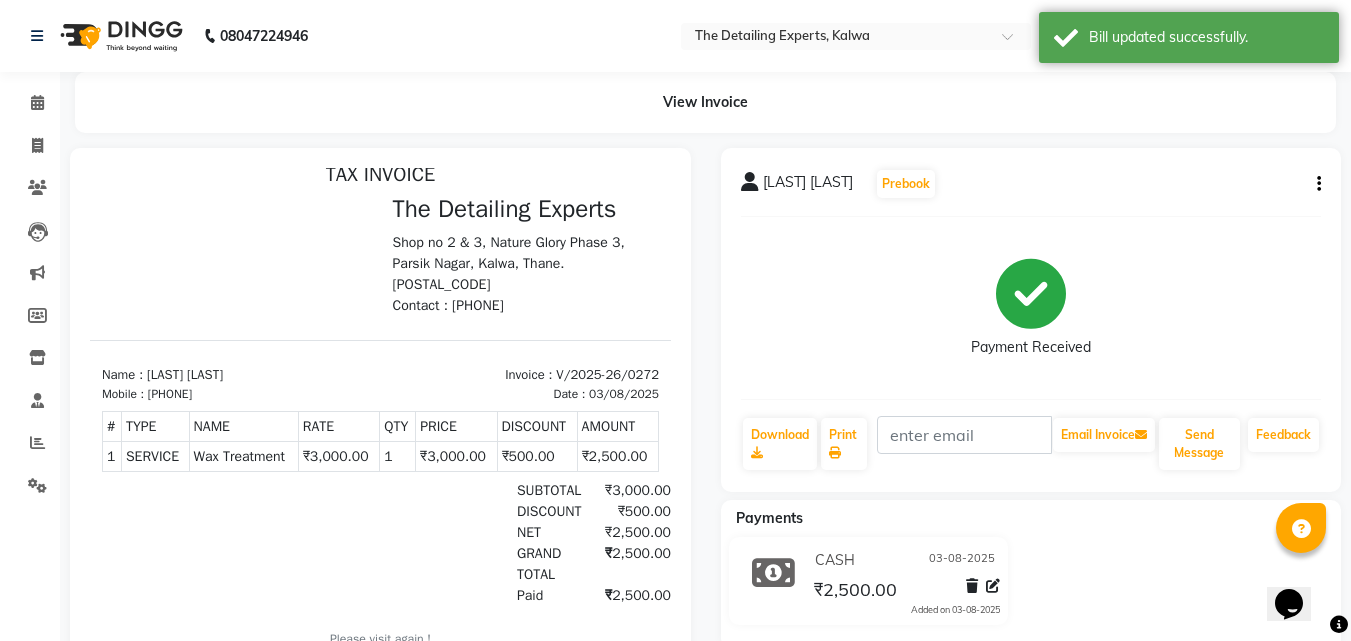scroll, scrollTop: 16, scrollLeft: 0, axis: vertical 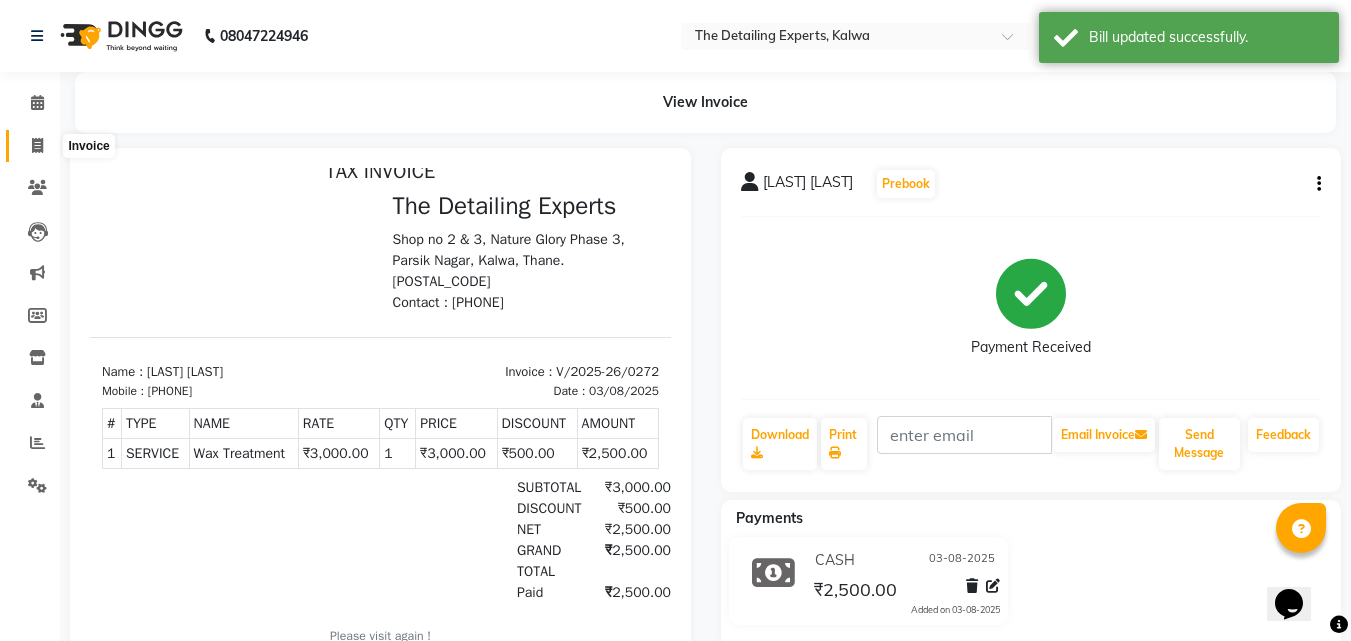 click 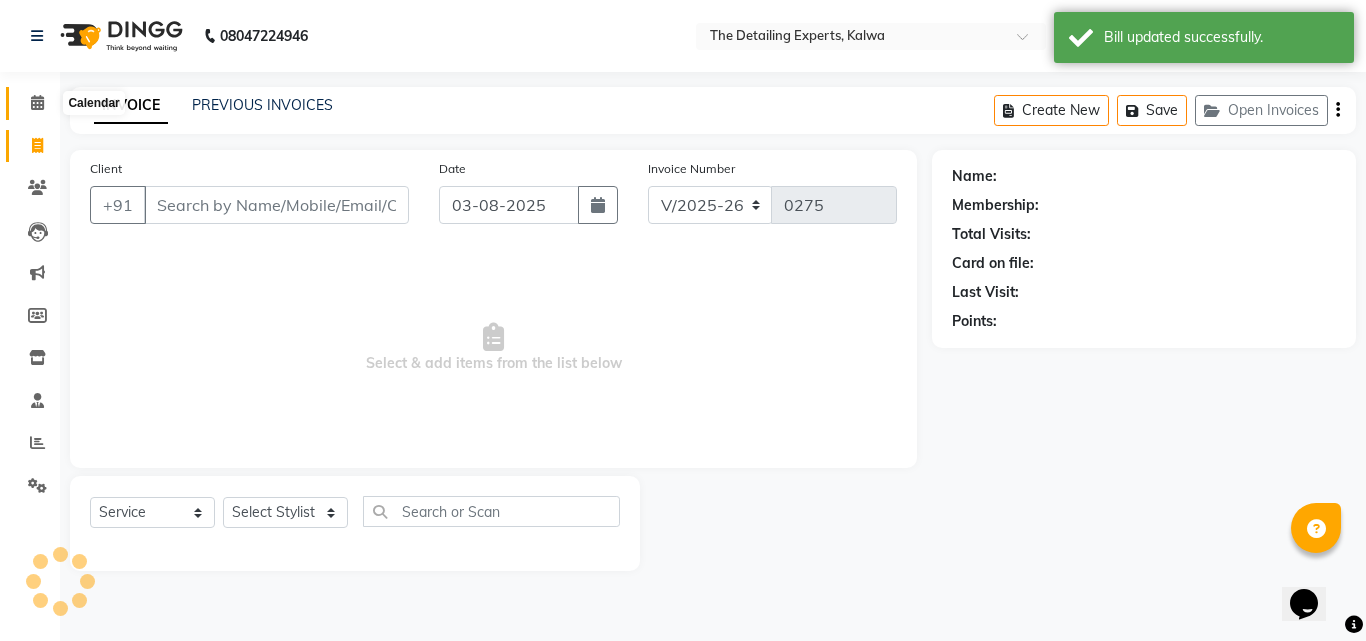 click 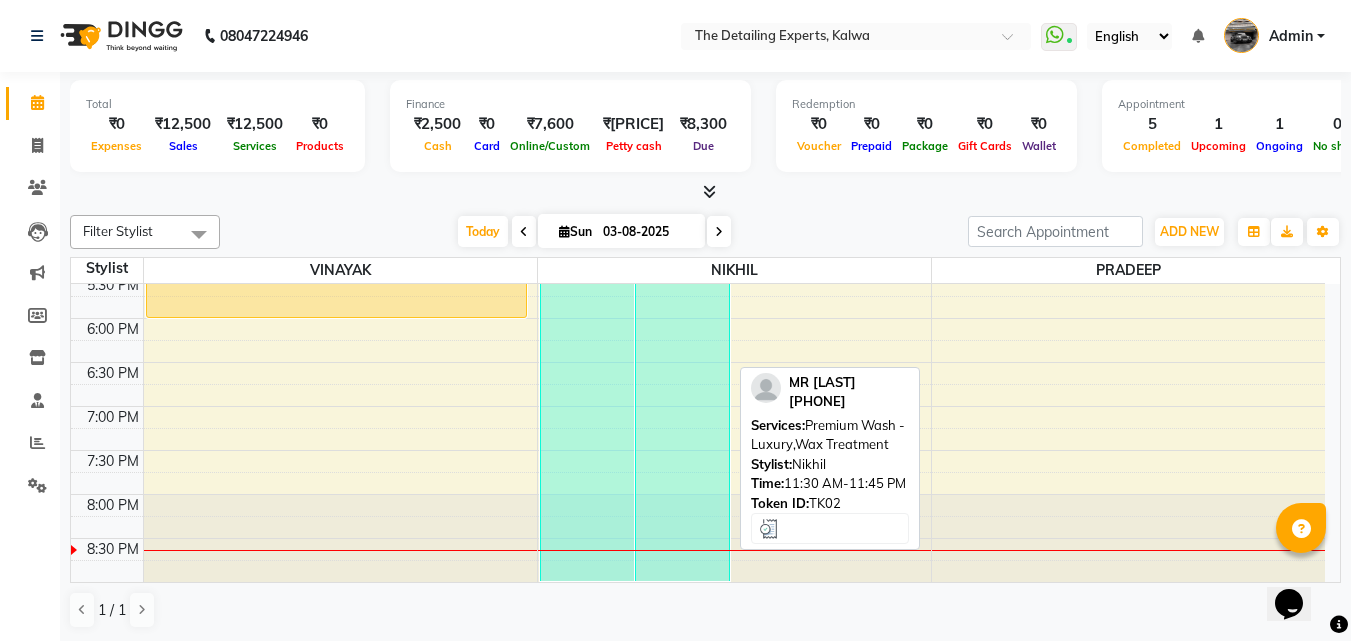 scroll, scrollTop: 745, scrollLeft: 0, axis: vertical 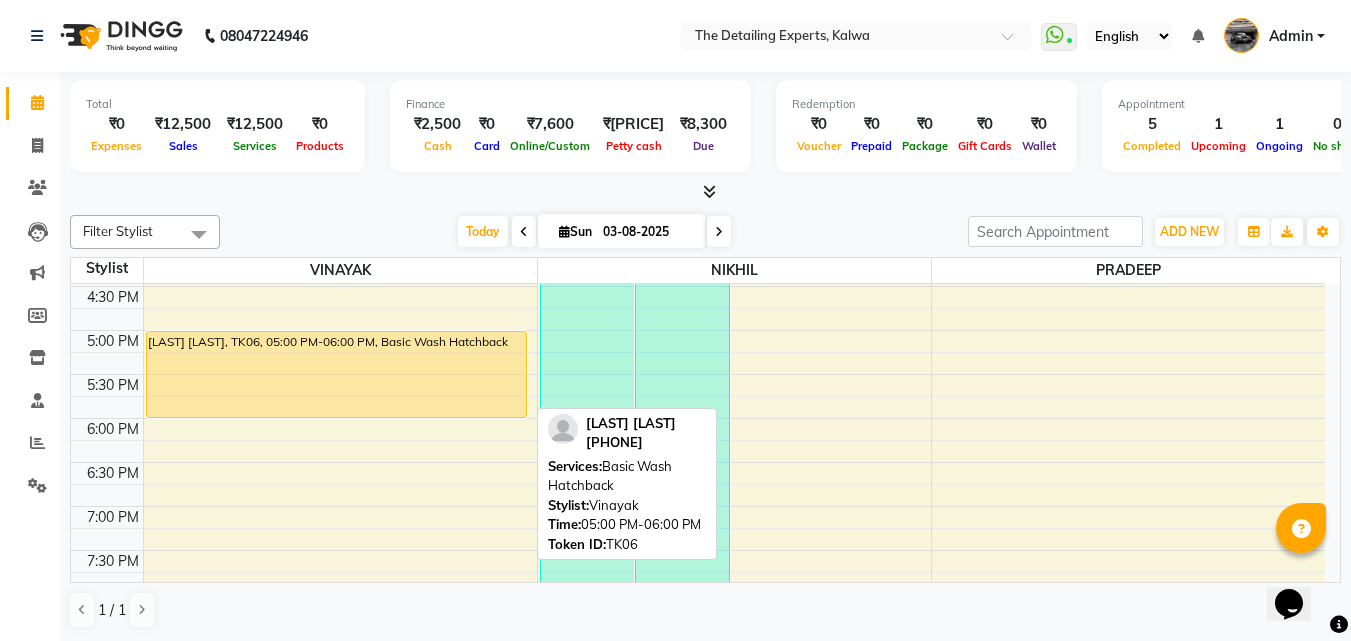 click on "[LAST] [LAST], TK06, 05:00 PM-06:00 PM, Basic Wash Hatchback" at bounding box center (336, 374) 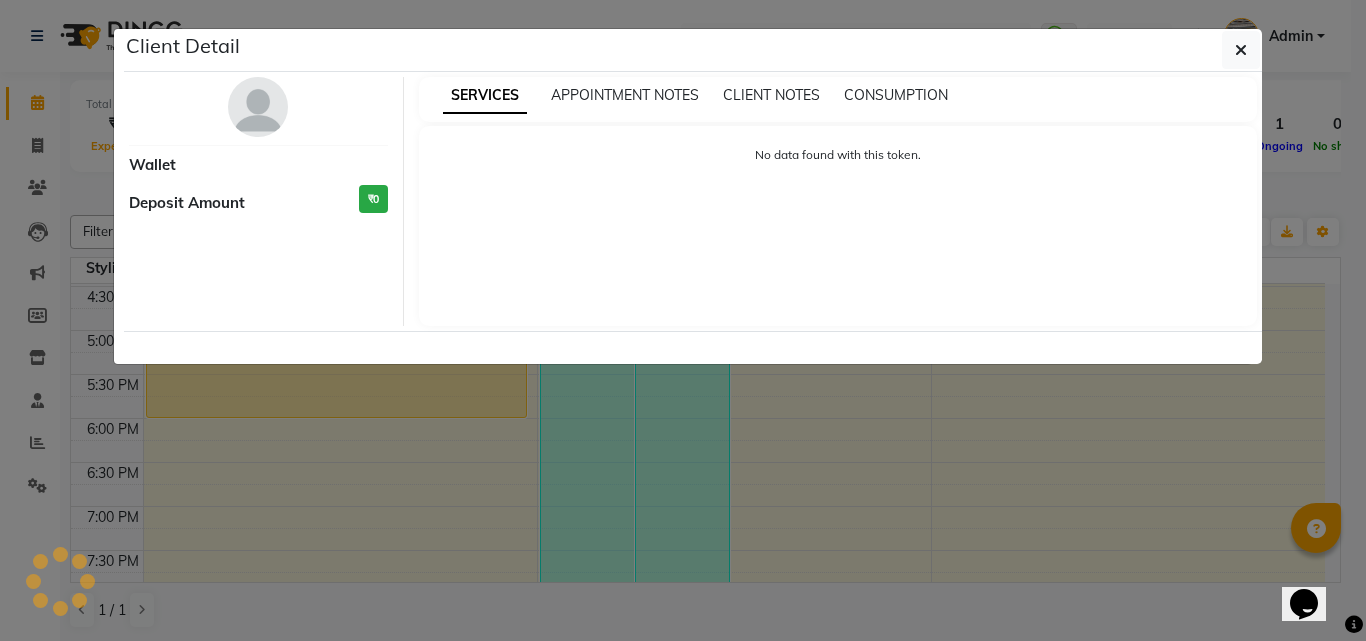 select on "1" 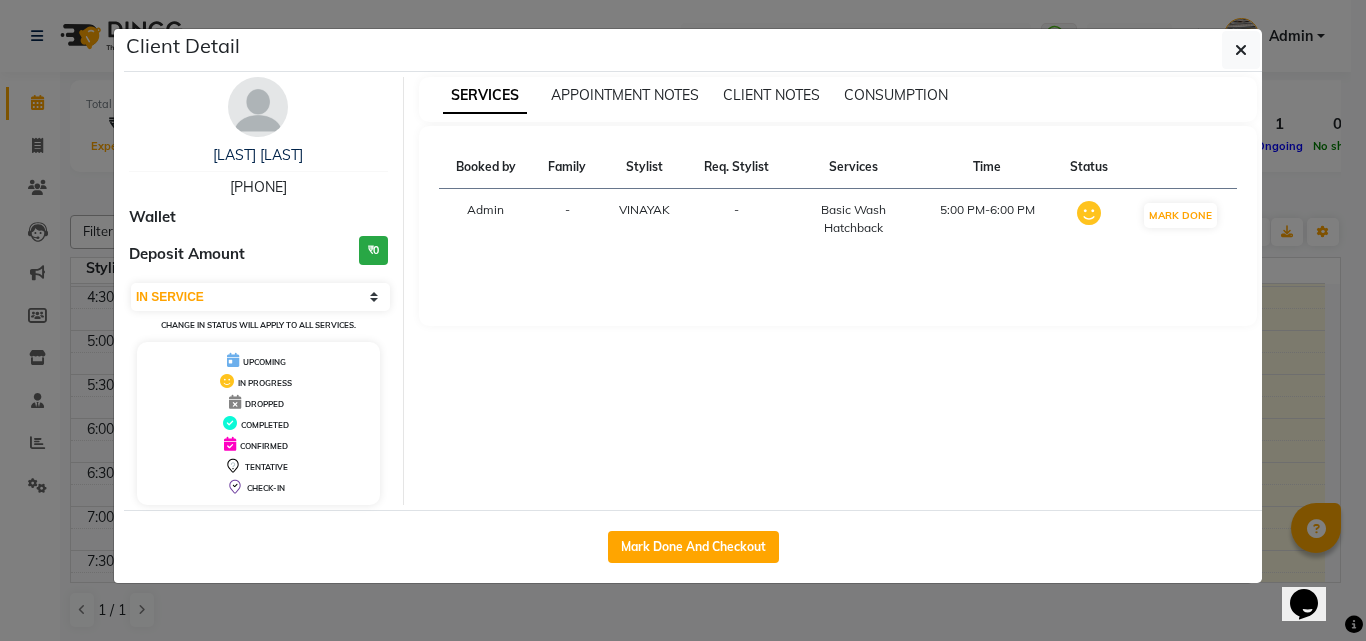 drag, startPoint x: 621, startPoint y: 529, endPoint x: 626, endPoint y: 586, distance: 57.21888 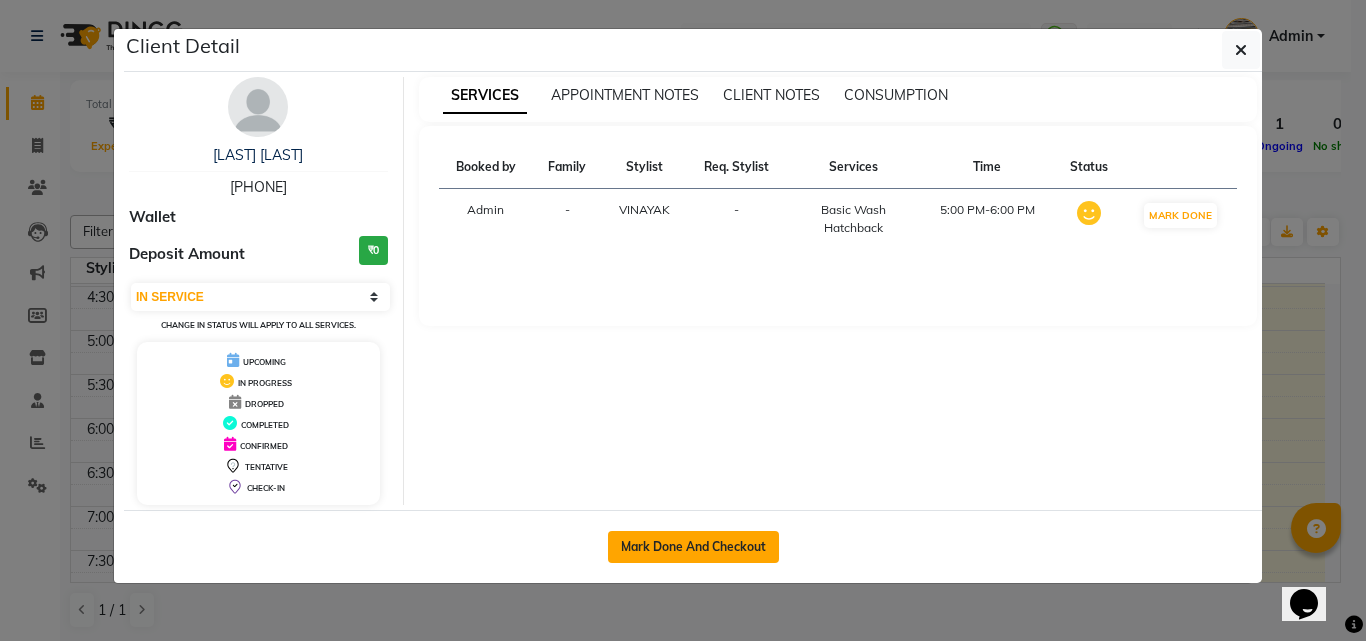 click on "Mark Done And Checkout" 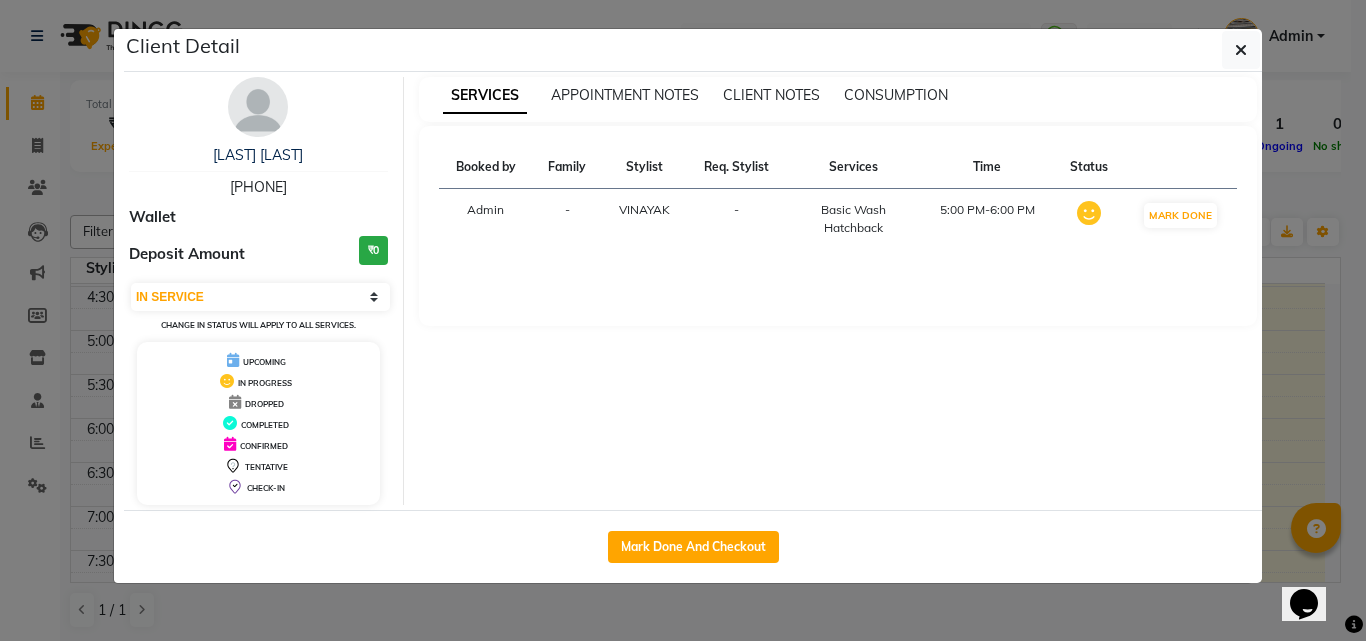select on "service" 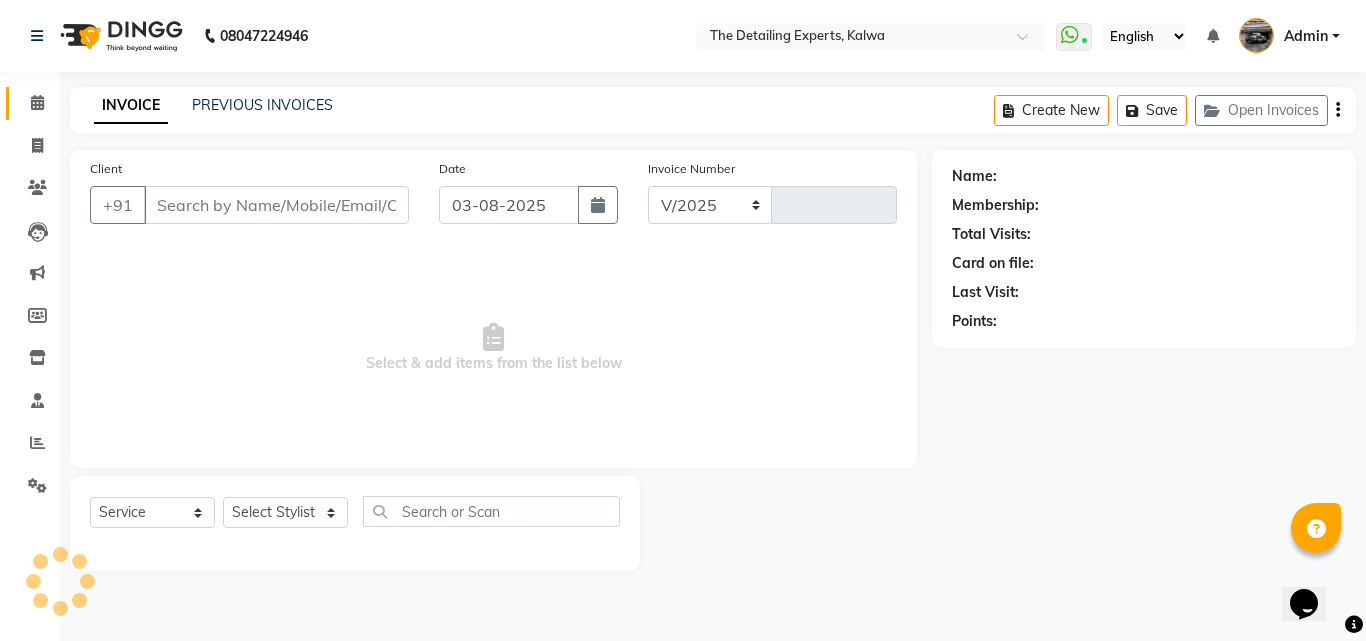 select on "7451" 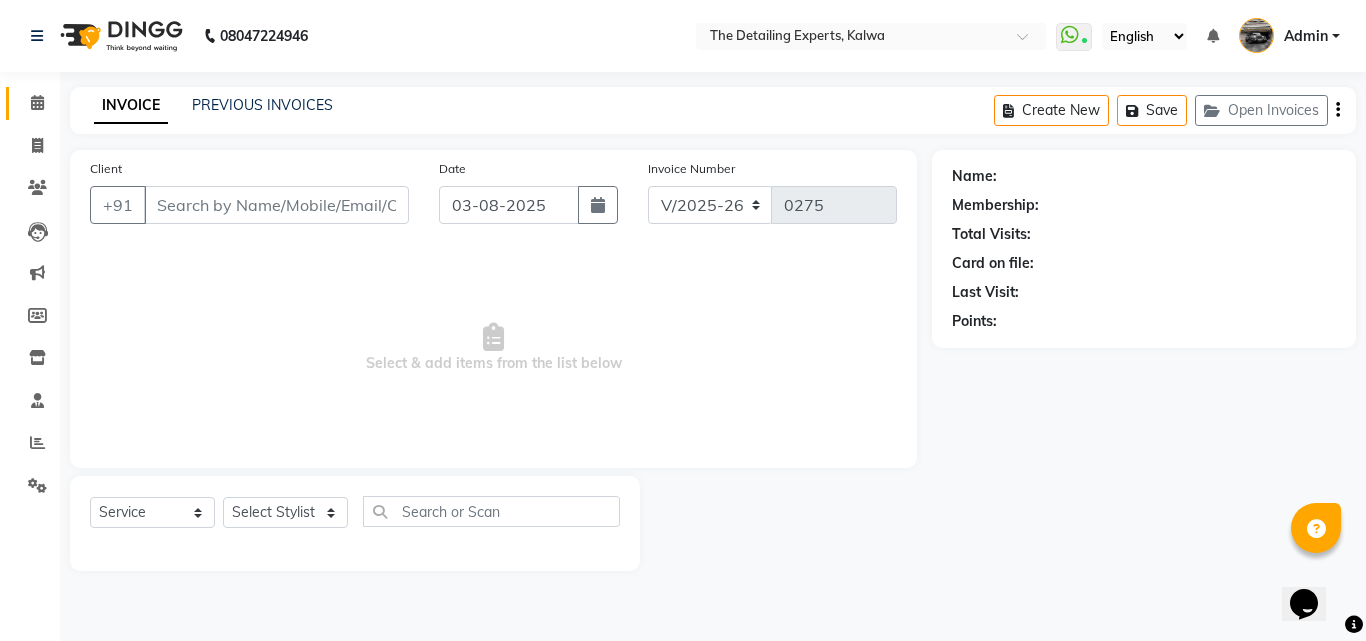 type on "[PHONE]" 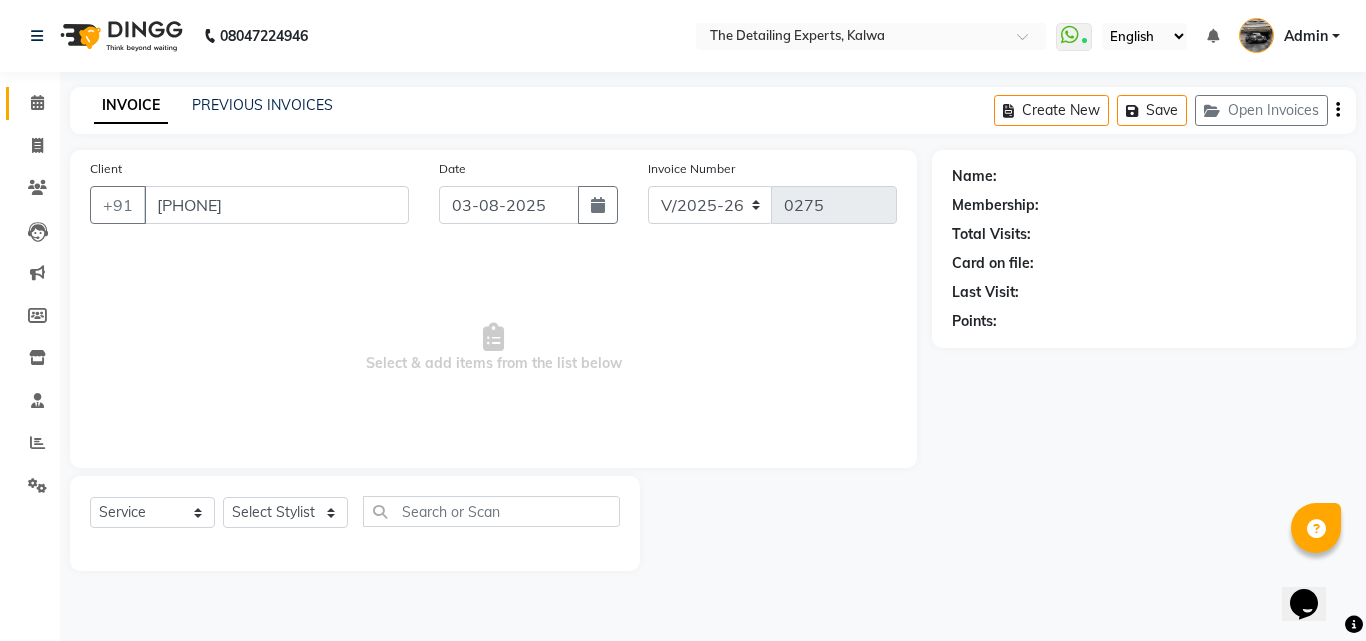 select on "65222" 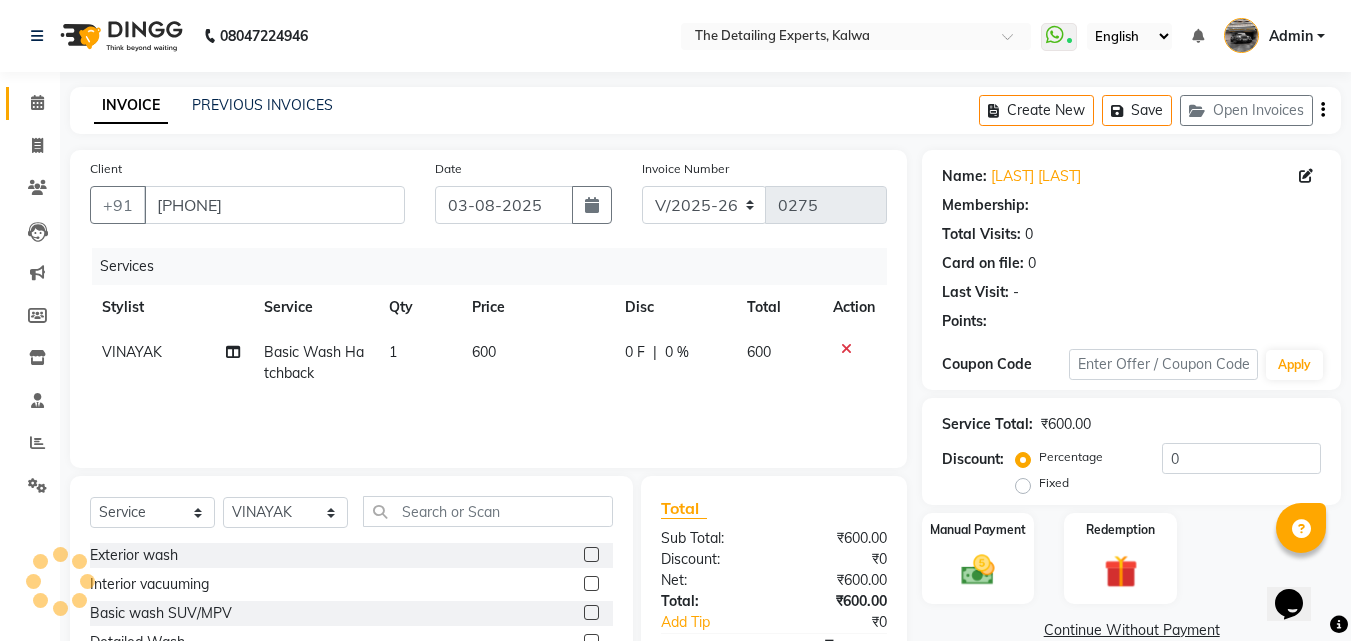 select on "1: Object" 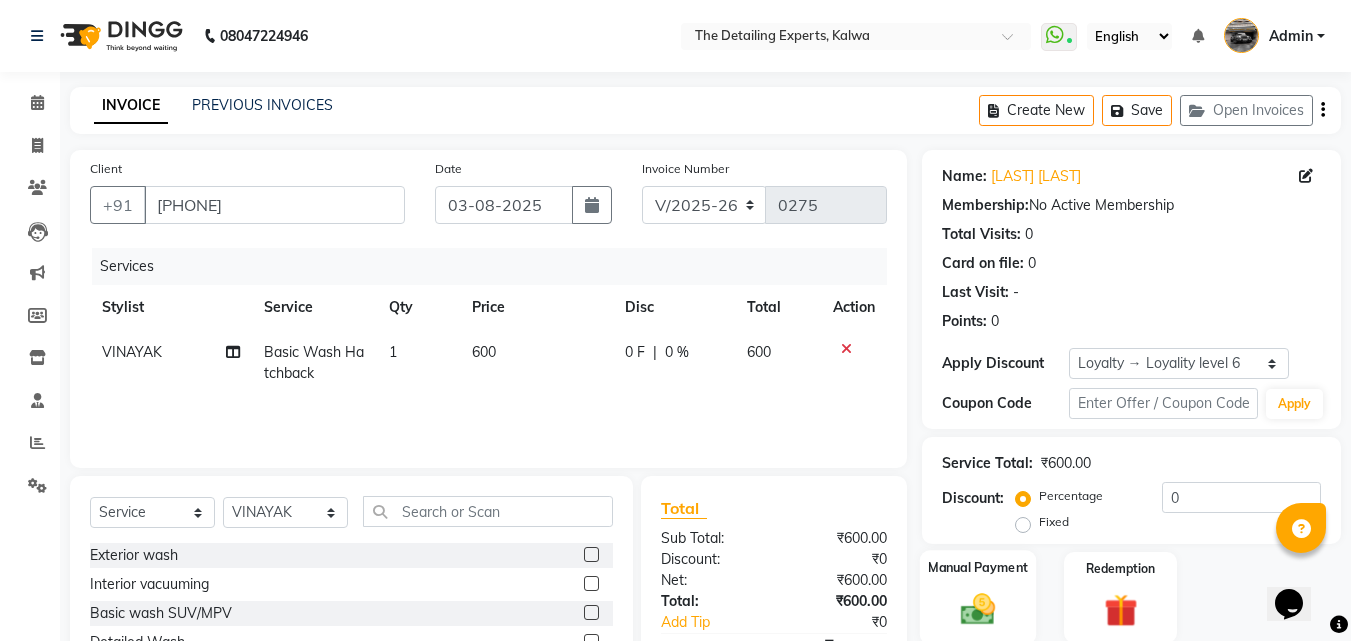click on "Manual Payment" 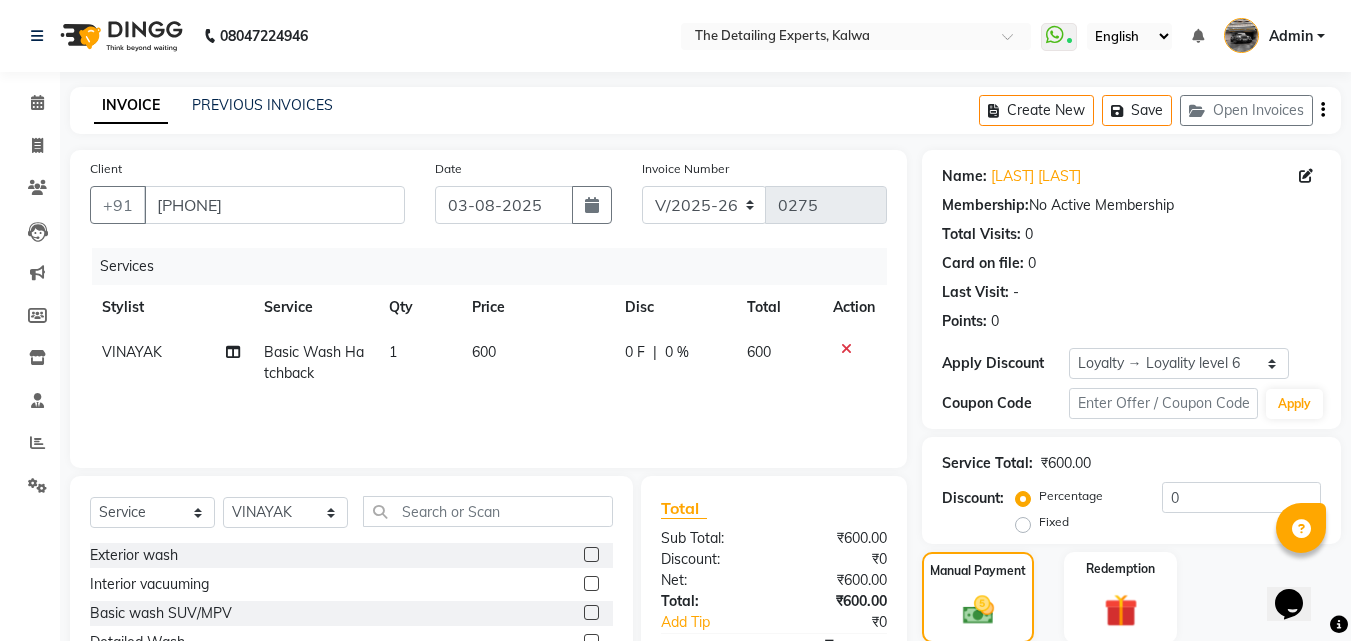click on "UPI" 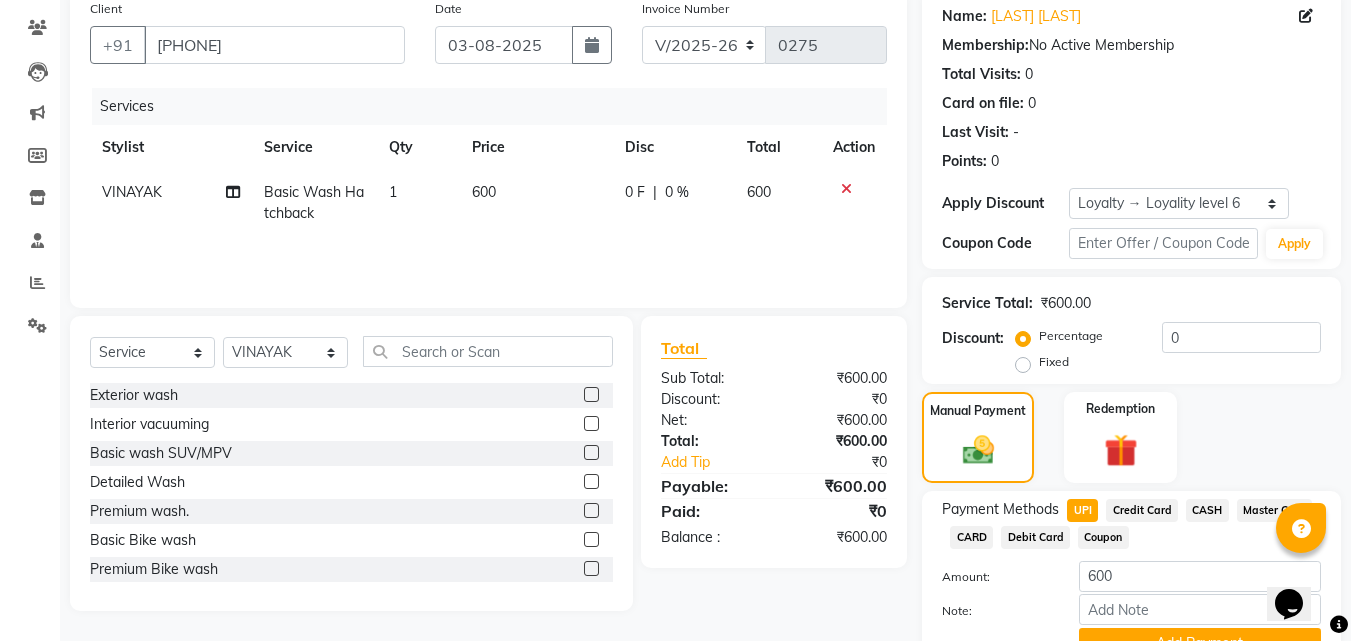 click on "Payment Methods  UPI   Credit Card   CASH   Master Card   CARD   Debit Card   Coupon" 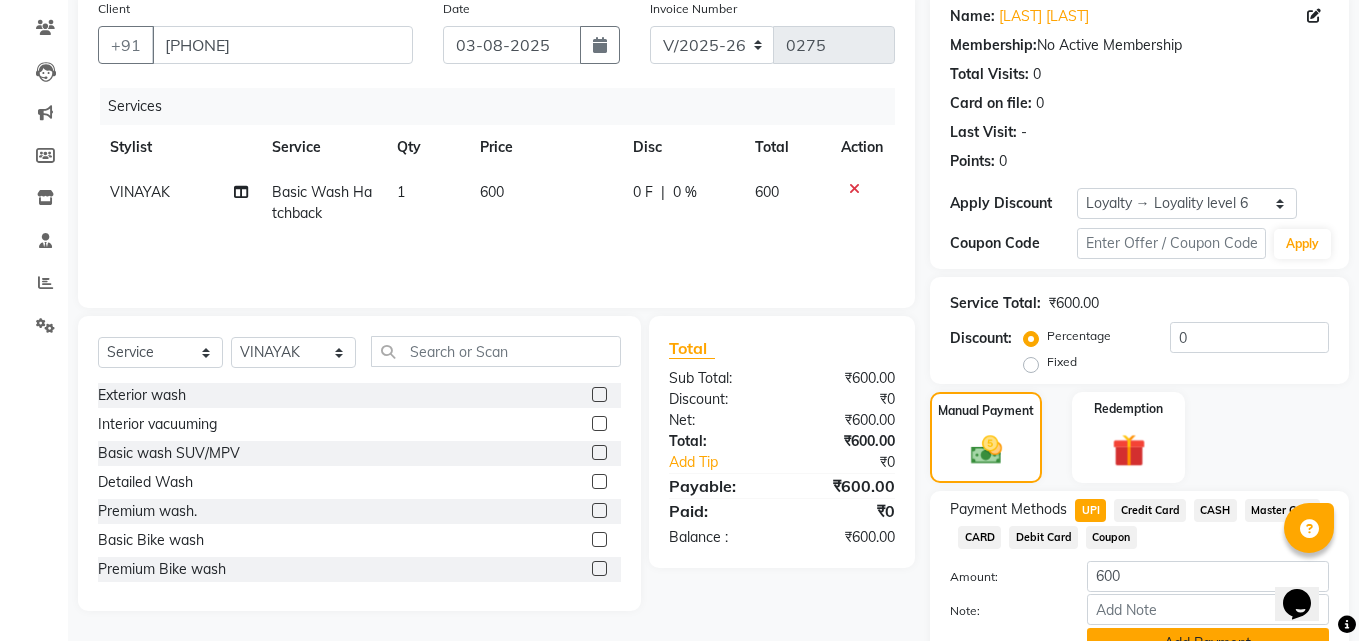 scroll, scrollTop: 257, scrollLeft: 0, axis: vertical 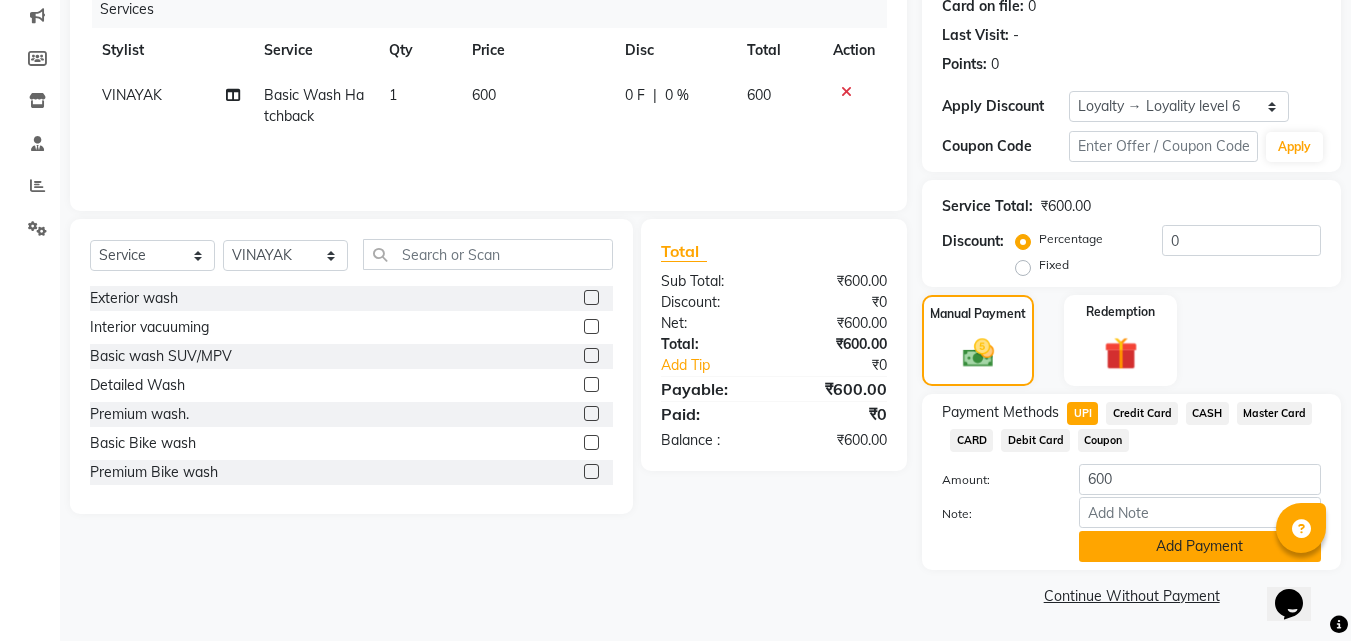 click on "Add Payment" 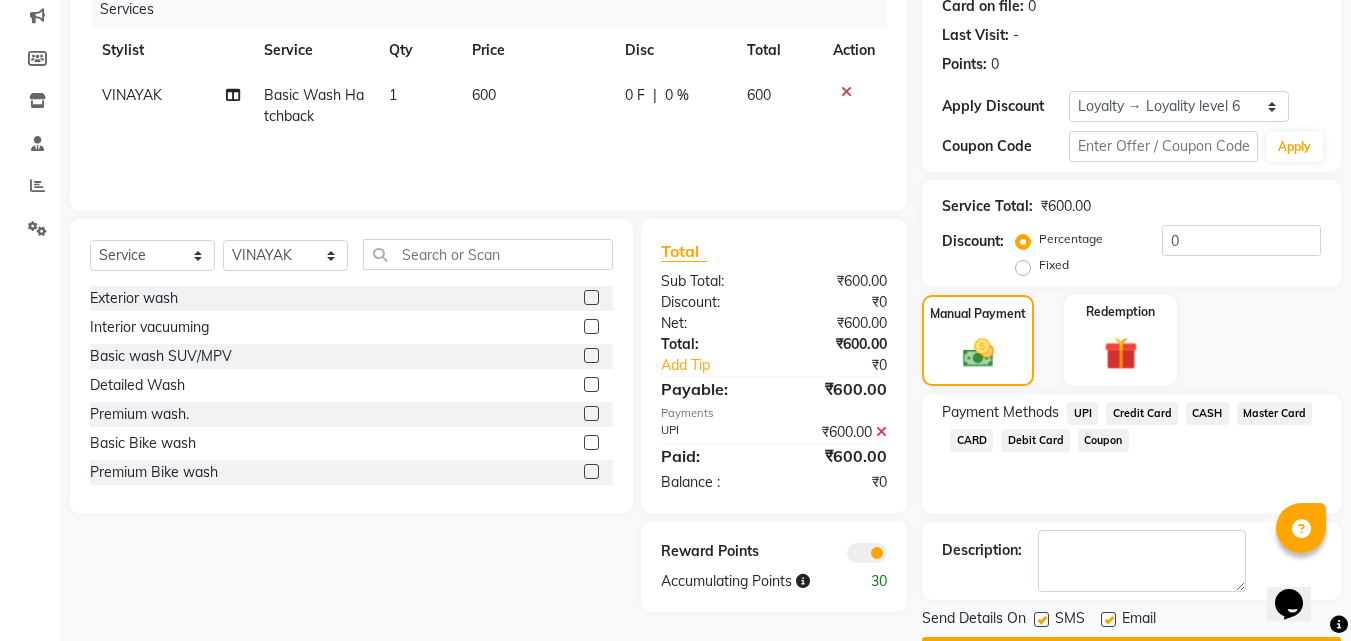 click 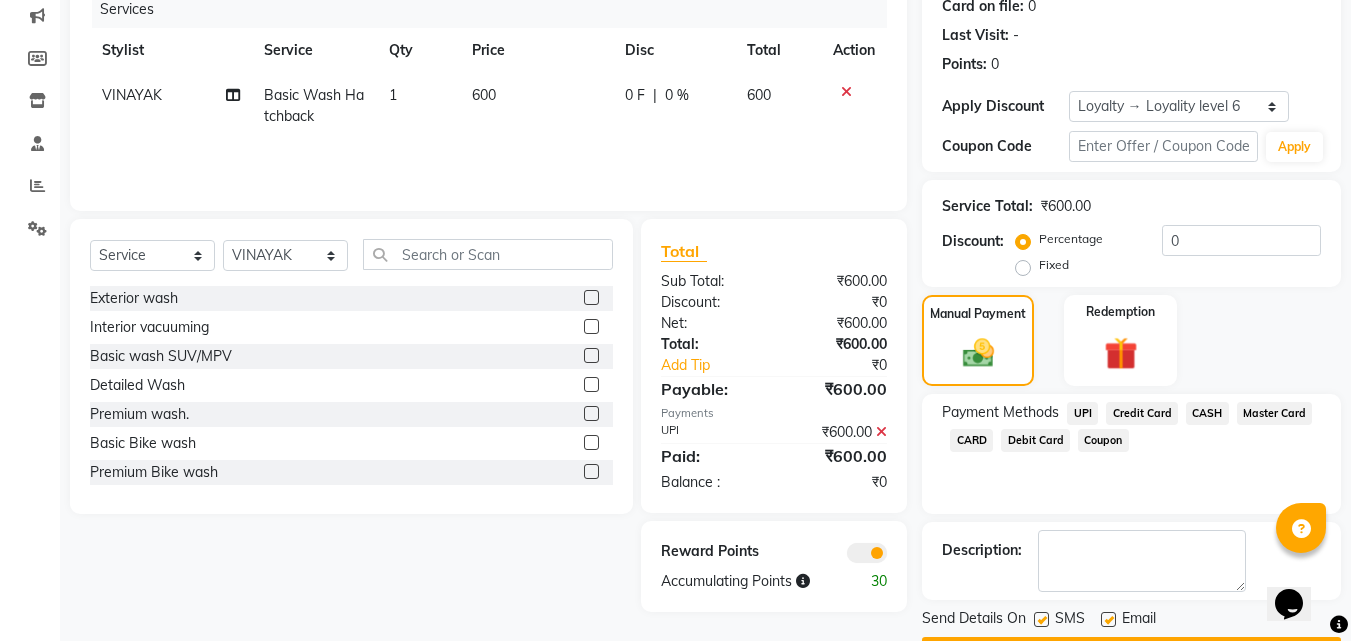 click 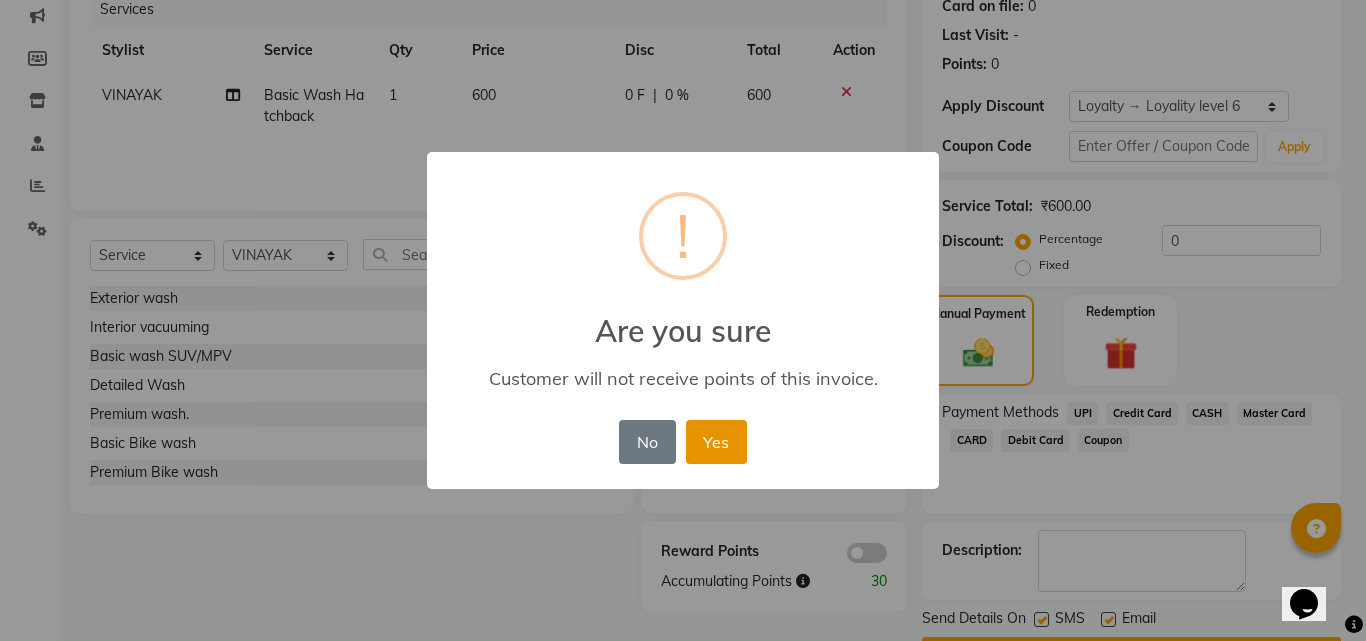 click on "Yes" at bounding box center (716, 442) 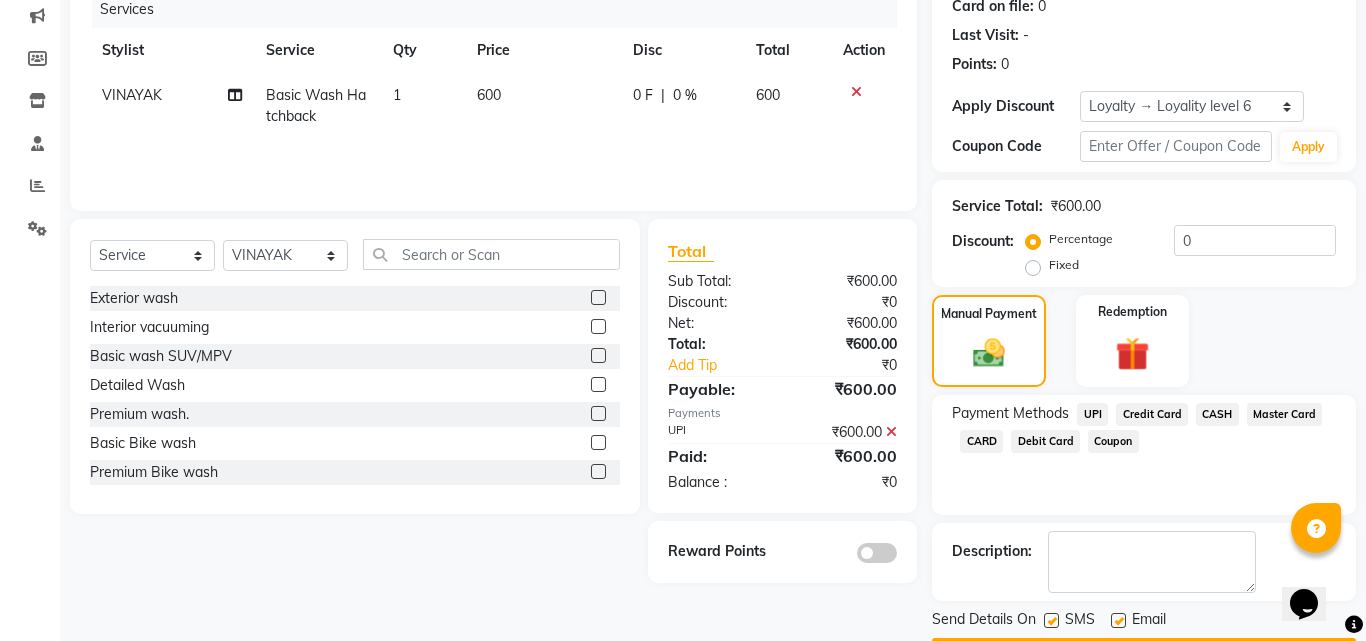 click on "Description:" 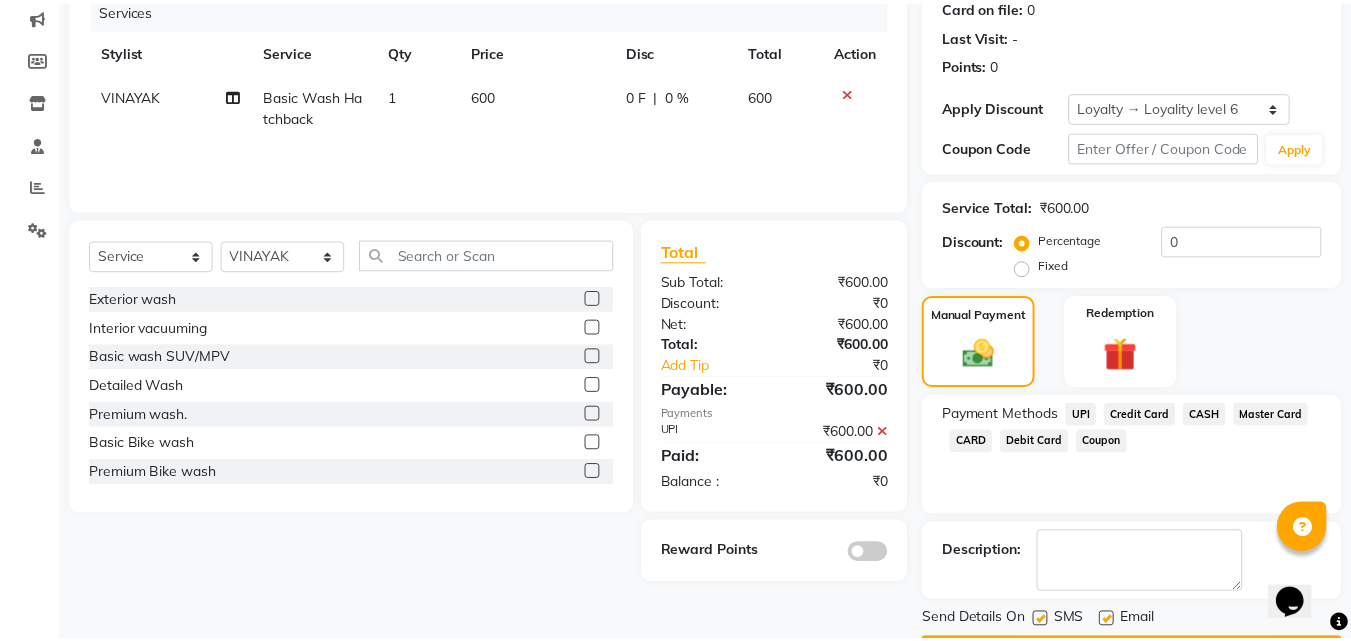 scroll, scrollTop: 314, scrollLeft: 0, axis: vertical 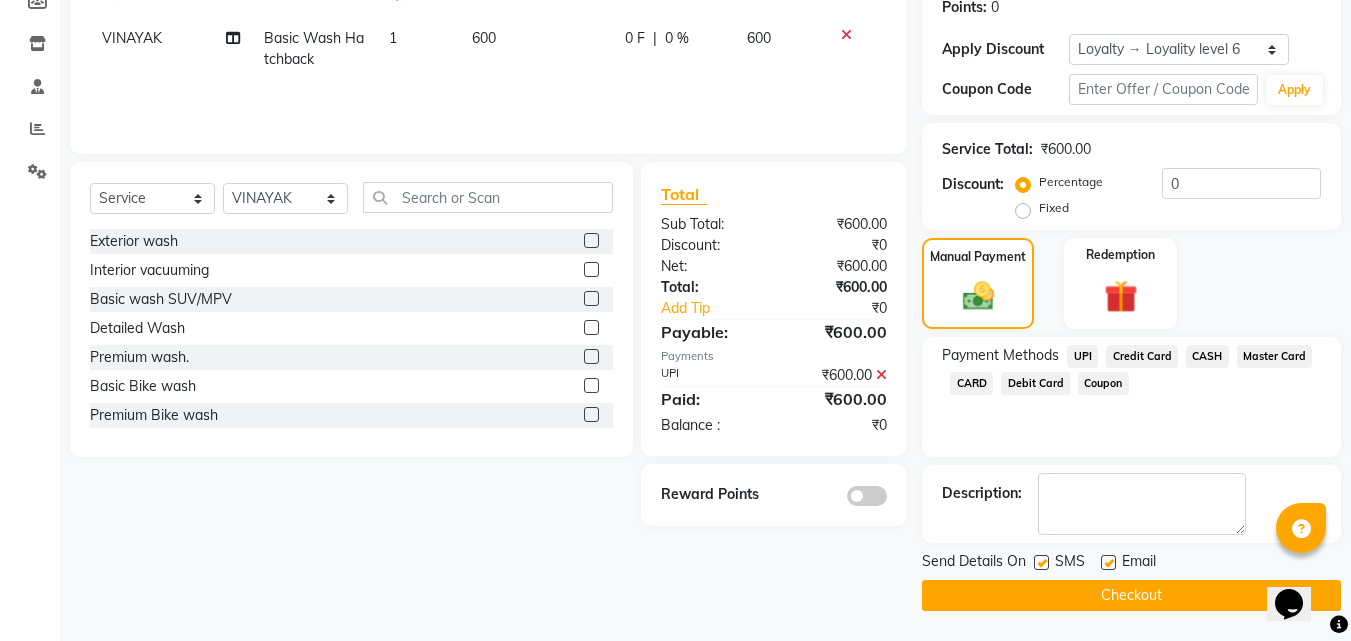 click on "Checkout" 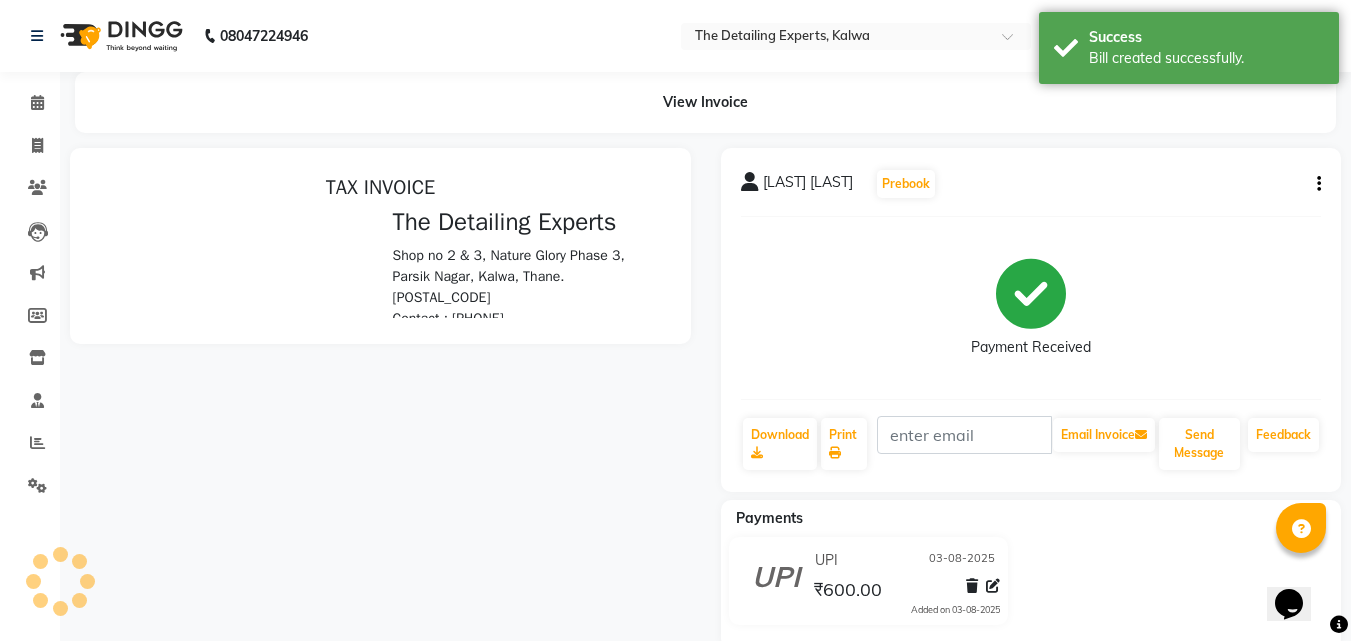 scroll, scrollTop: 0, scrollLeft: 0, axis: both 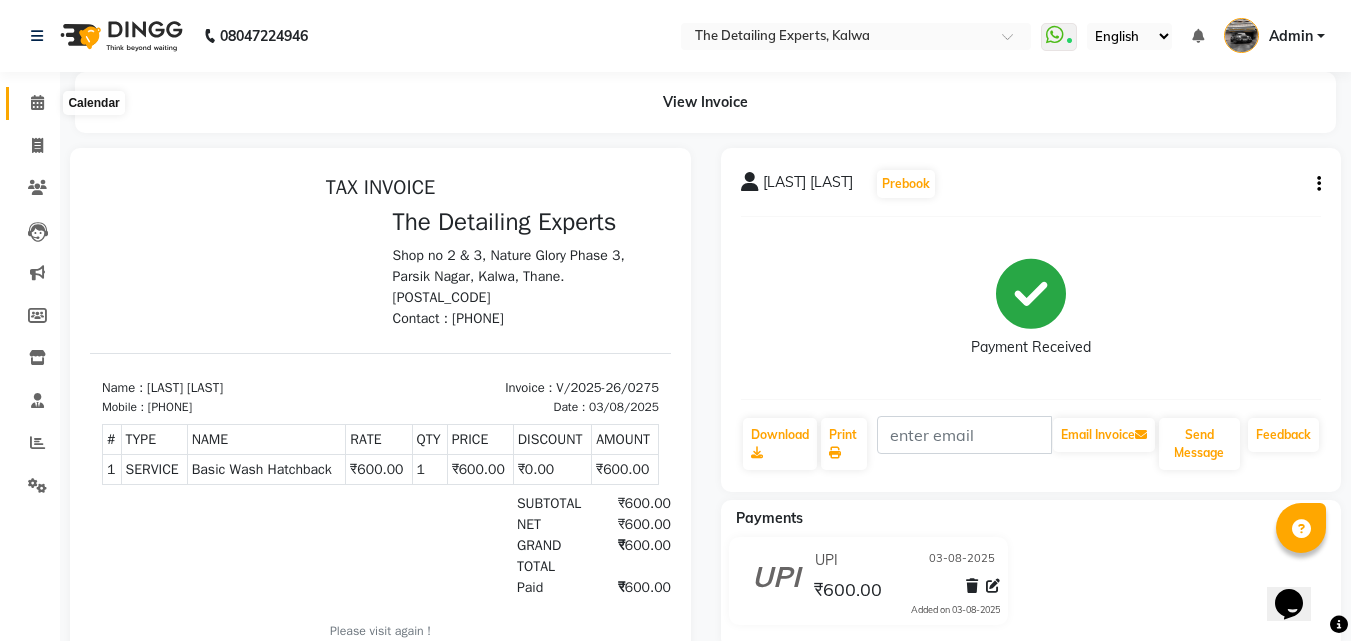 click 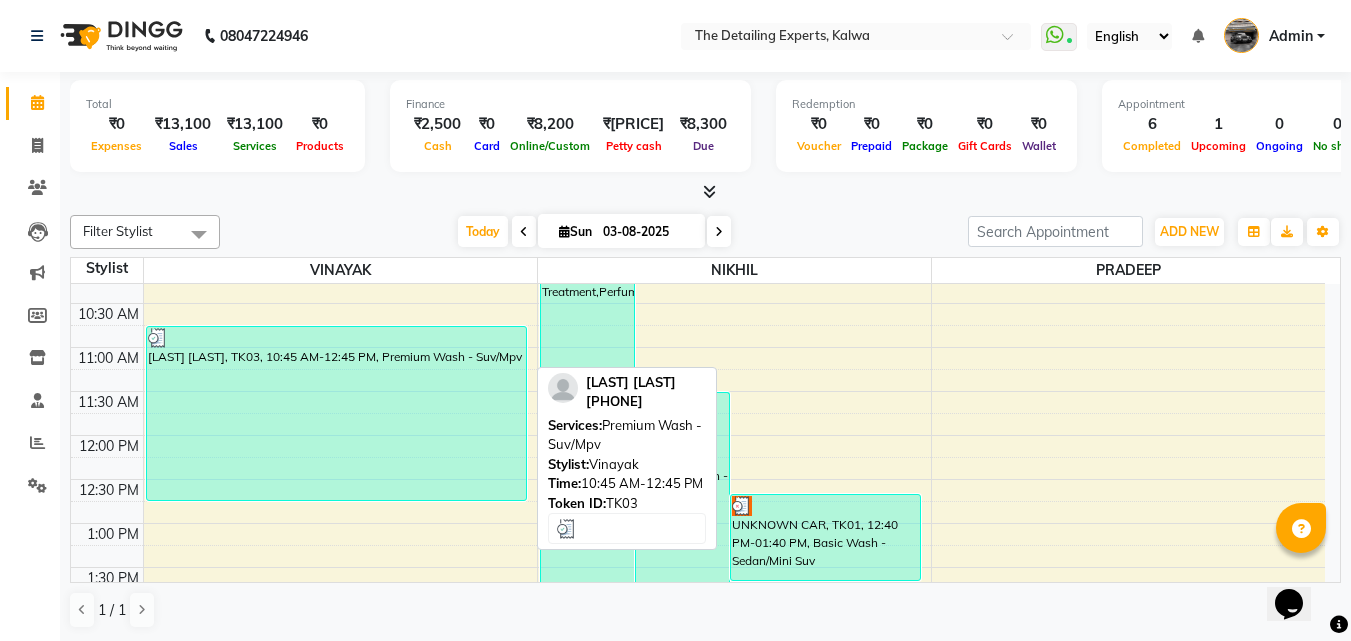 scroll, scrollTop: 100, scrollLeft: 0, axis: vertical 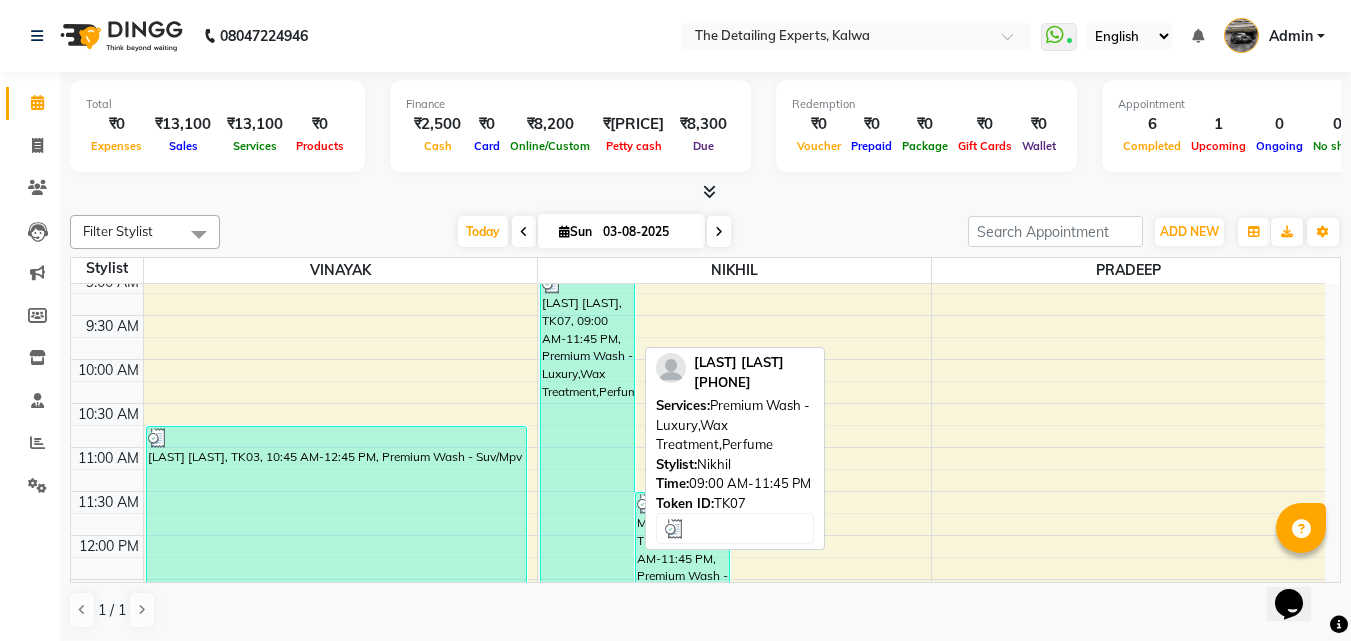 click on "[LAST] [LAST], TK07, 09:00 AM-11:45 PM, Premium Wash - Luxury,Wax Treatment,Perfume" at bounding box center [587, 799] 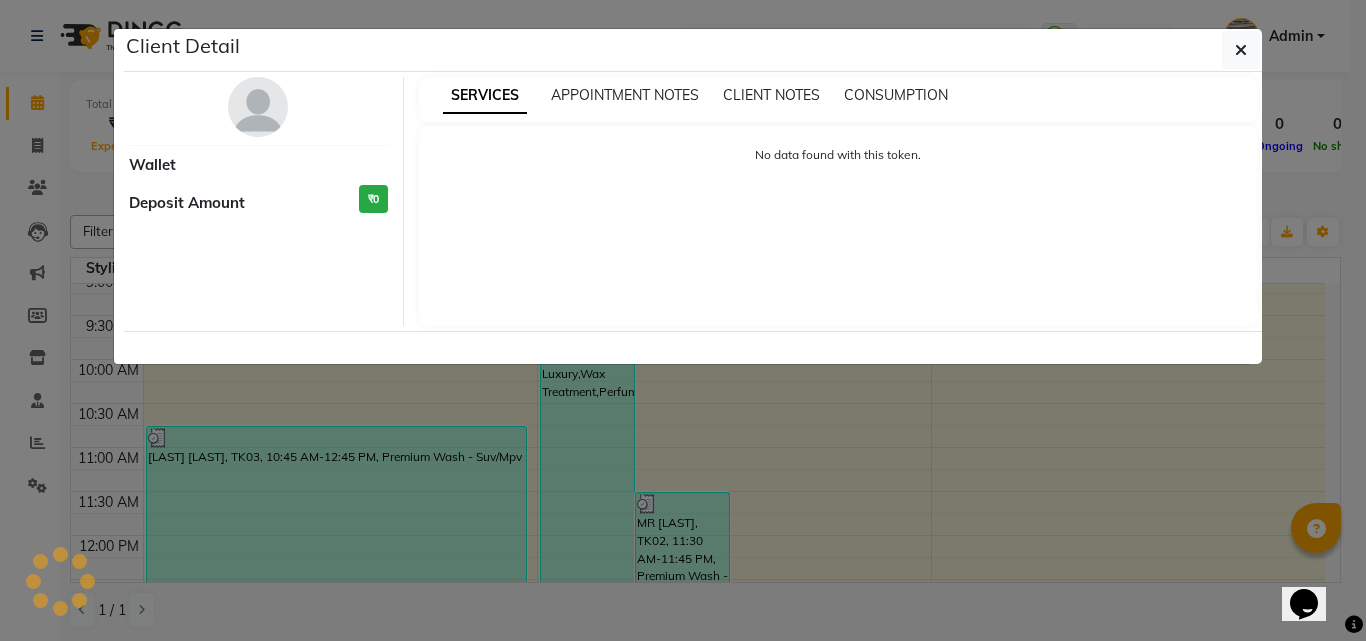 select on "3" 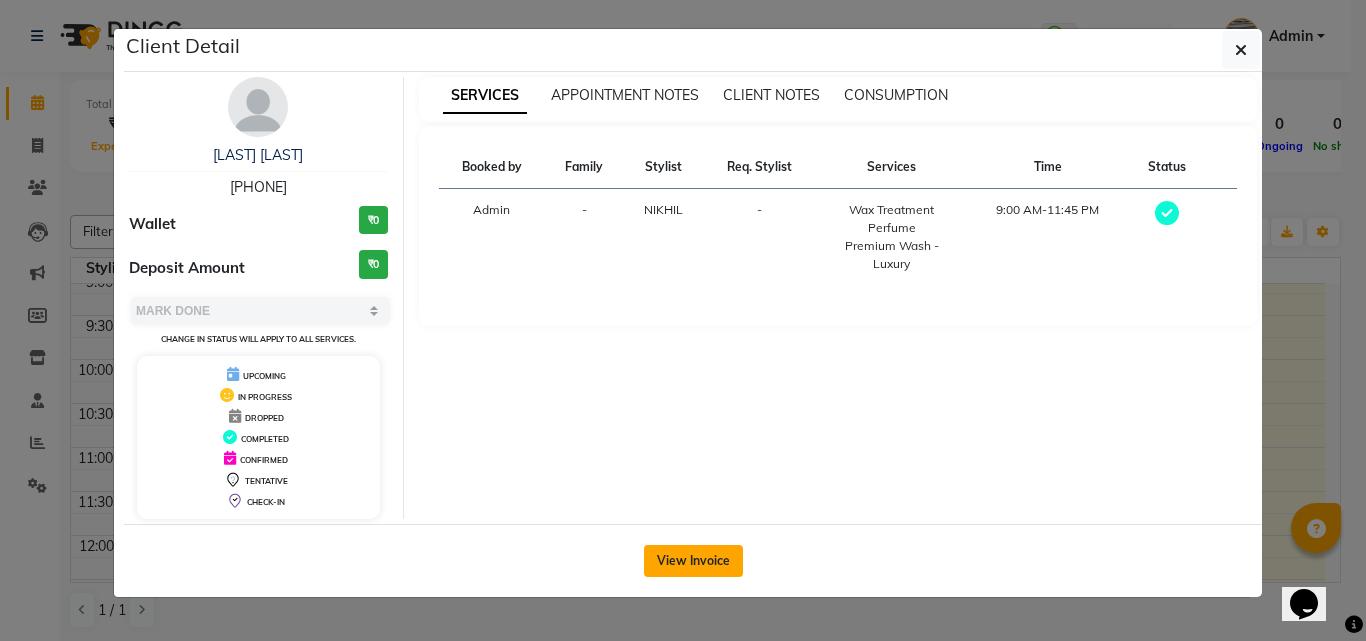 click on "View Invoice" 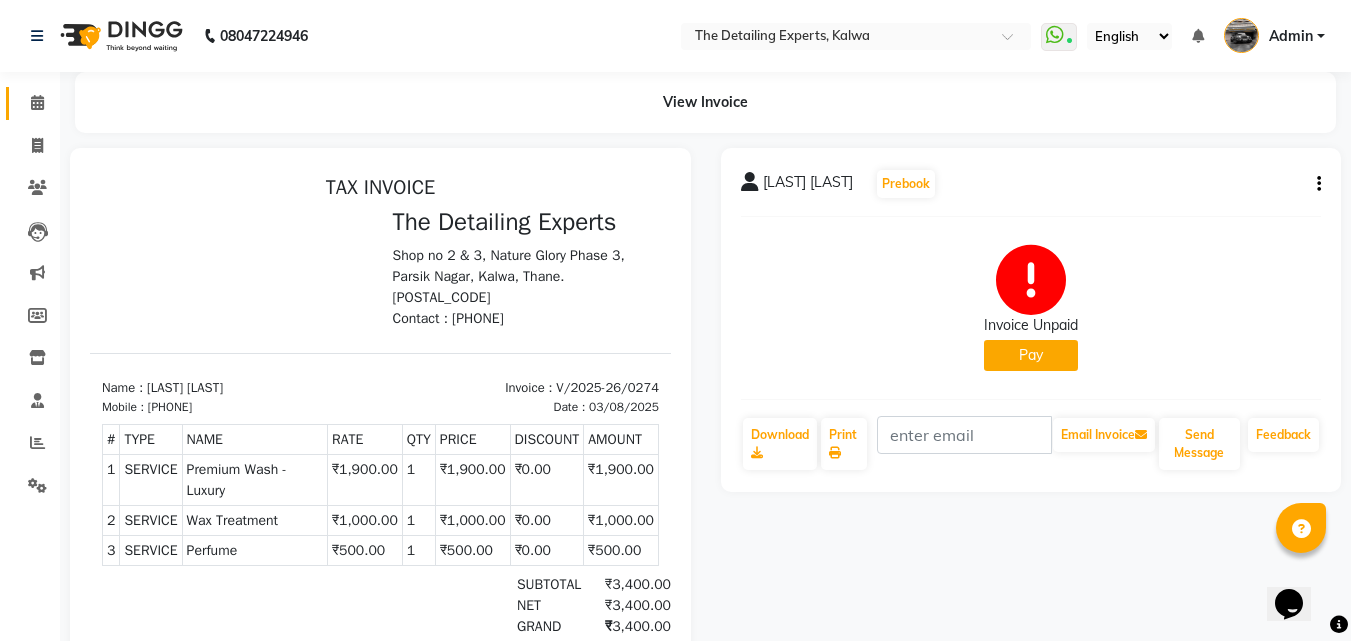scroll, scrollTop: 0, scrollLeft: 0, axis: both 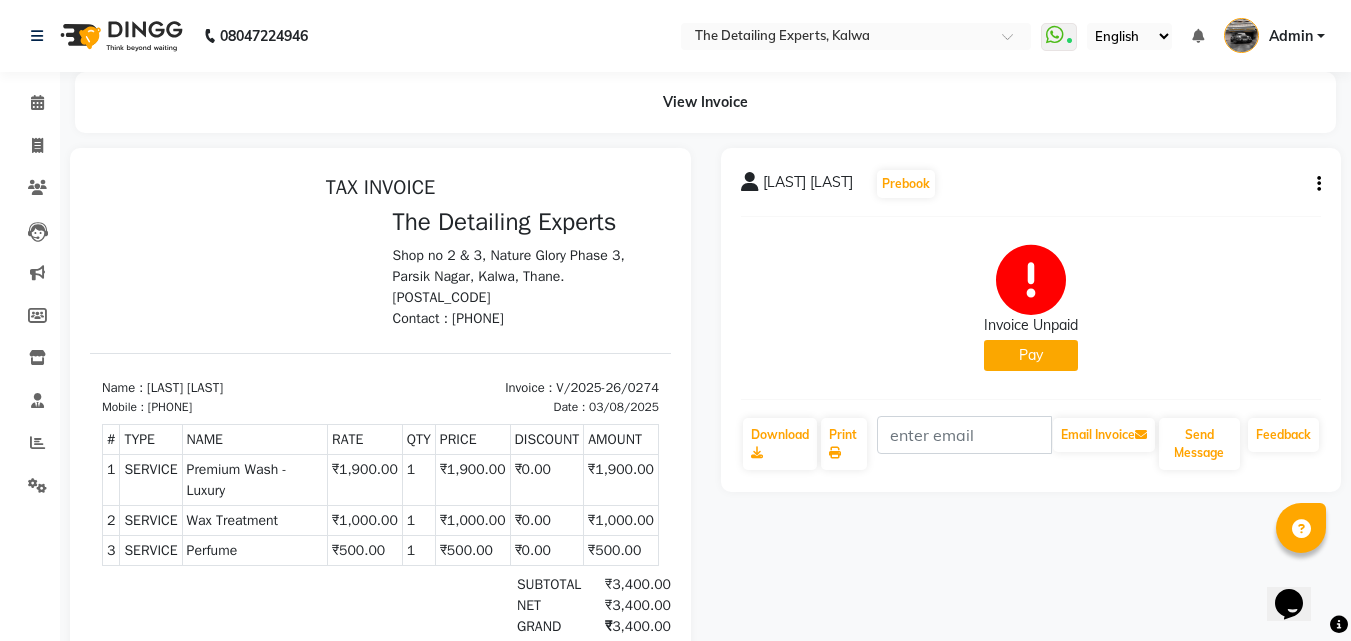 click on "Pay" 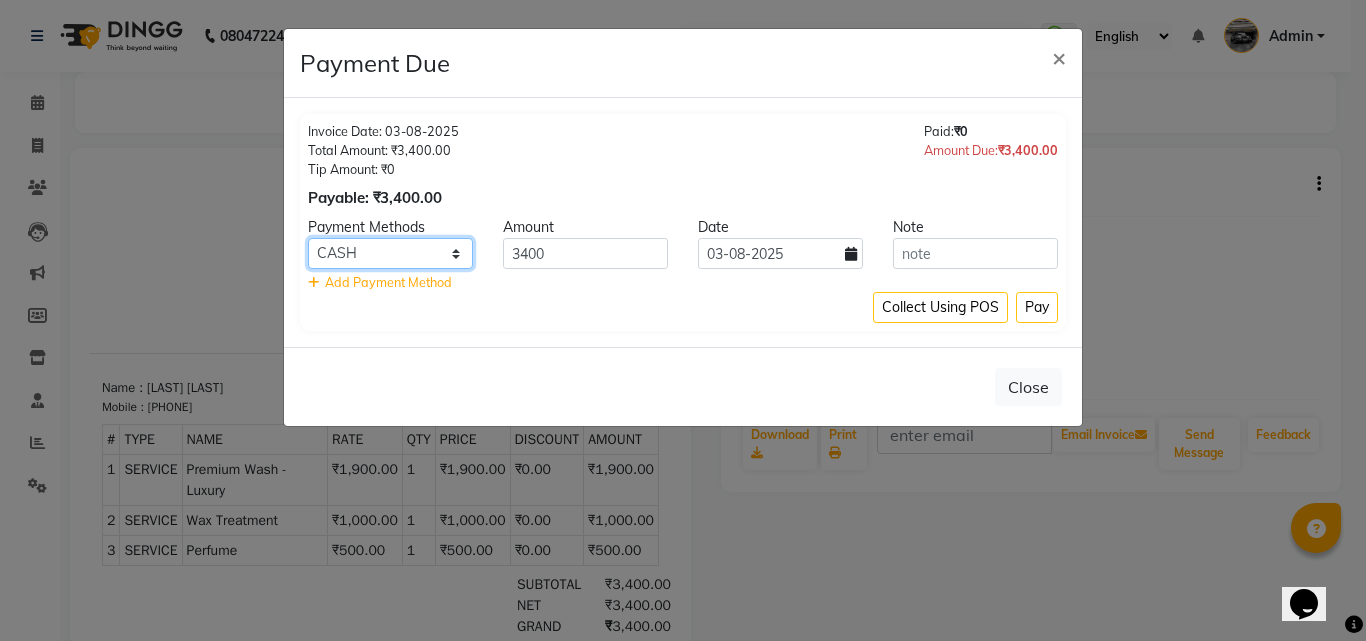 drag, startPoint x: 407, startPoint y: 248, endPoint x: 408, endPoint y: 263, distance: 15.033297 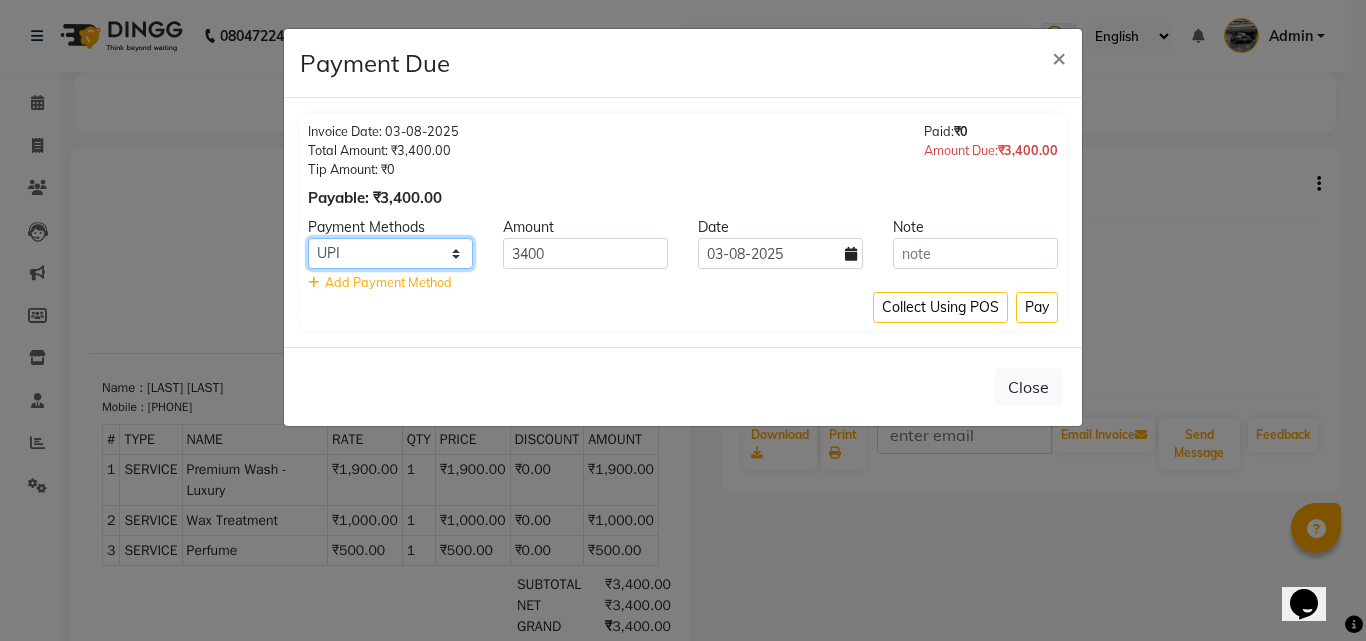 click on "UPI Credit Card CASH Master Card CARD Debit Card Coupon" 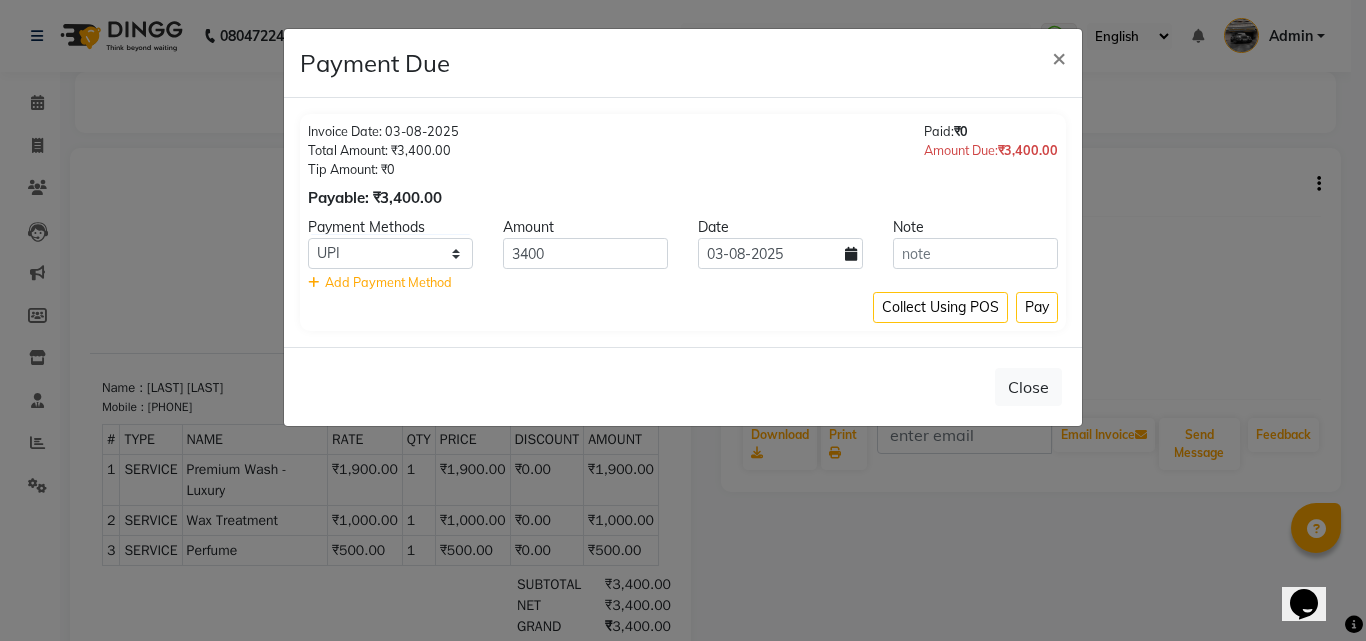 drag, startPoint x: 1041, startPoint y: 309, endPoint x: 1026, endPoint y: 308, distance: 15.033297 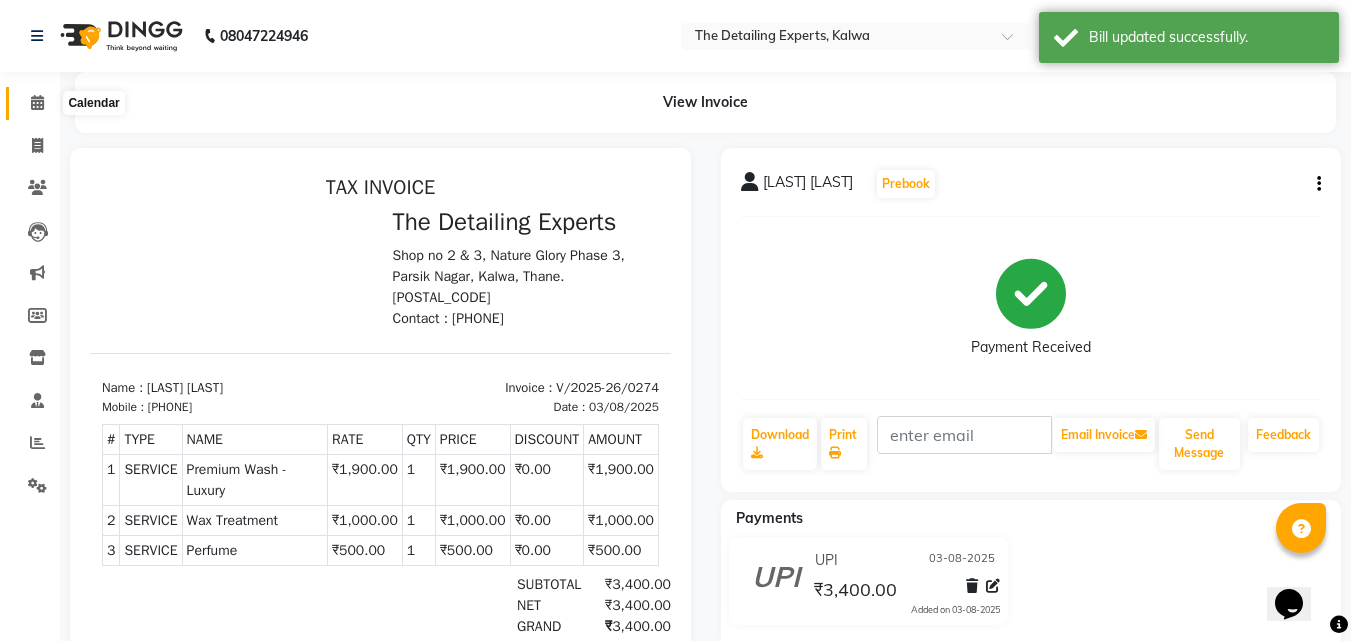 click 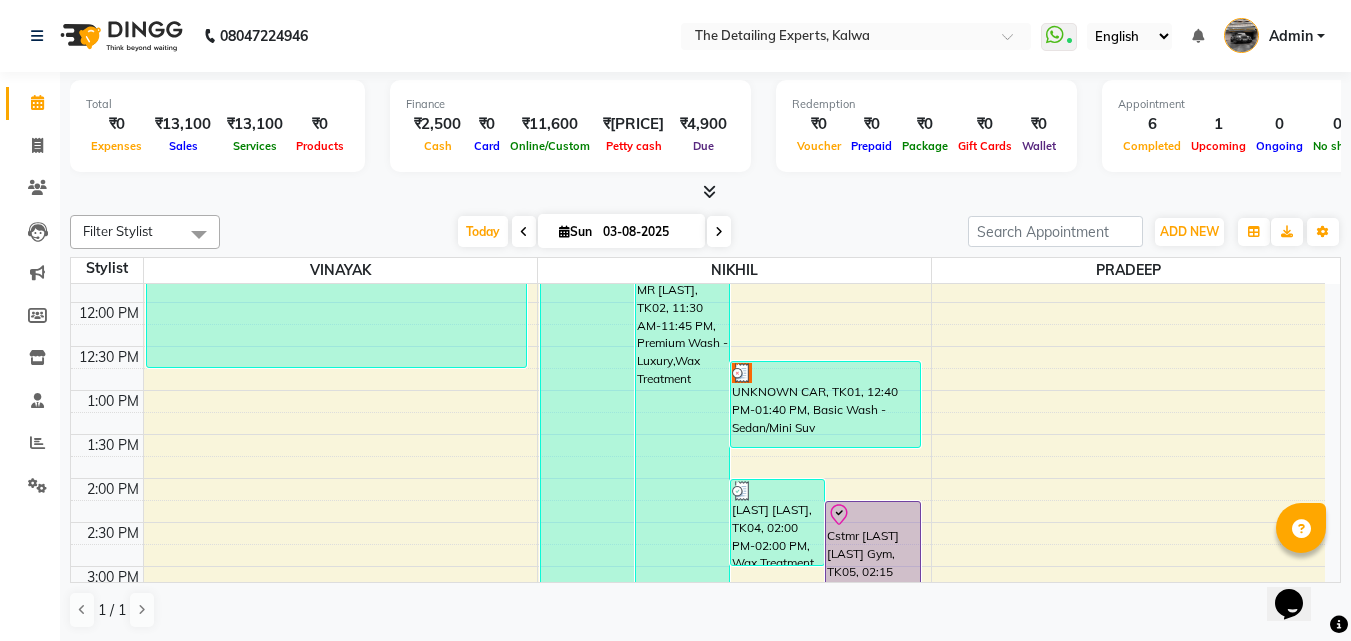 scroll, scrollTop: 200, scrollLeft: 0, axis: vertical 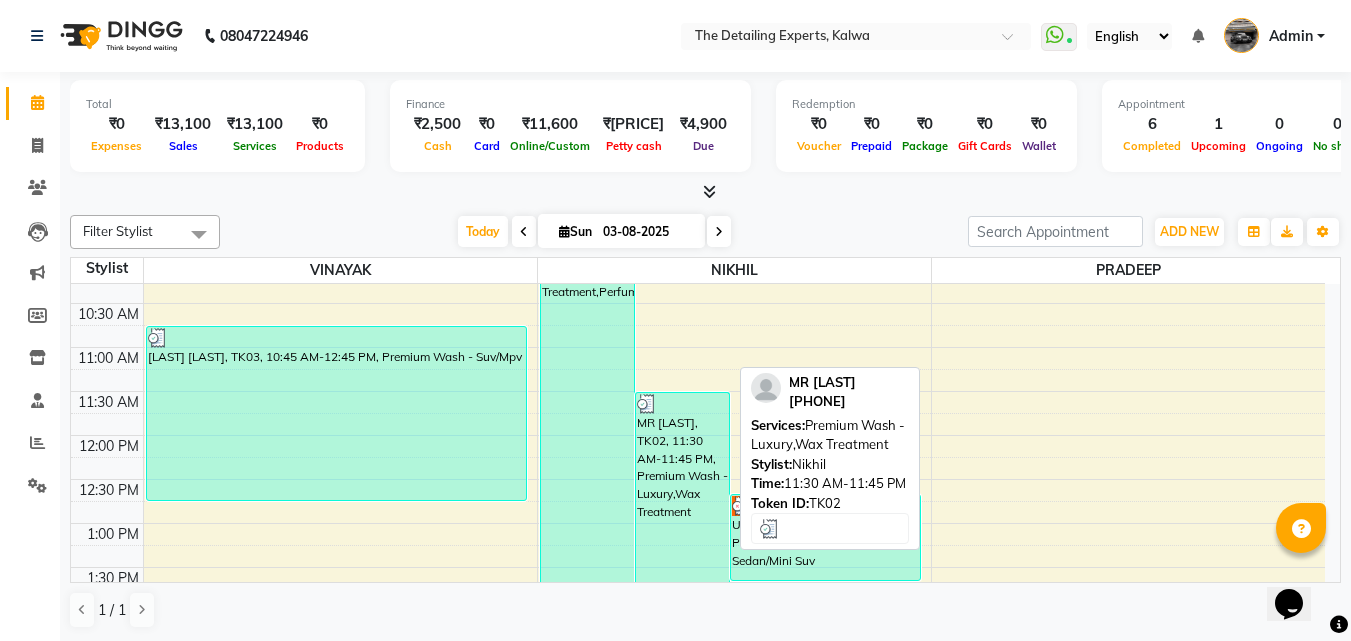 click on "MR [LAST], TK02, 11:30 AM-11:45 PM, Premium Wash - Luxury,Wax Treatment" at bounding box center [682, 809] 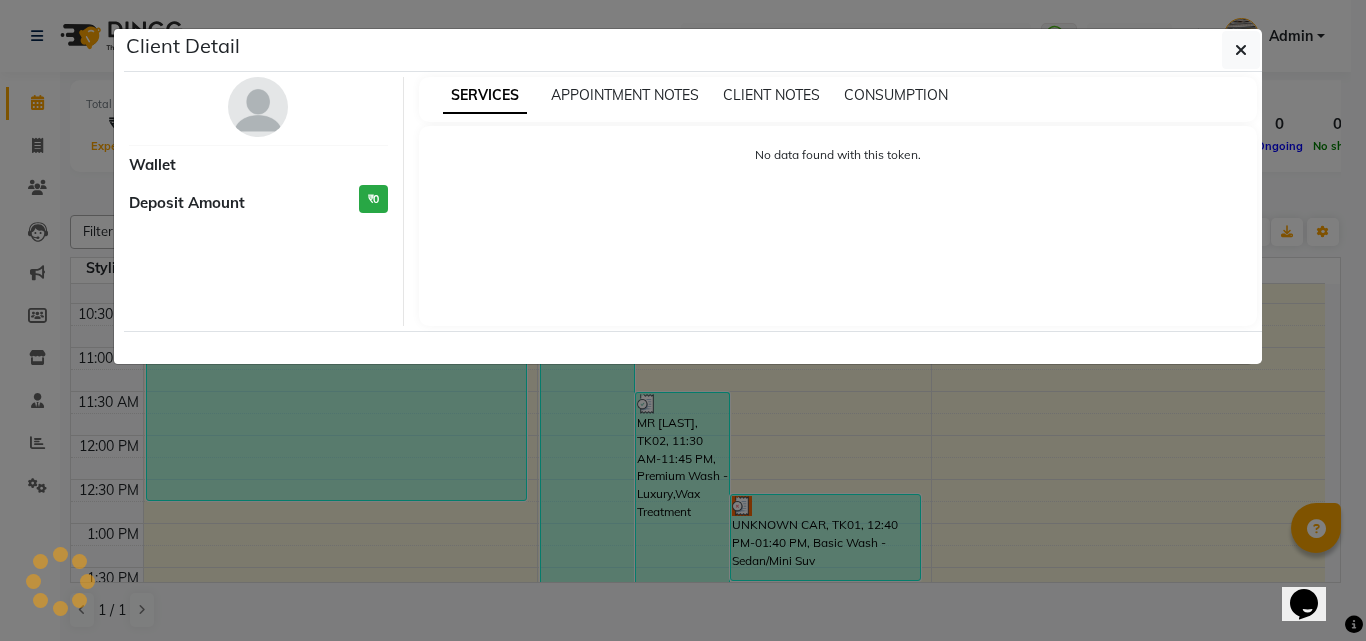 select on "3" 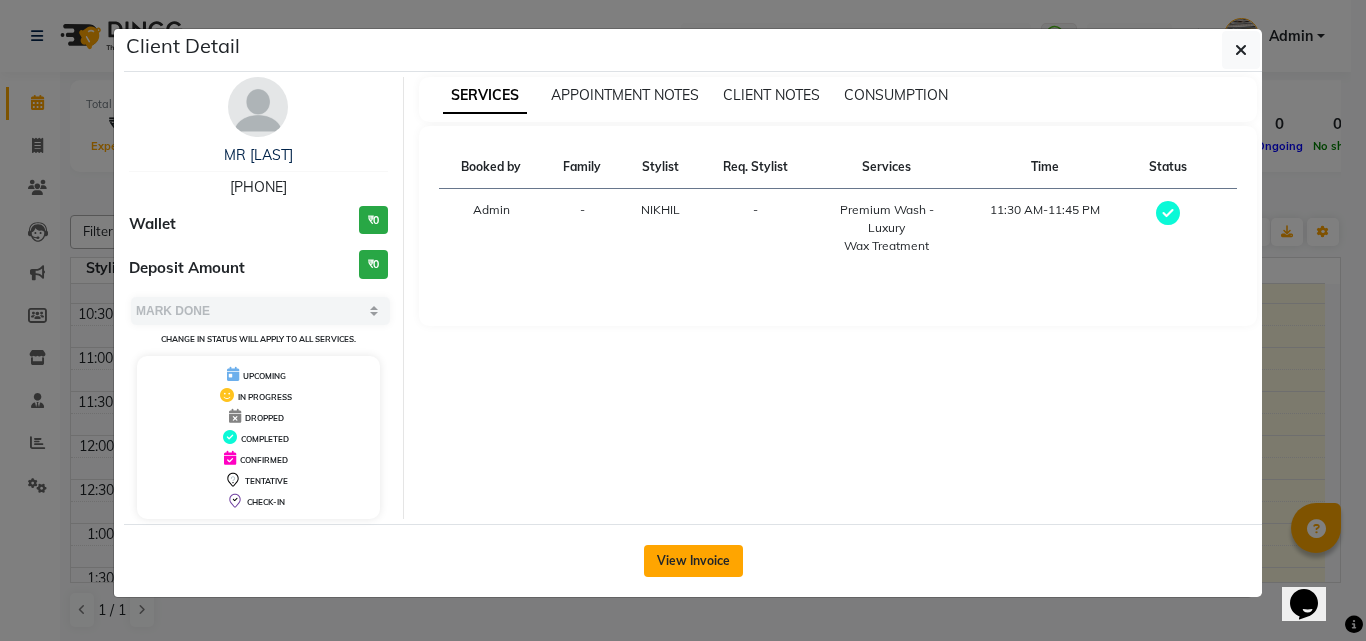 click on "View Invoice" 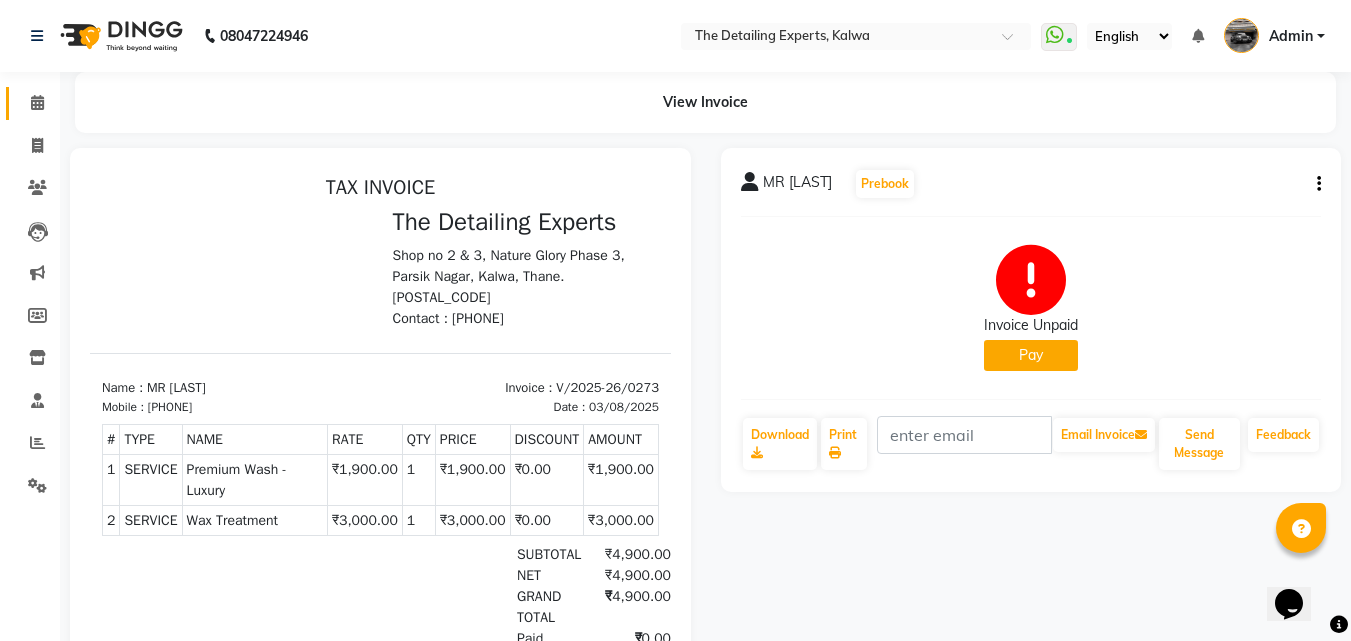 scroll, scrollTop: 0, scrollLeft: 0, axis: both 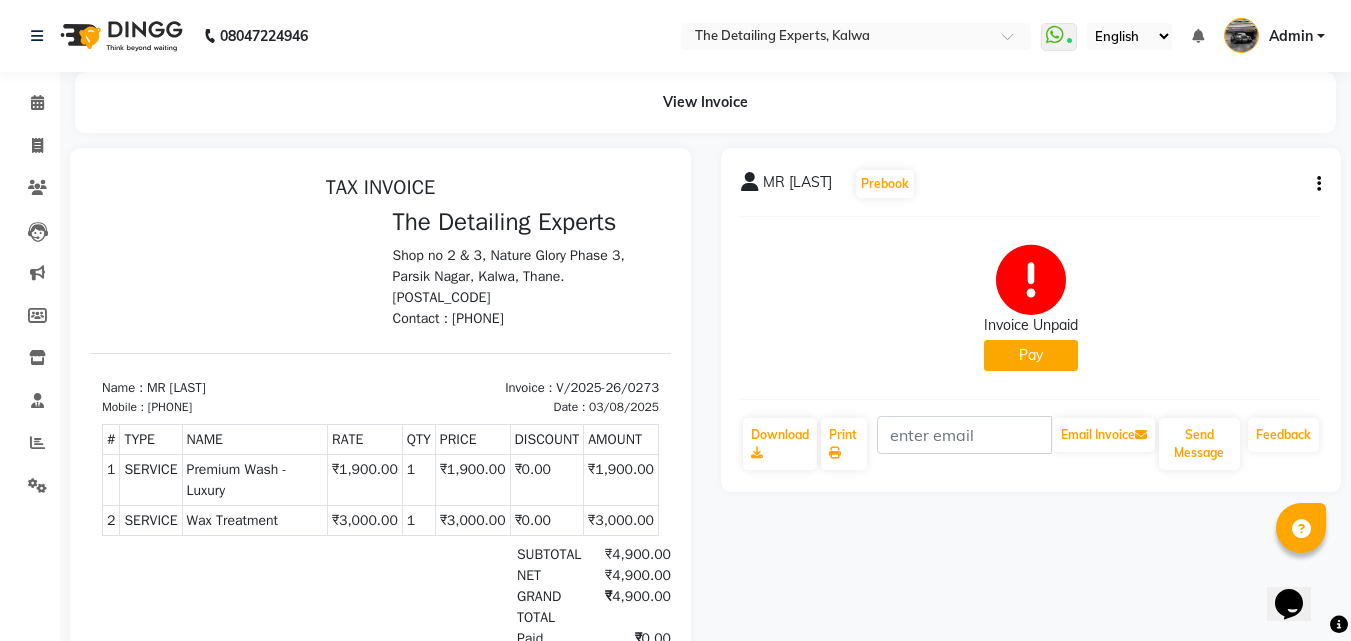 click on "Pay" 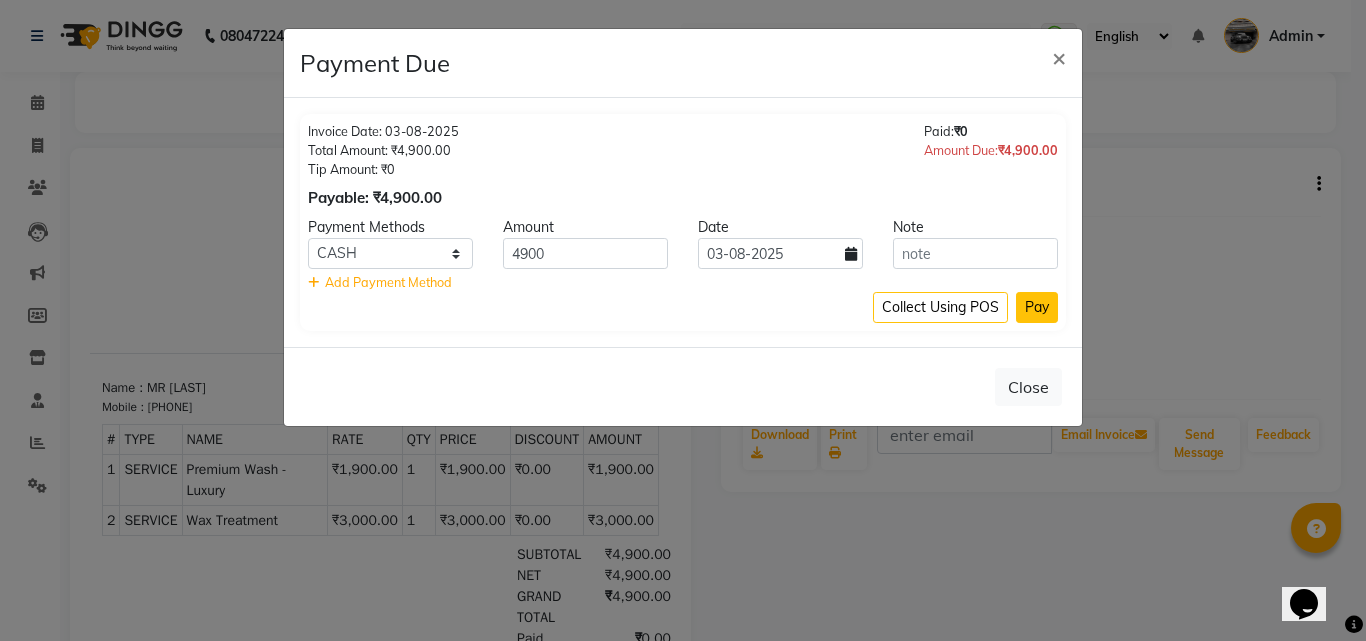 click on "Pay" 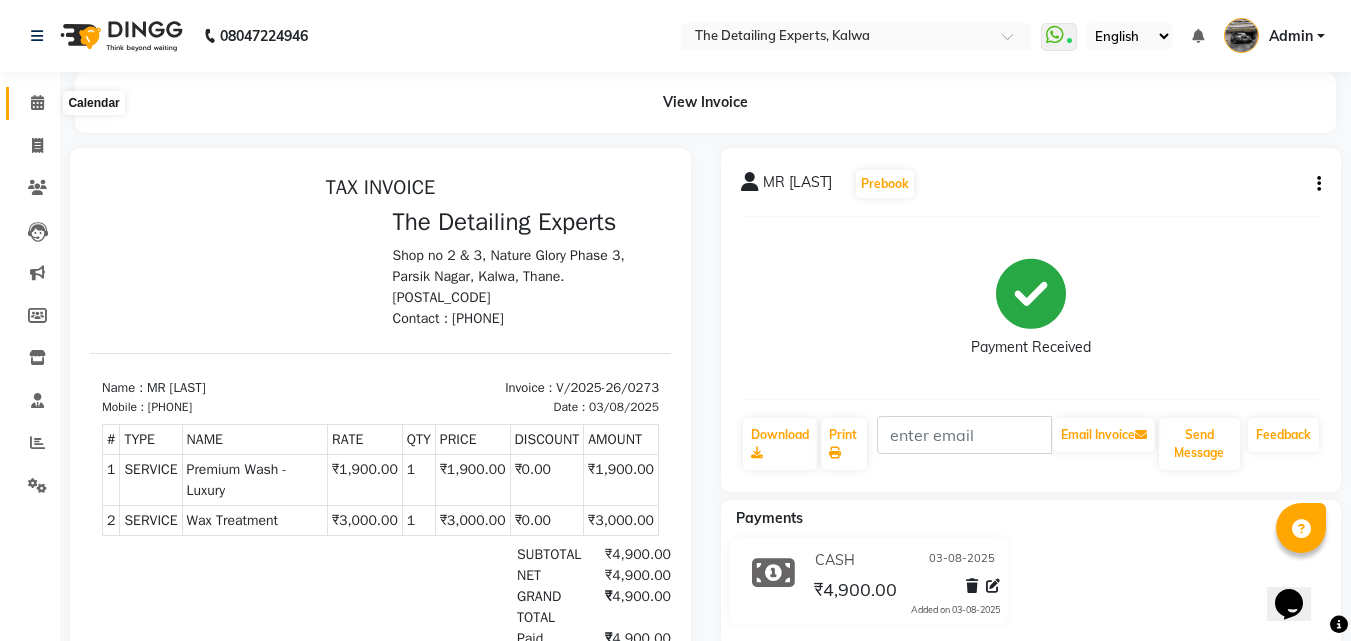 click 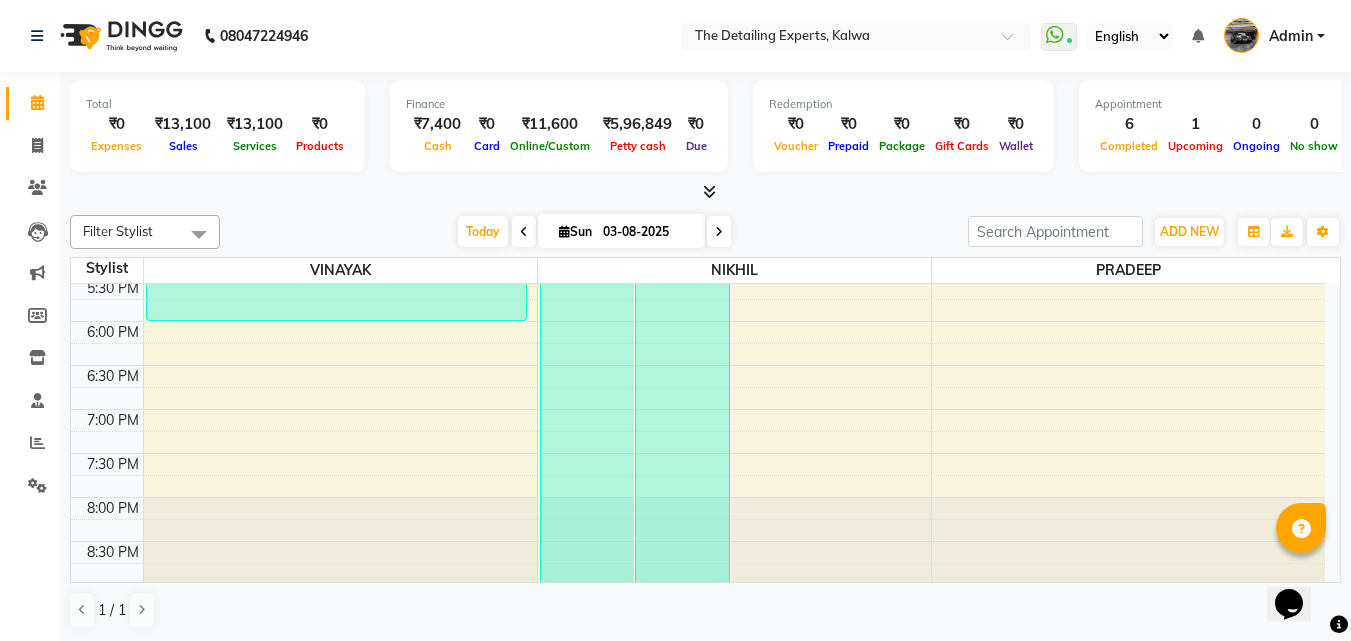scroll, scrollTop: 845, scrollLeft: 0, axis: vertical 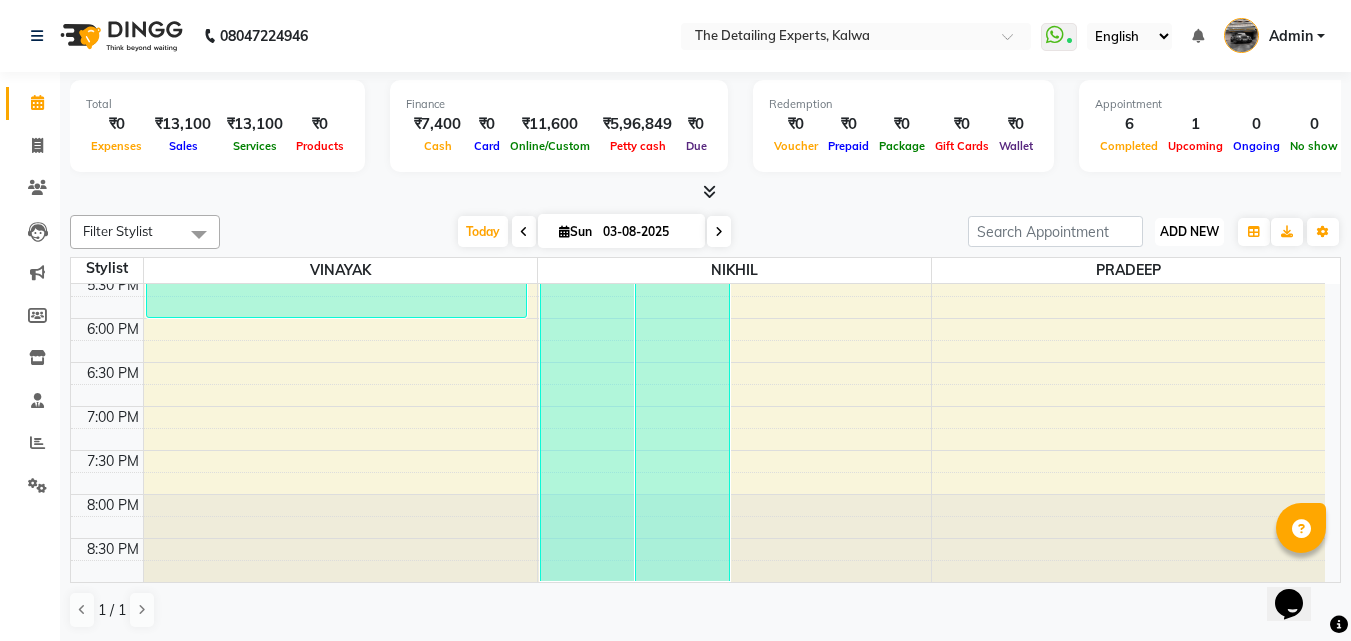 click on "ADD NEW" at bounding box center (1189, 231) 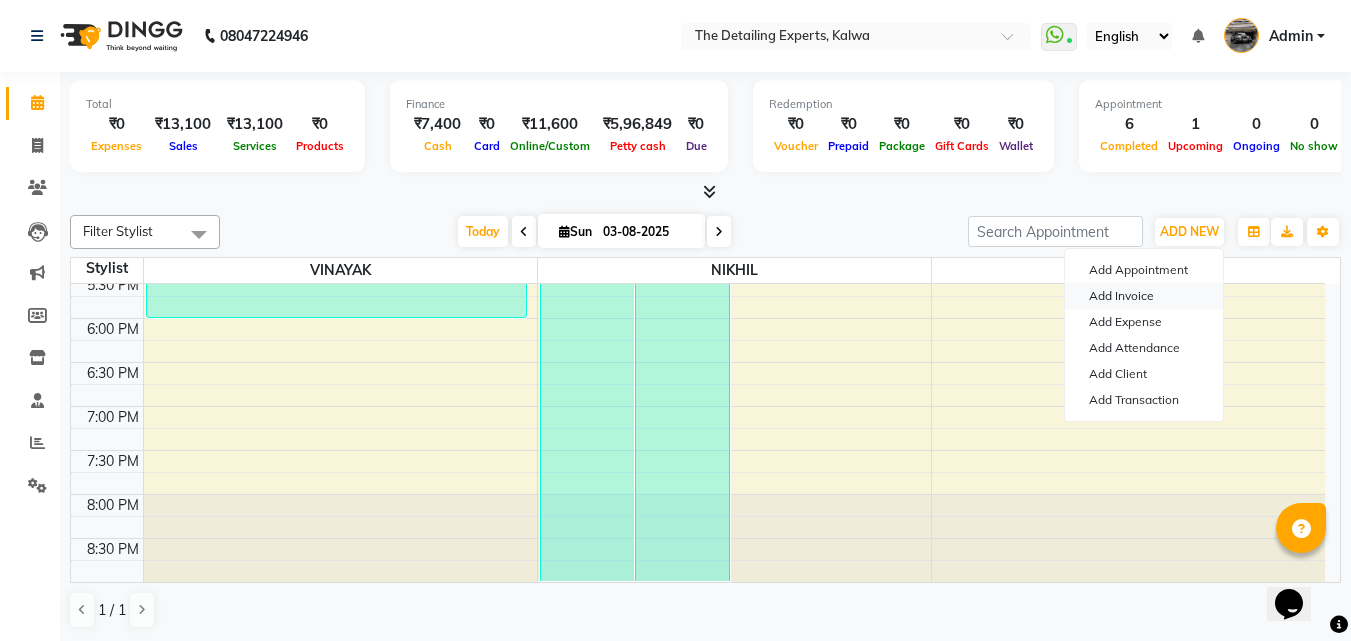 click on "Add Invoice" at bounding box center (1144, 296) 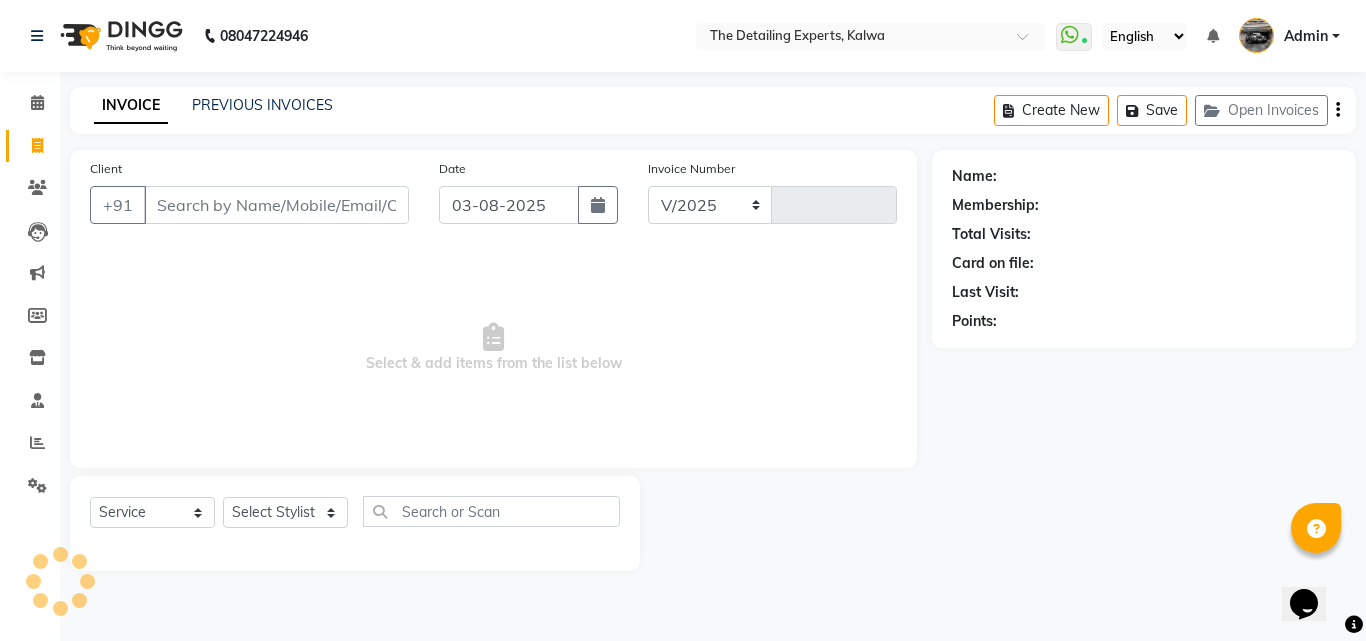 select on "7451" 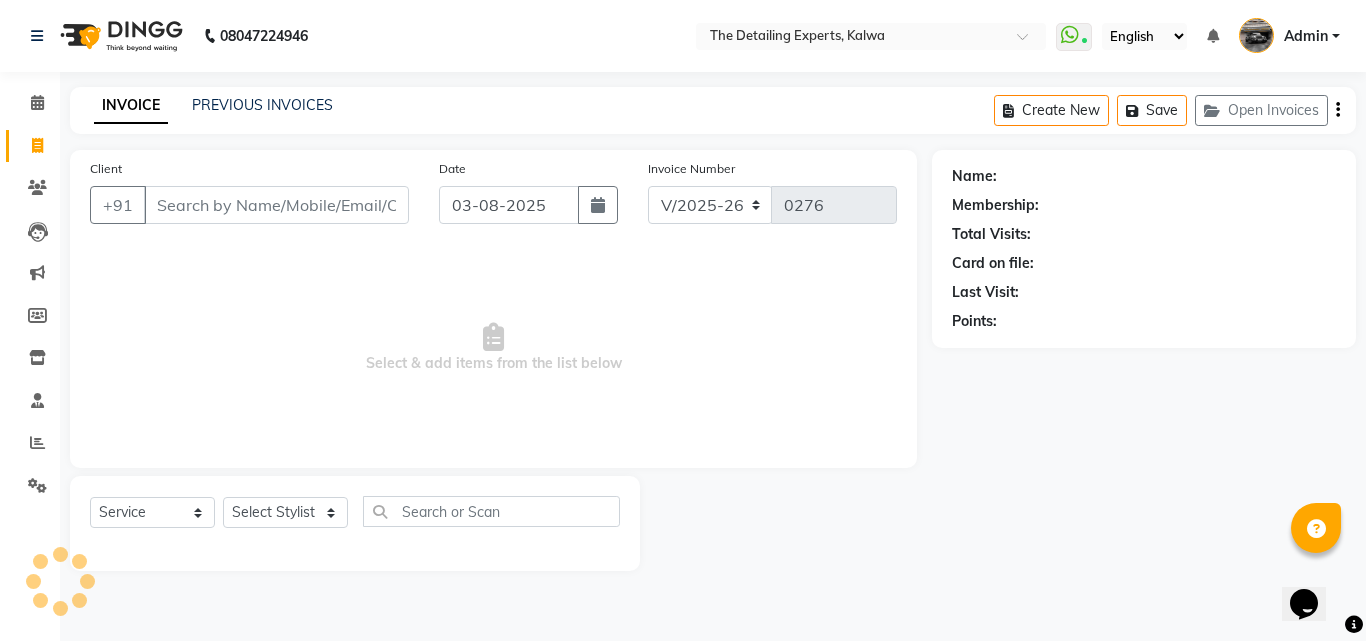 click on "Client" at bounding box center [276, 205] 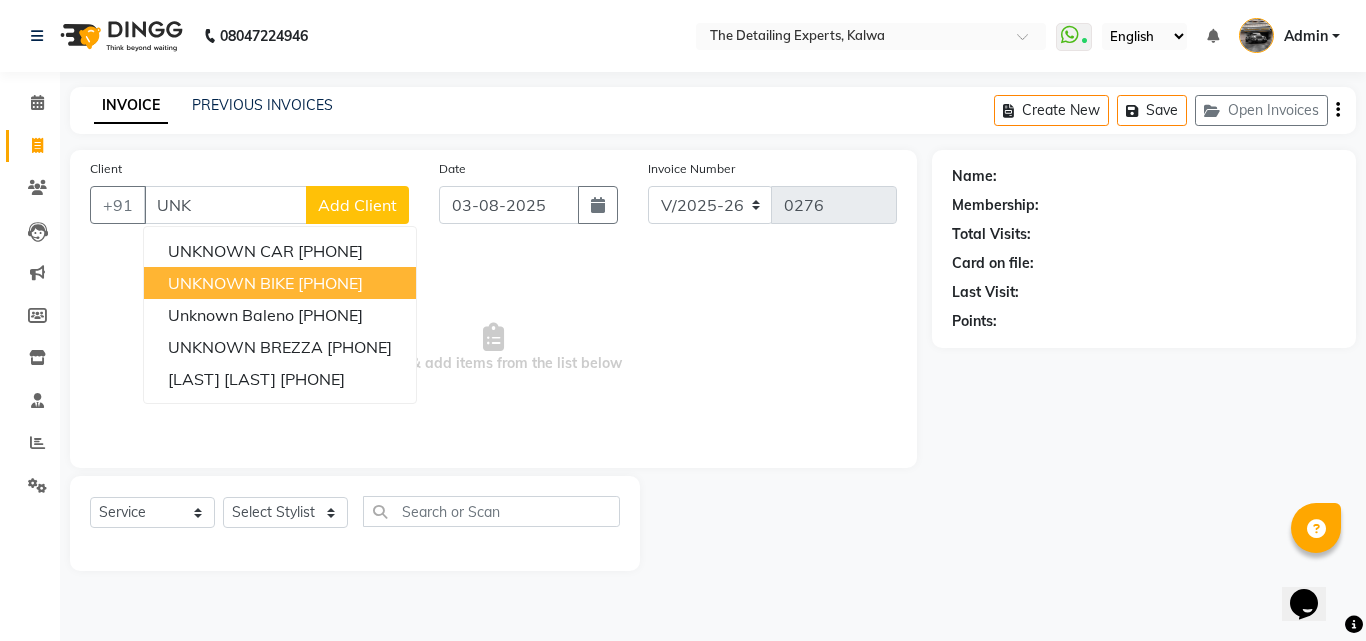 click on "UNKNOWN BIKE [PHONE]" at bounding box center (280, 283) 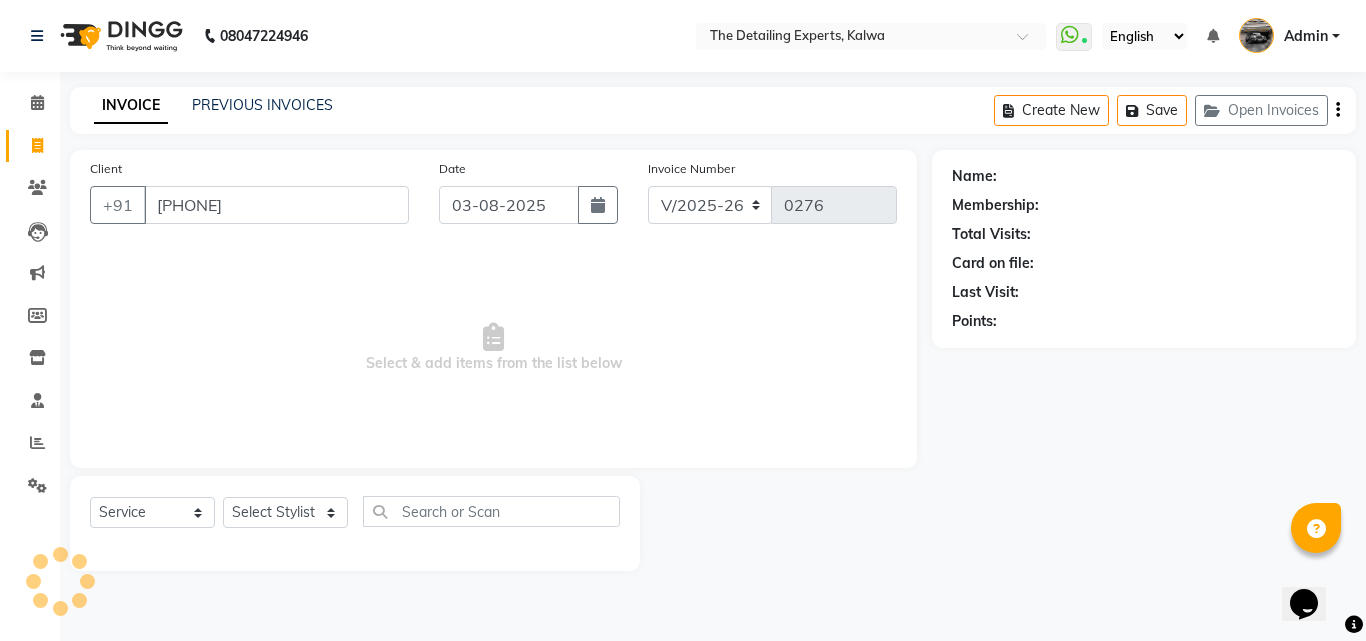 type on "[PHONE]" 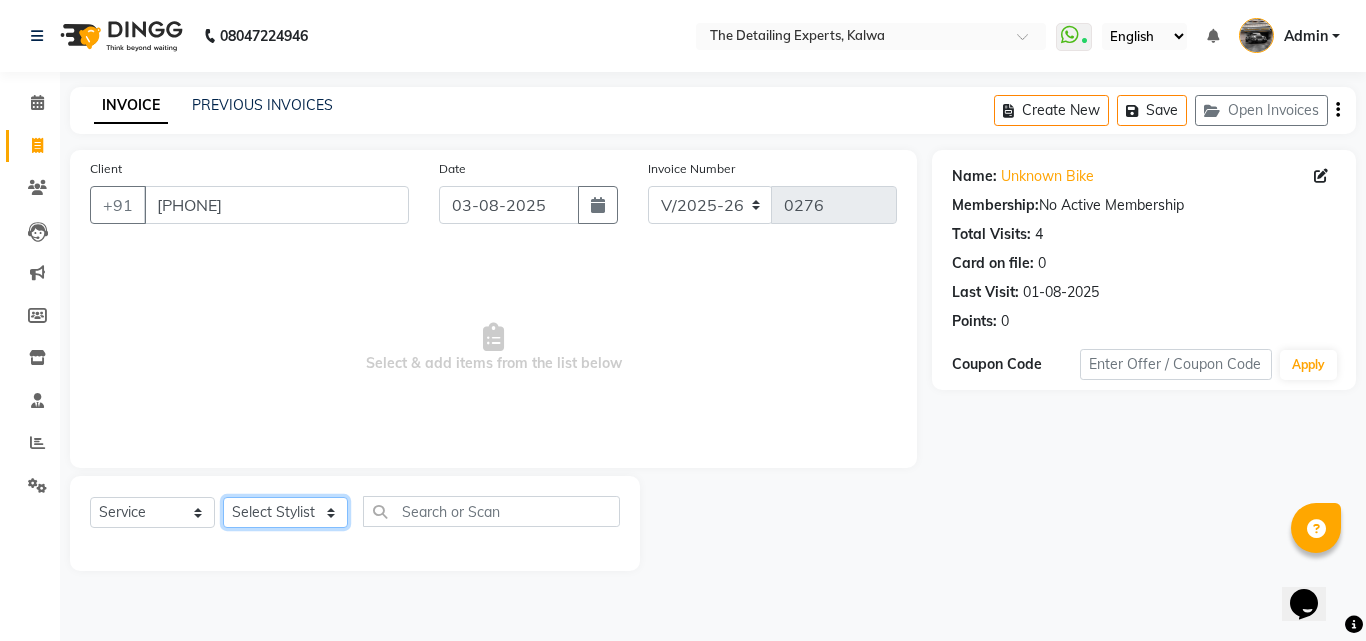 click on "Select Stylist NIKHIL  PRADEEP  VINAYAK" 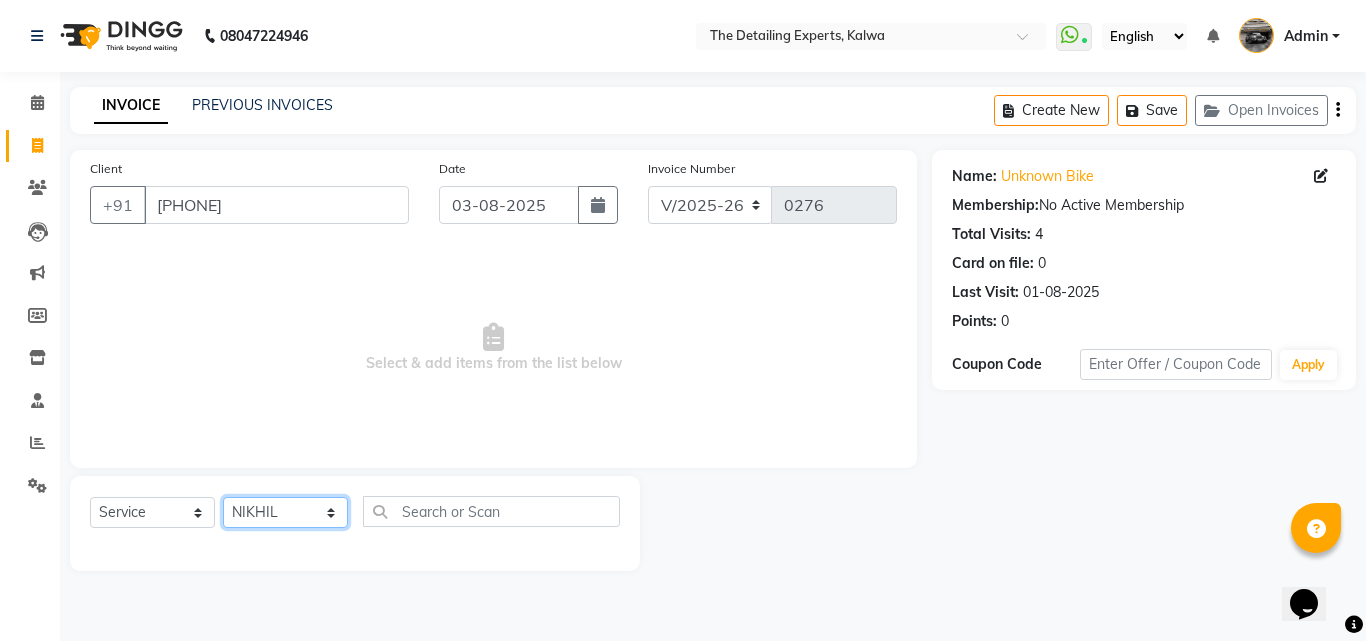 click on "Select Stylist NIKHIL  PRADEEP  VINAYAK" 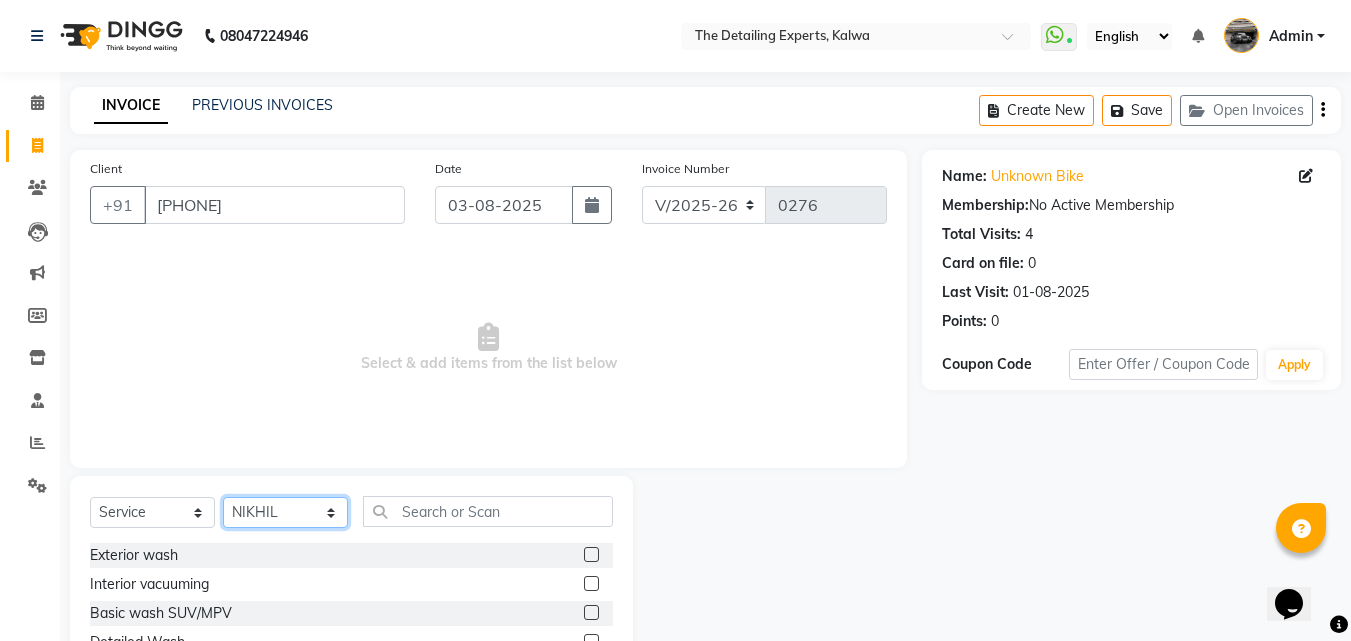 scroll, scrollTop: 160, scrollLeft: 0, axis: vertical 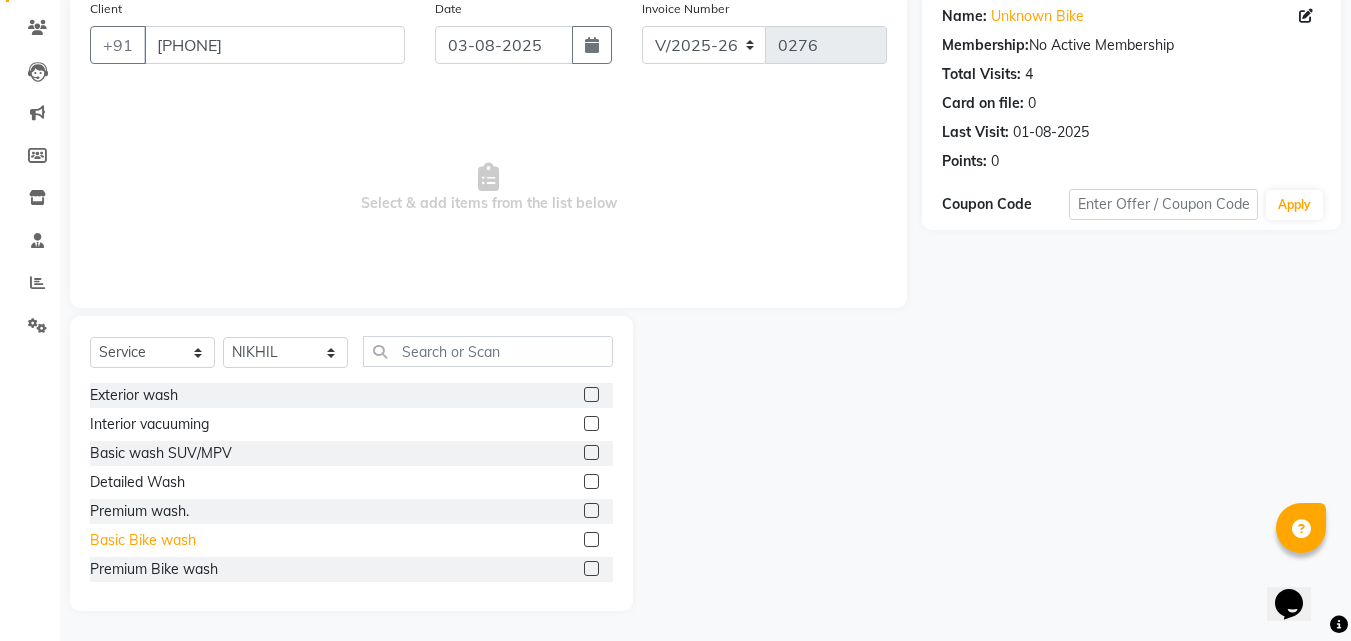 click on "Basic Bike wash" 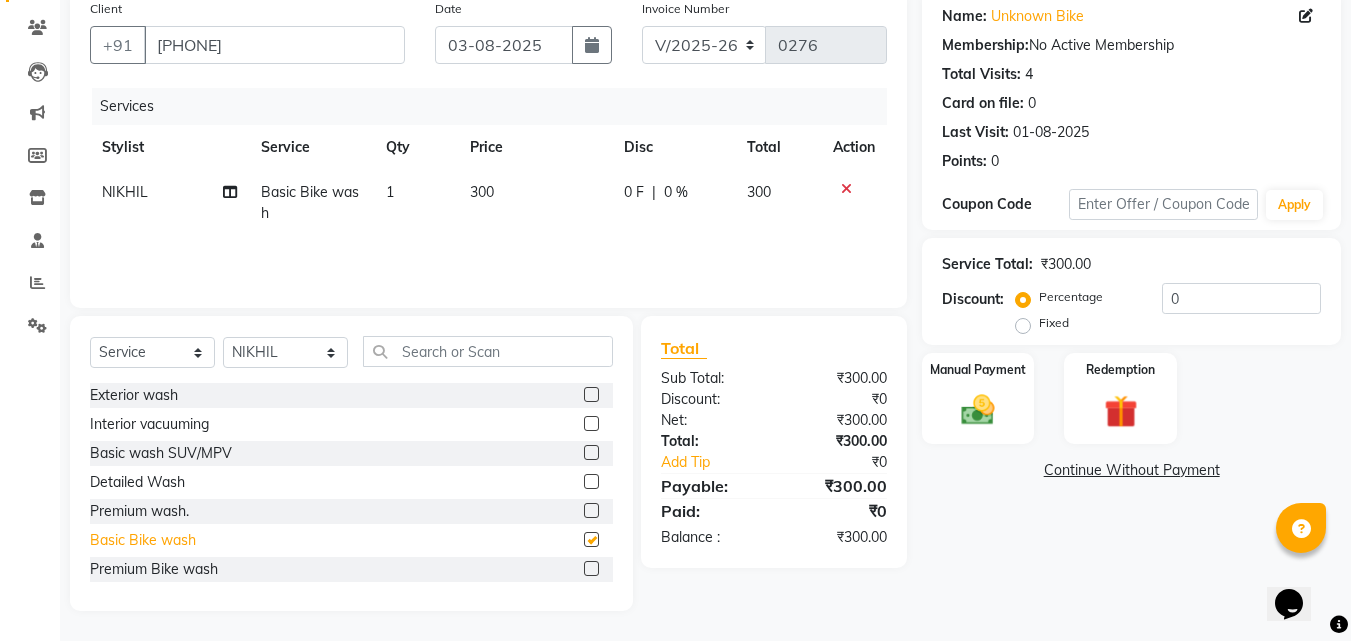 checkbox on "false" 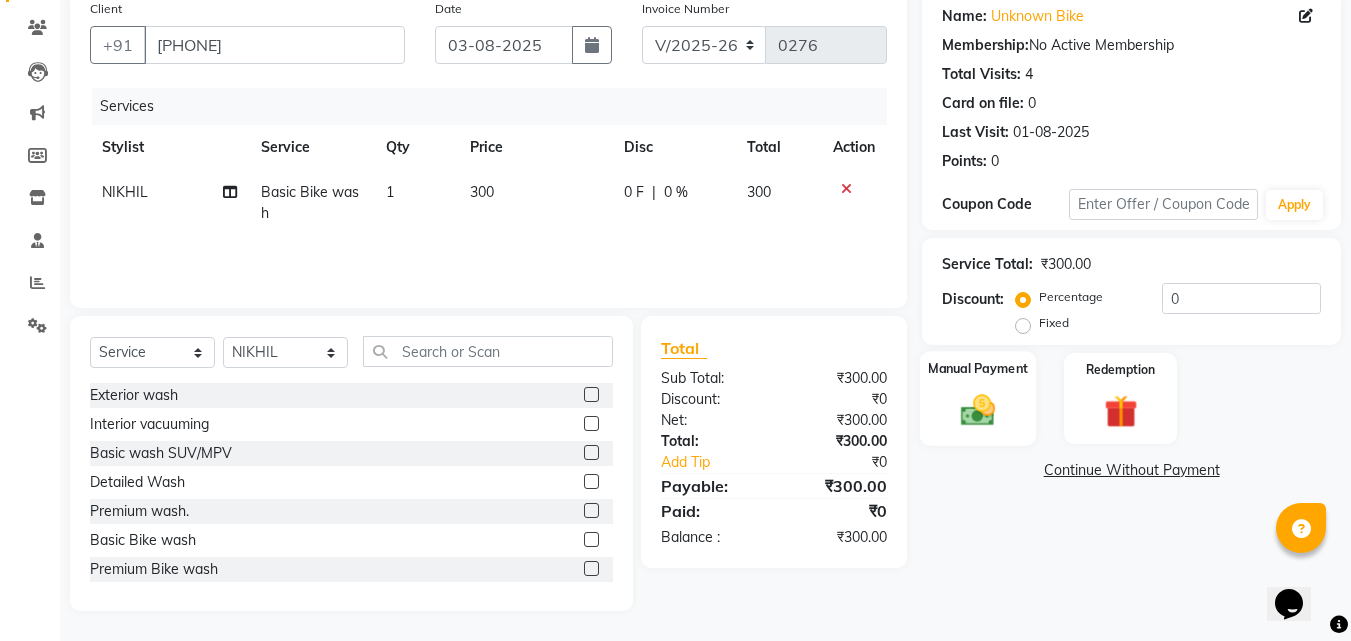 click on "Manual Payment" 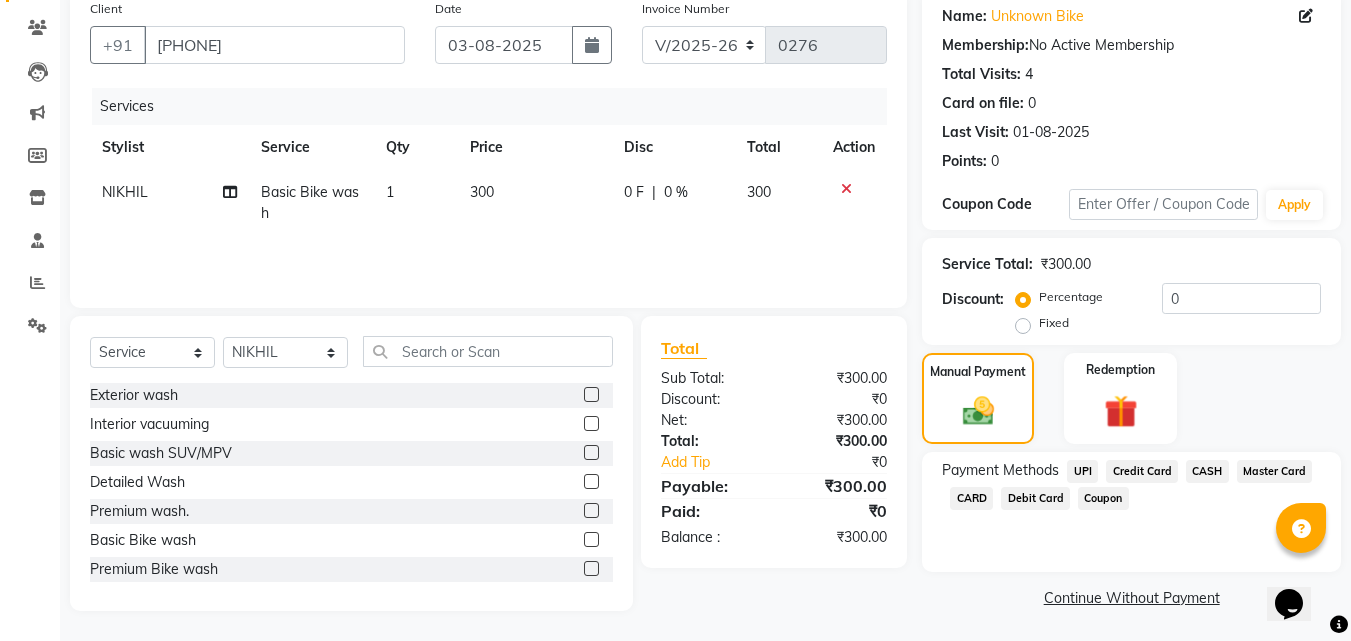 scroll, scrollTop: 162, scrollLeft: 0, axis: vertical 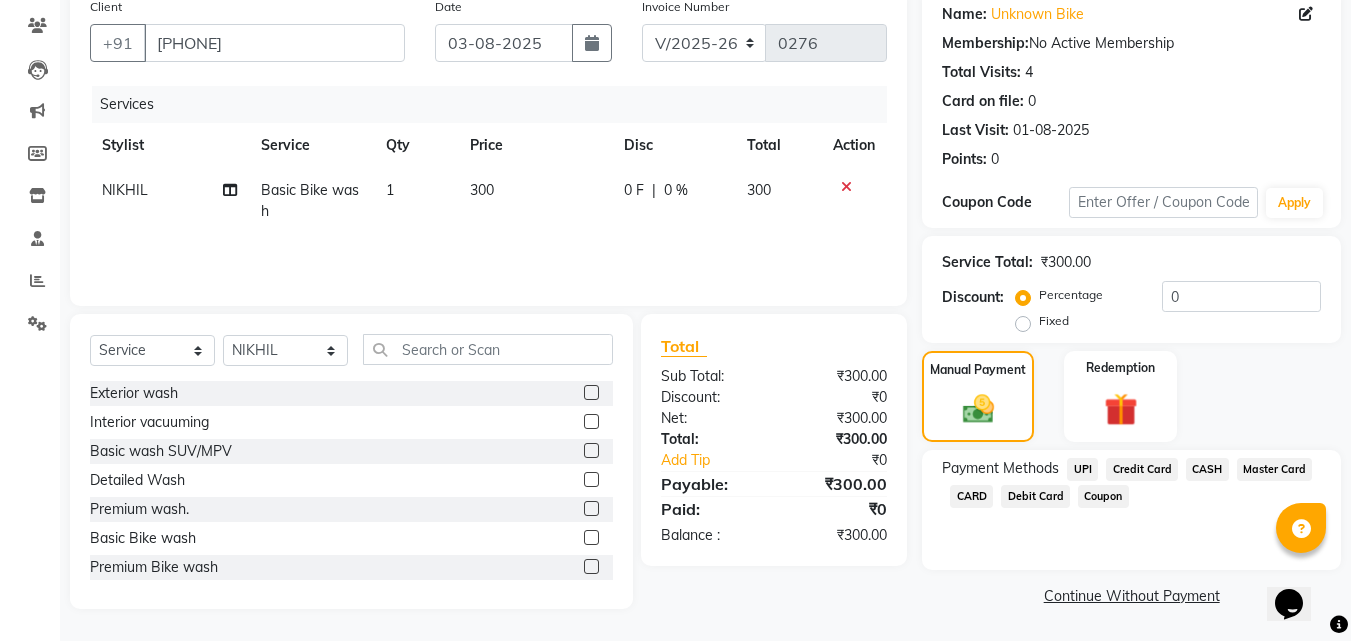 click on "UPI" 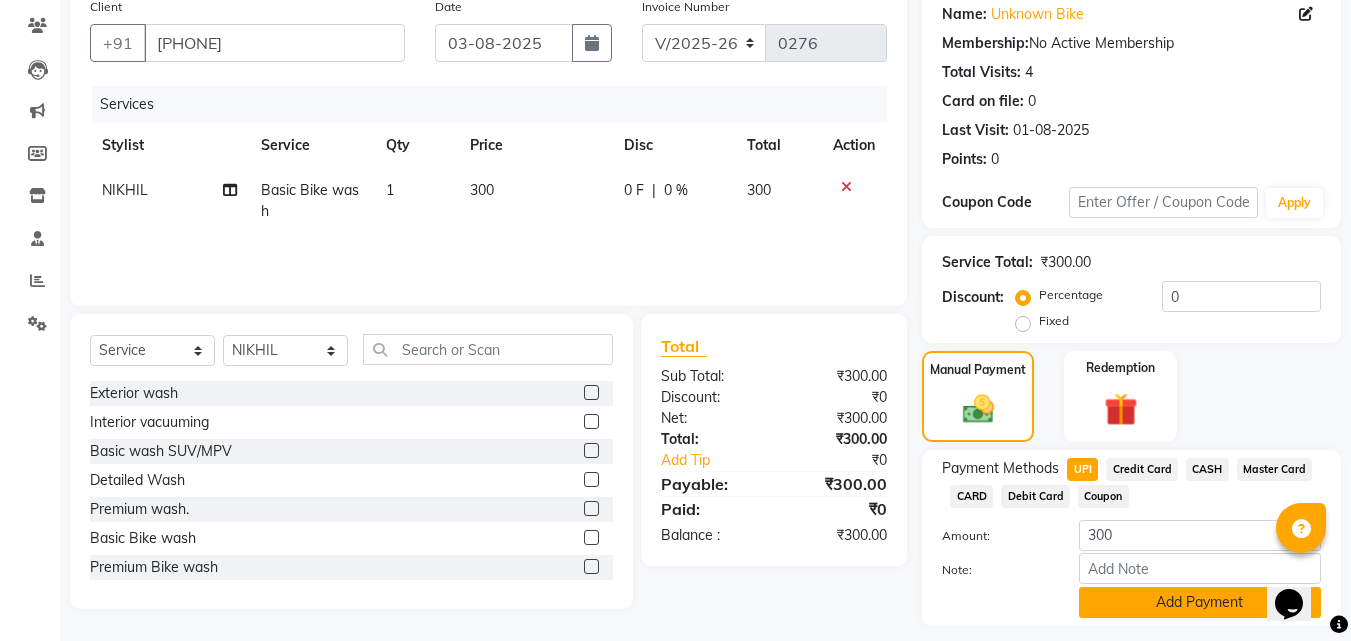 click on "Add Payment" 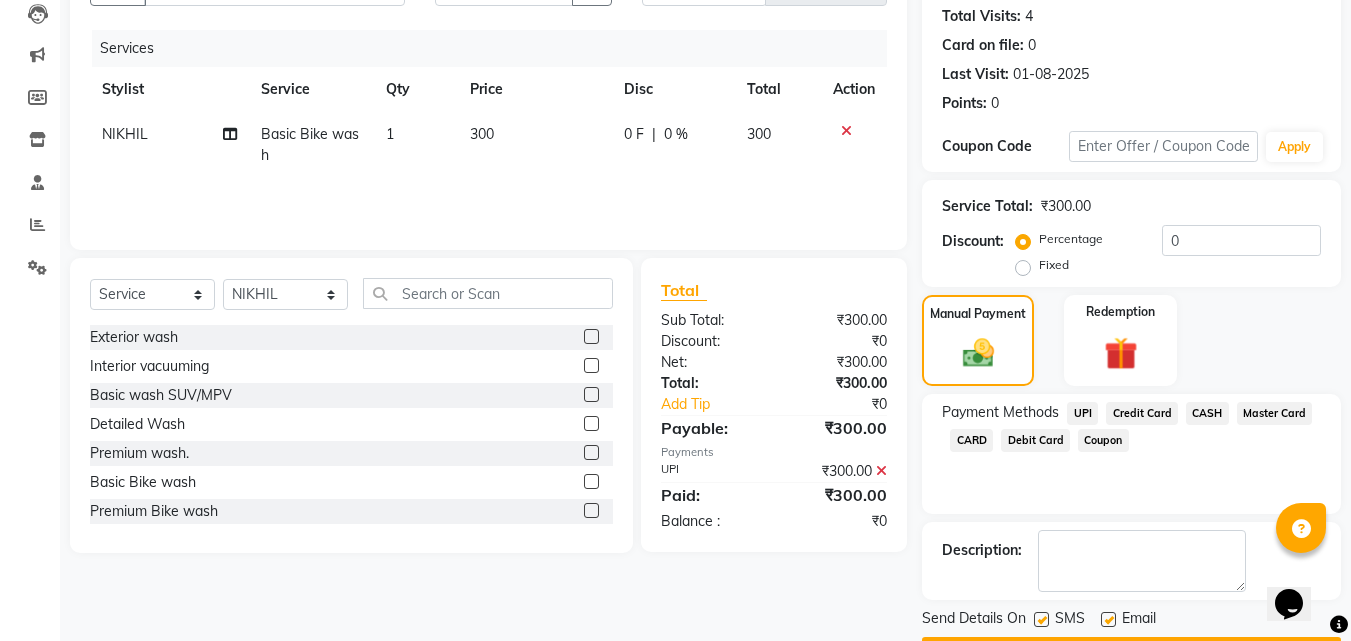 click 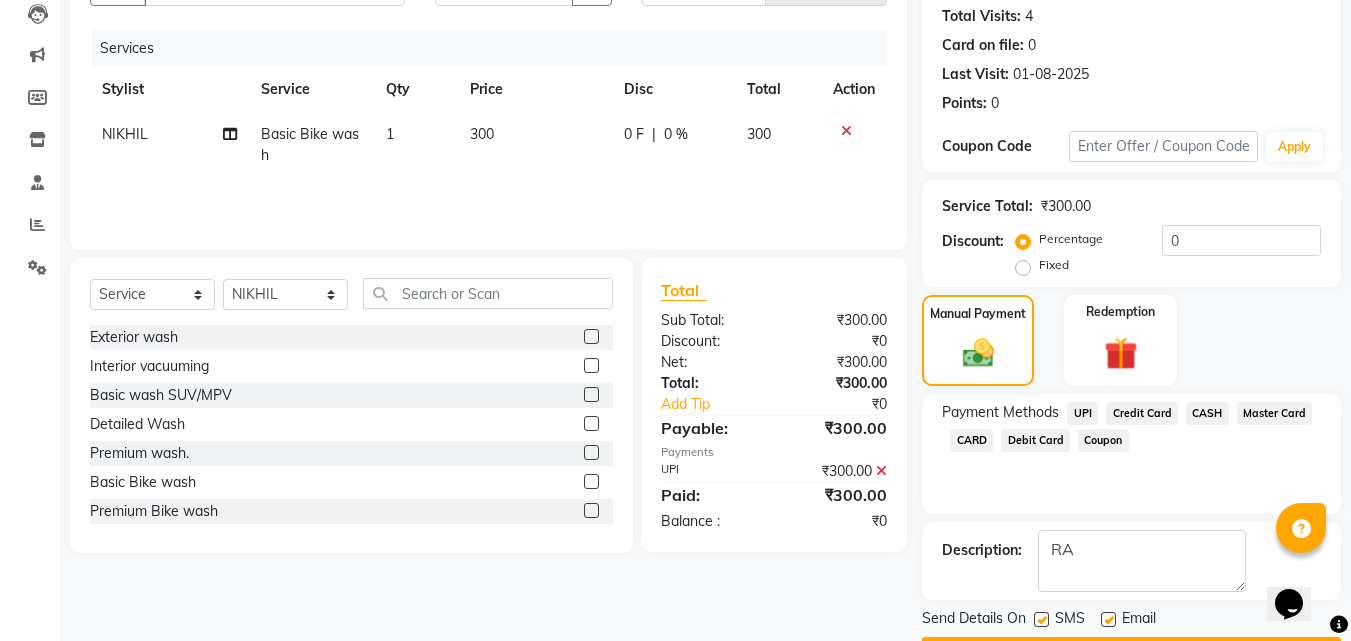 scroll, scrollTop: 275, scrollLeft: 0, axis: vertical 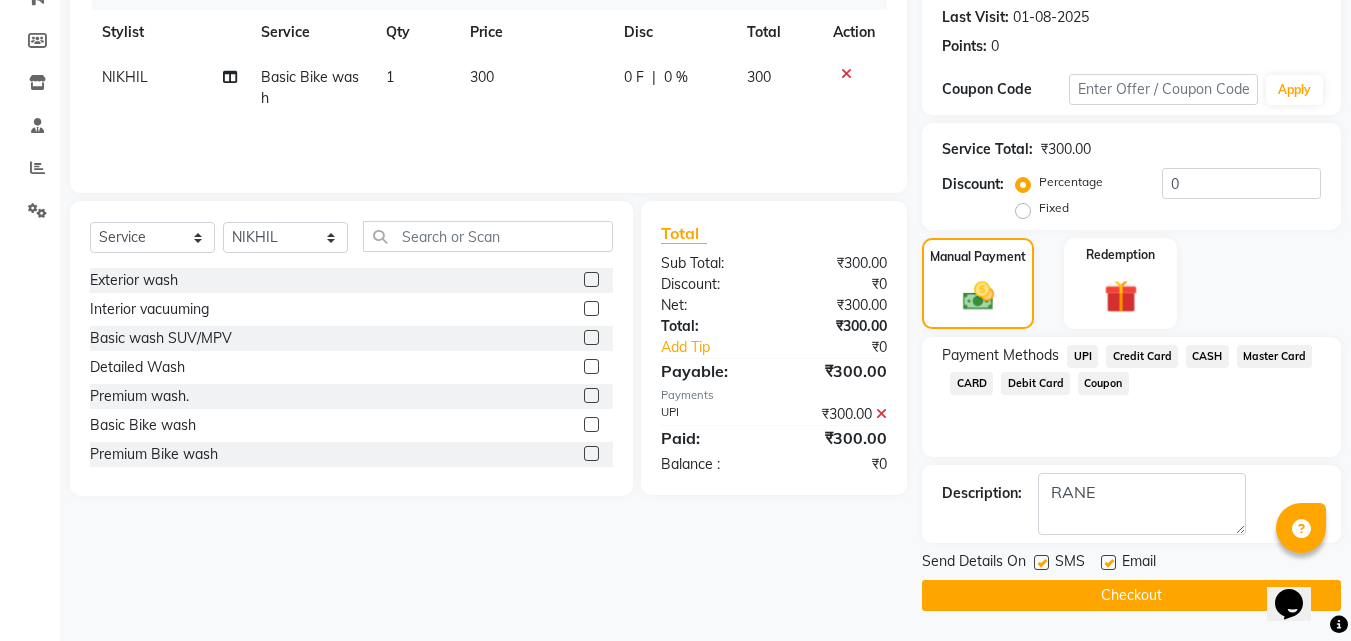 type on "RANE" 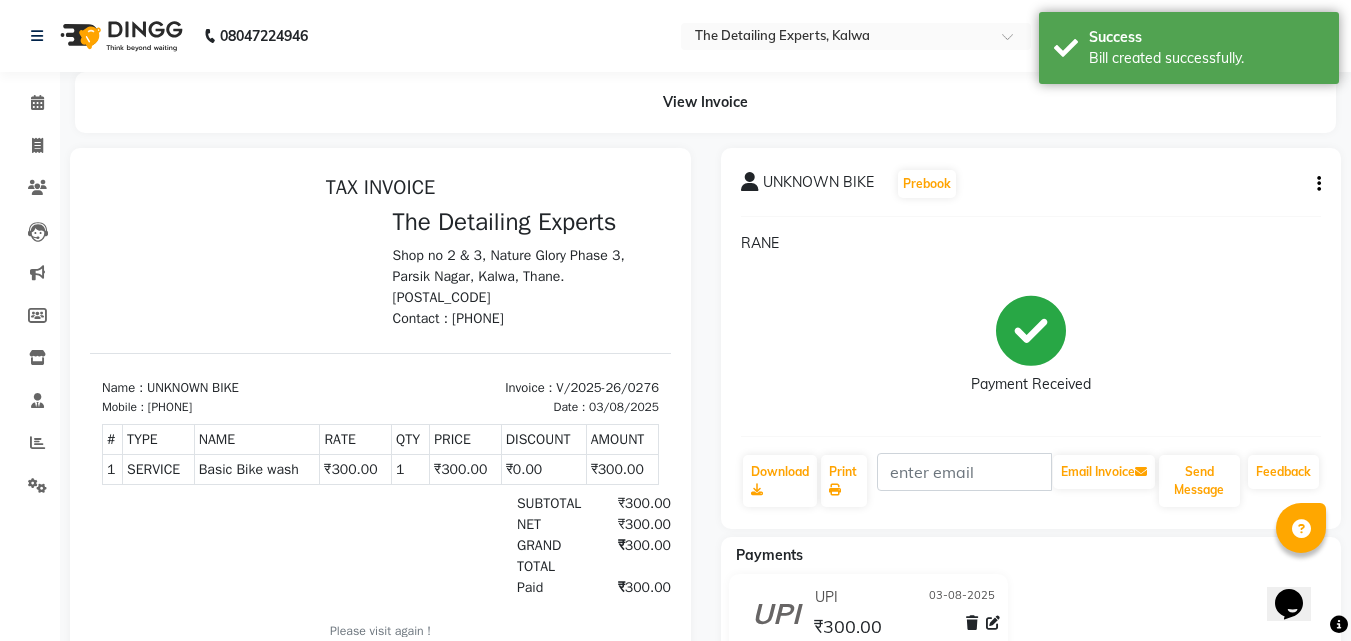 scroll, scrollTop: 0, scrollLeft: 0, axis: both 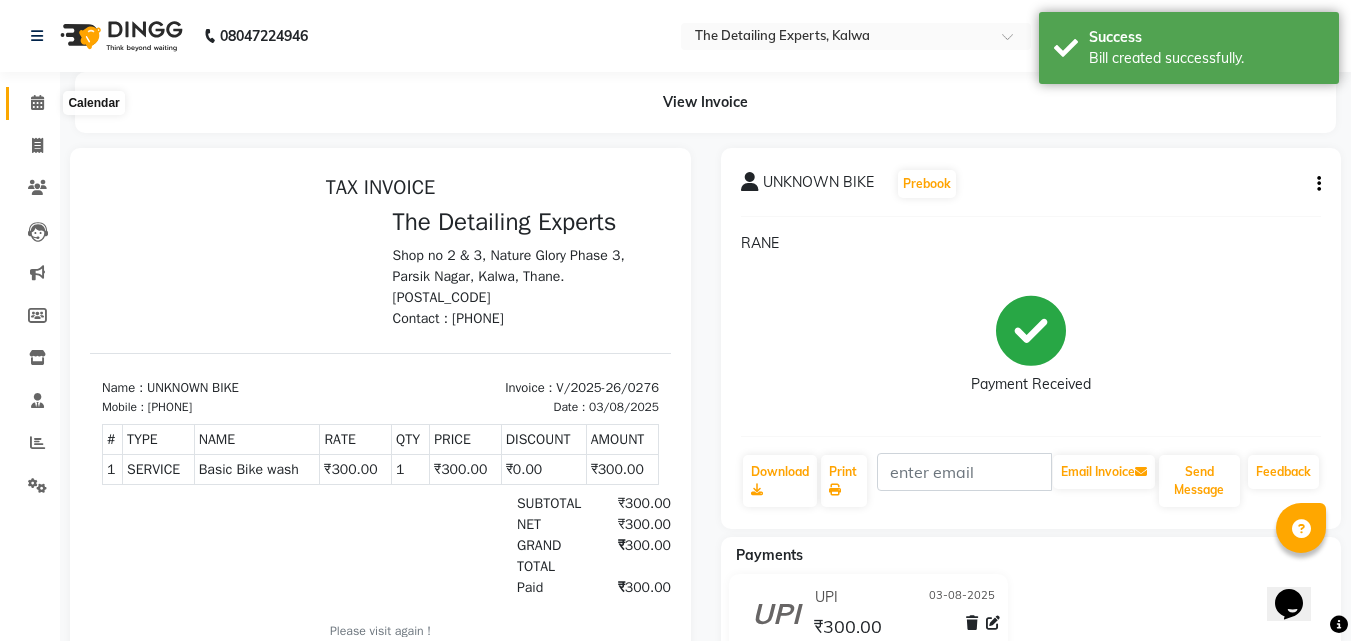 click 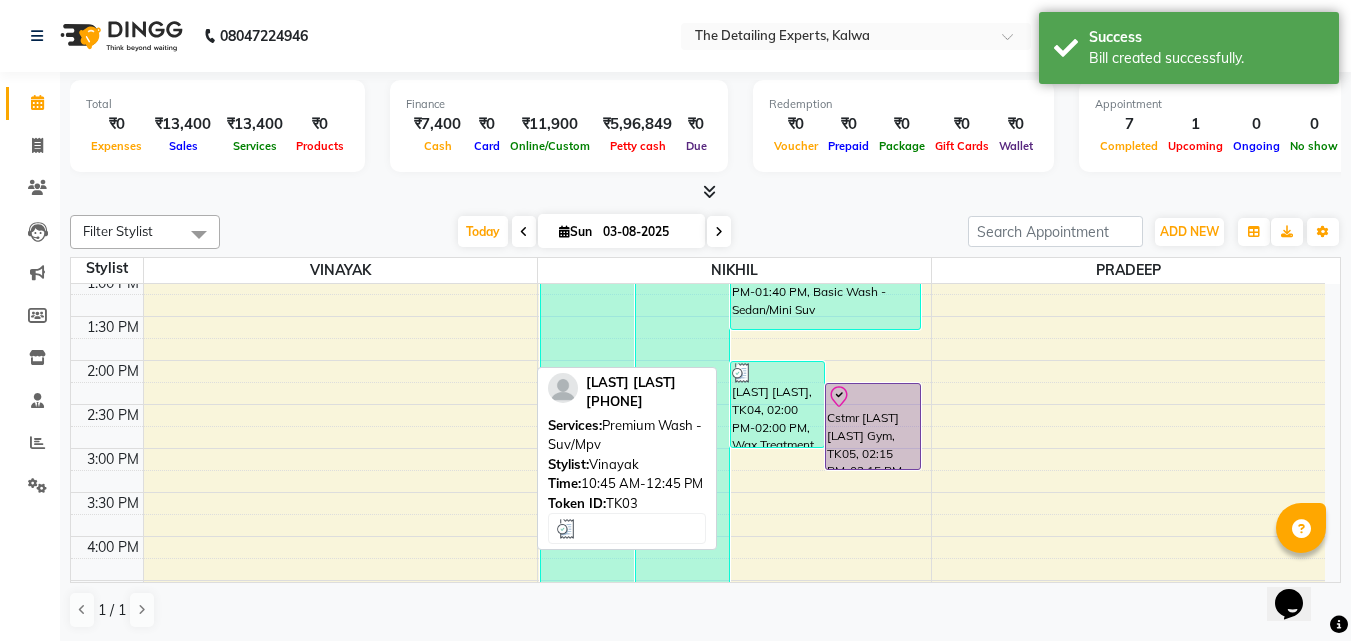 scroll, scrollTop: 507, scrollLeft: 0, axis: vertical 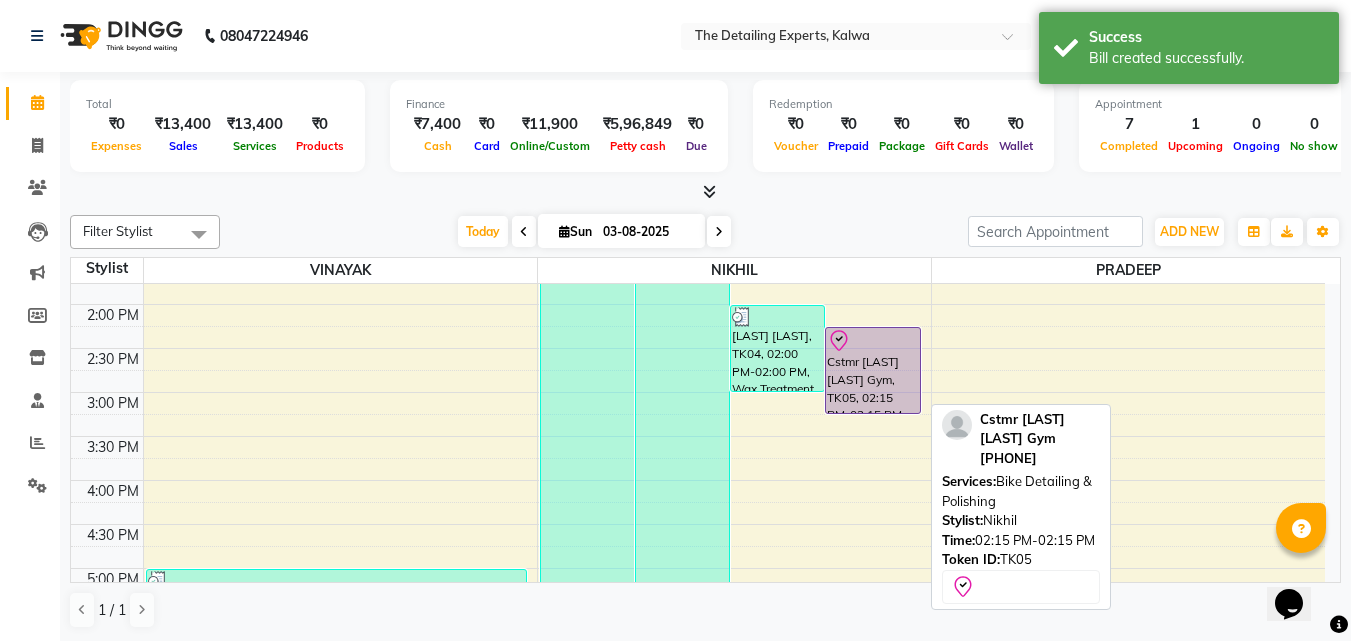 click on "Cstmr [LAST] [LAST] Gym, TK05, 02:15 PM-02:15 PM, Bike Detailing & Polishing" at bounding box center [872, 370] 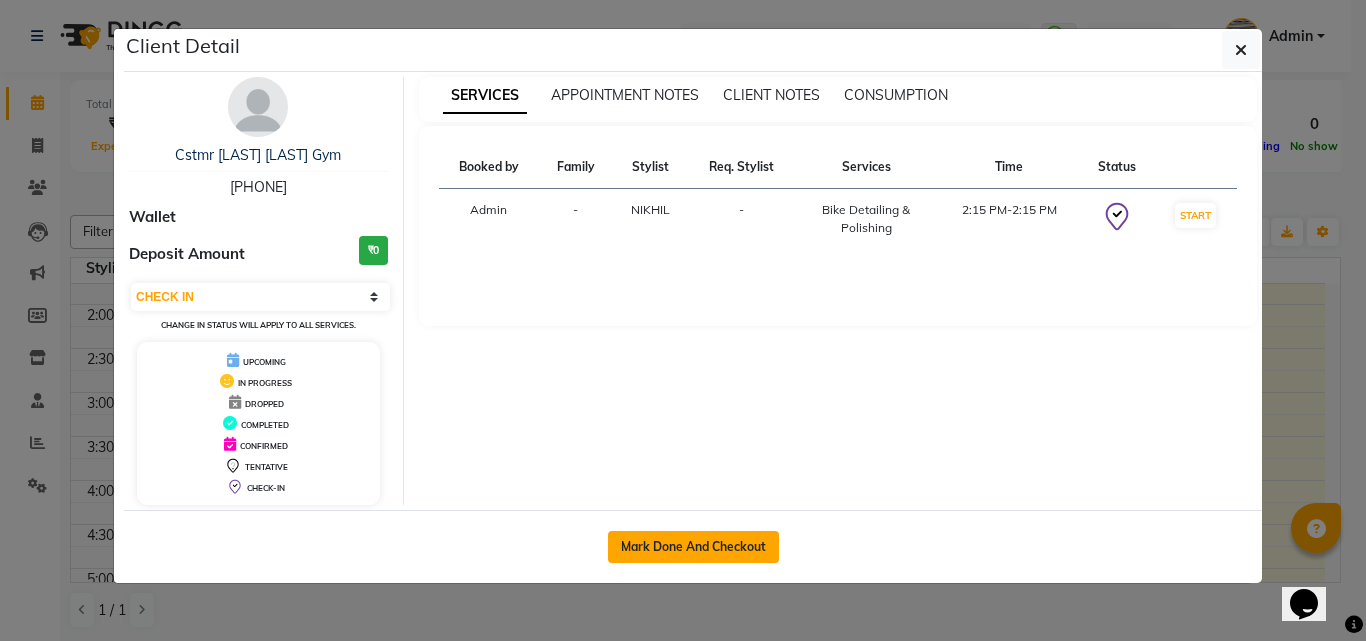 click on "Mark Done And Checkout" 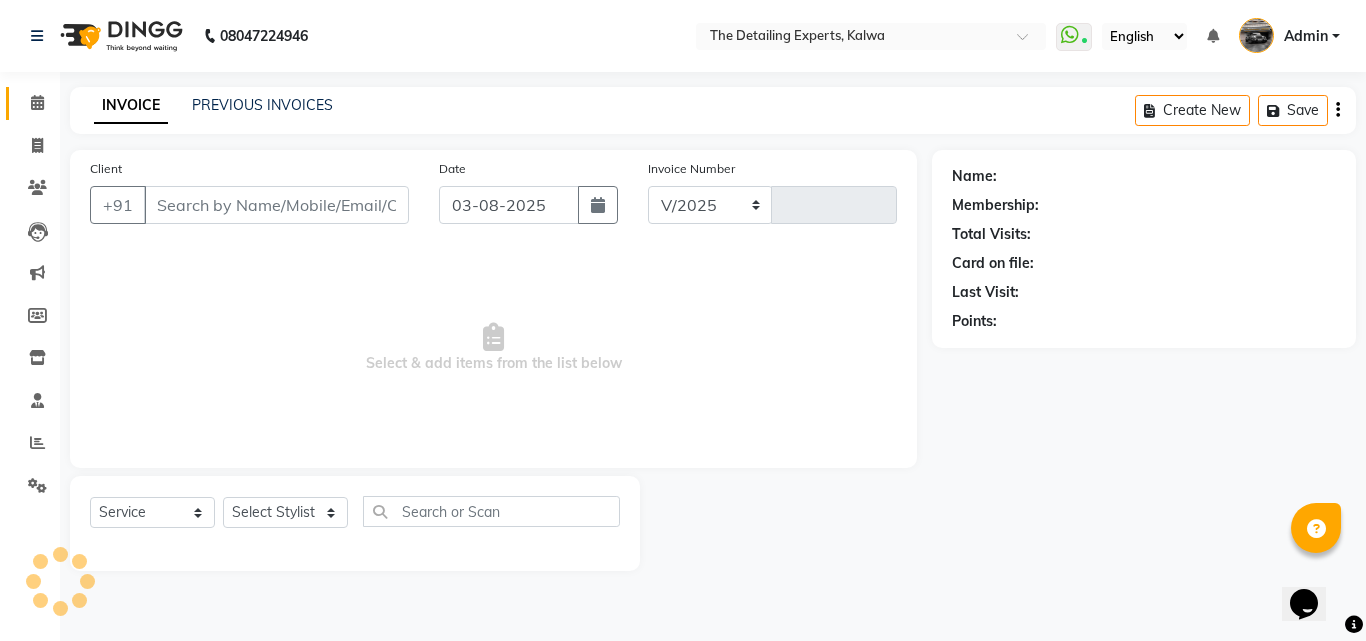 select on "7451" 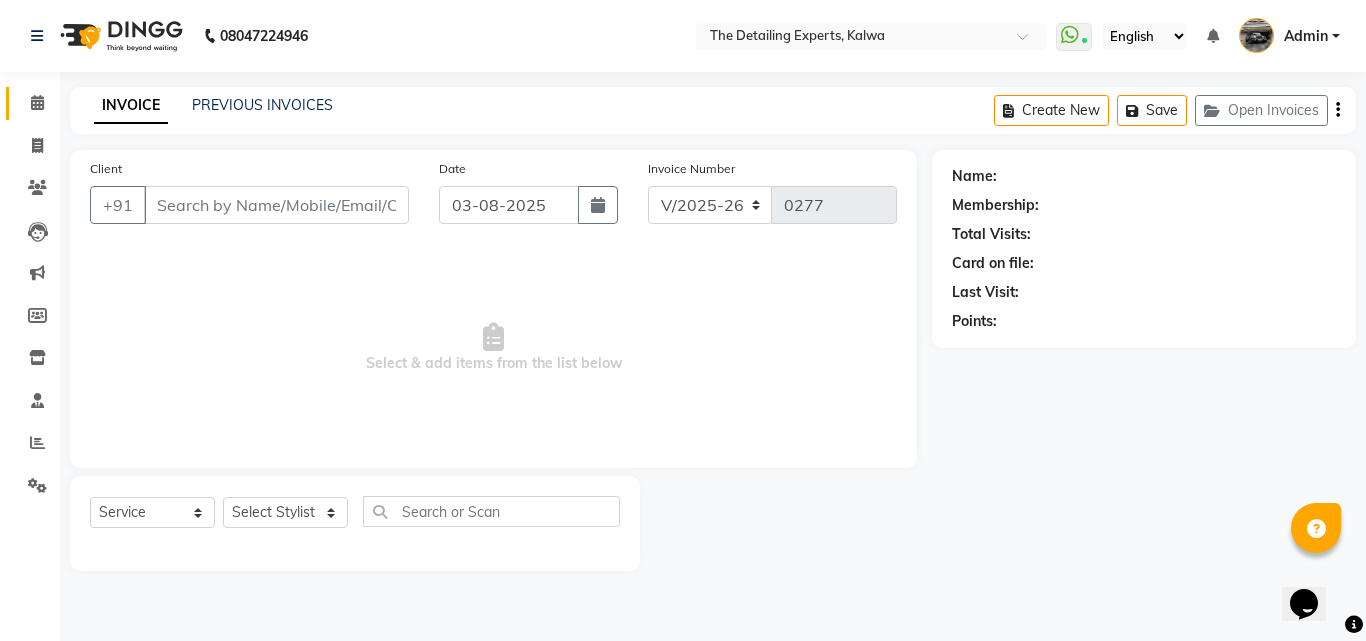 type on "[PHONE]" 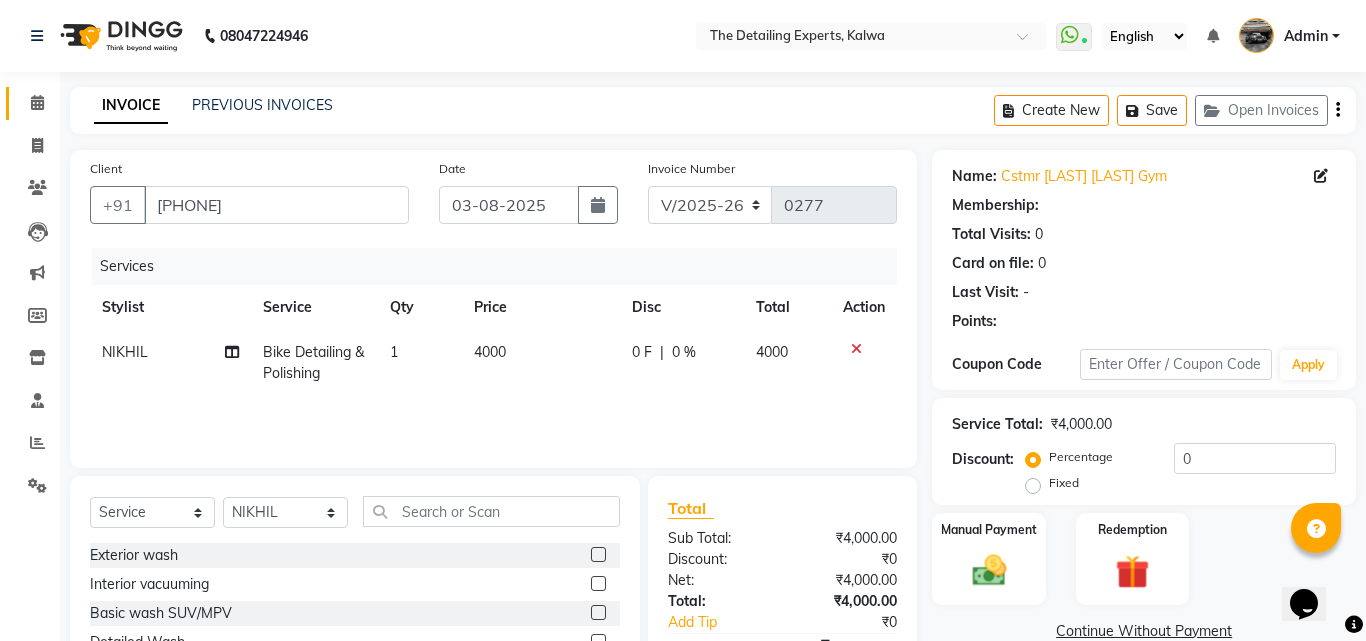 select on "1: Object" 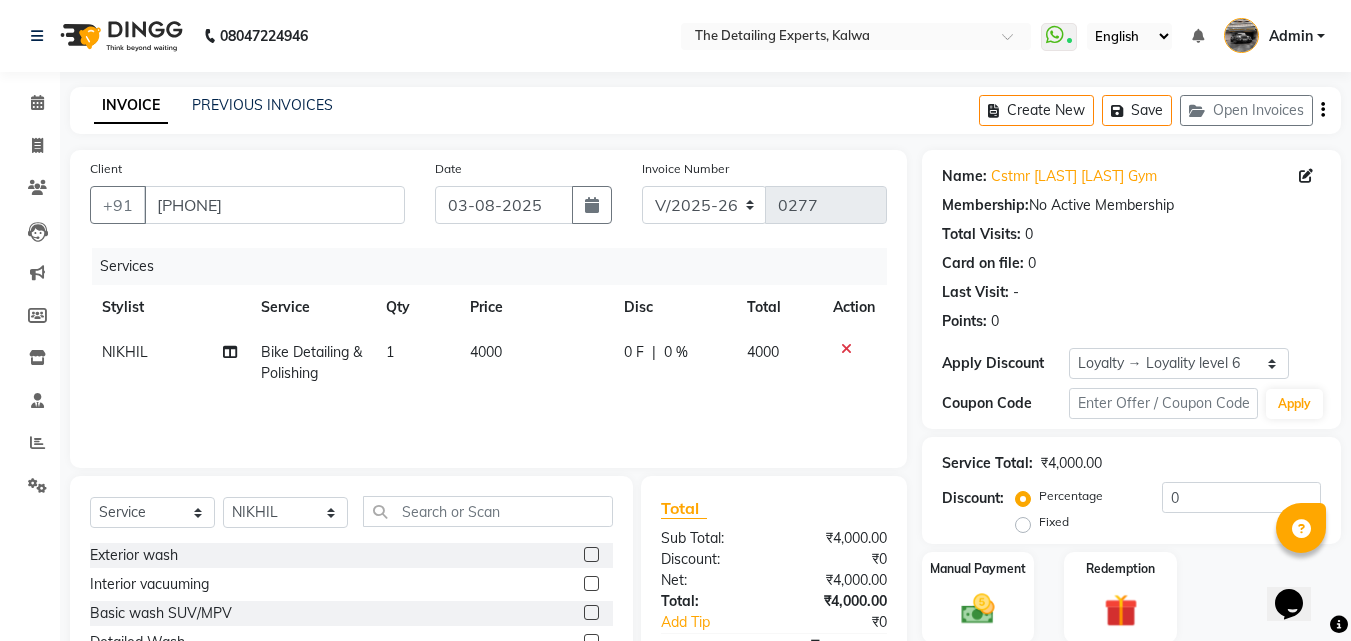 click on "4000" 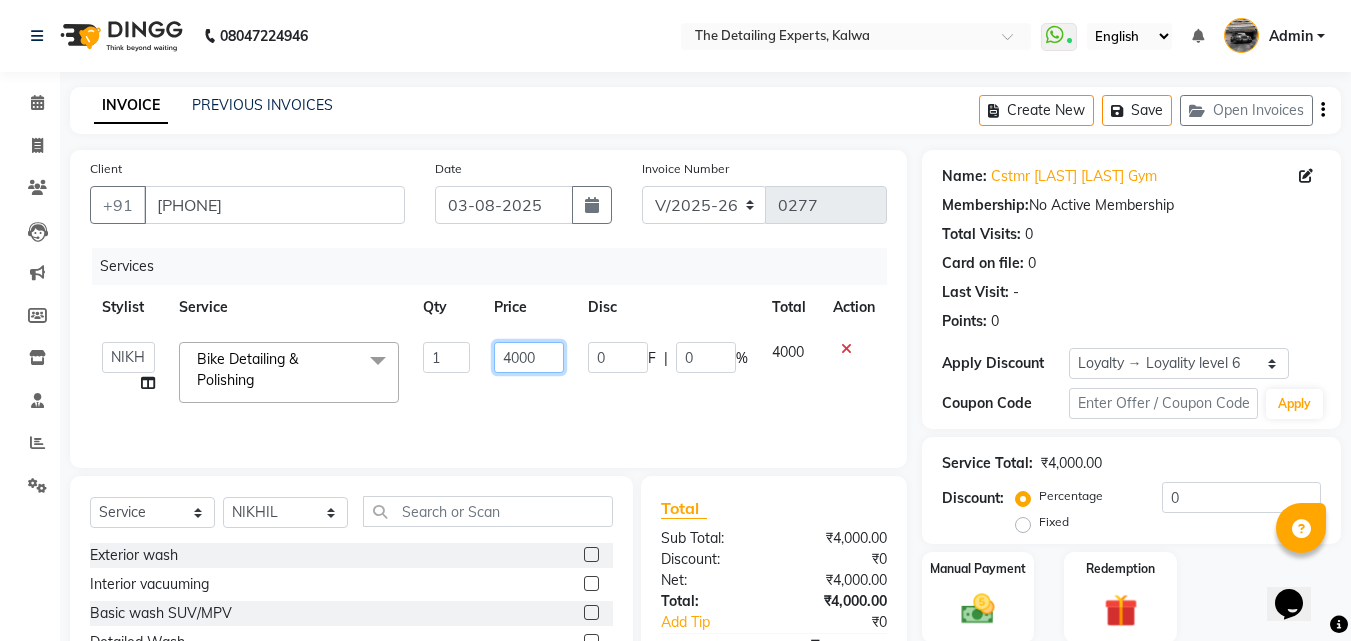 click on "4000" 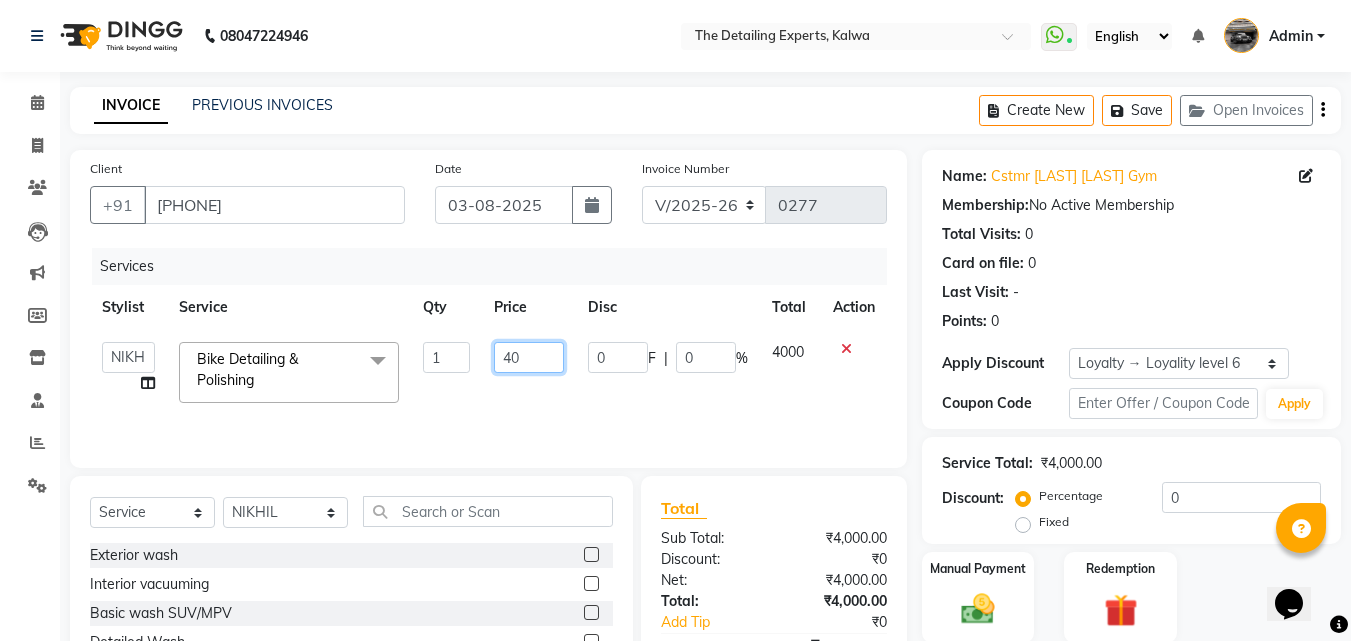 type on "4" 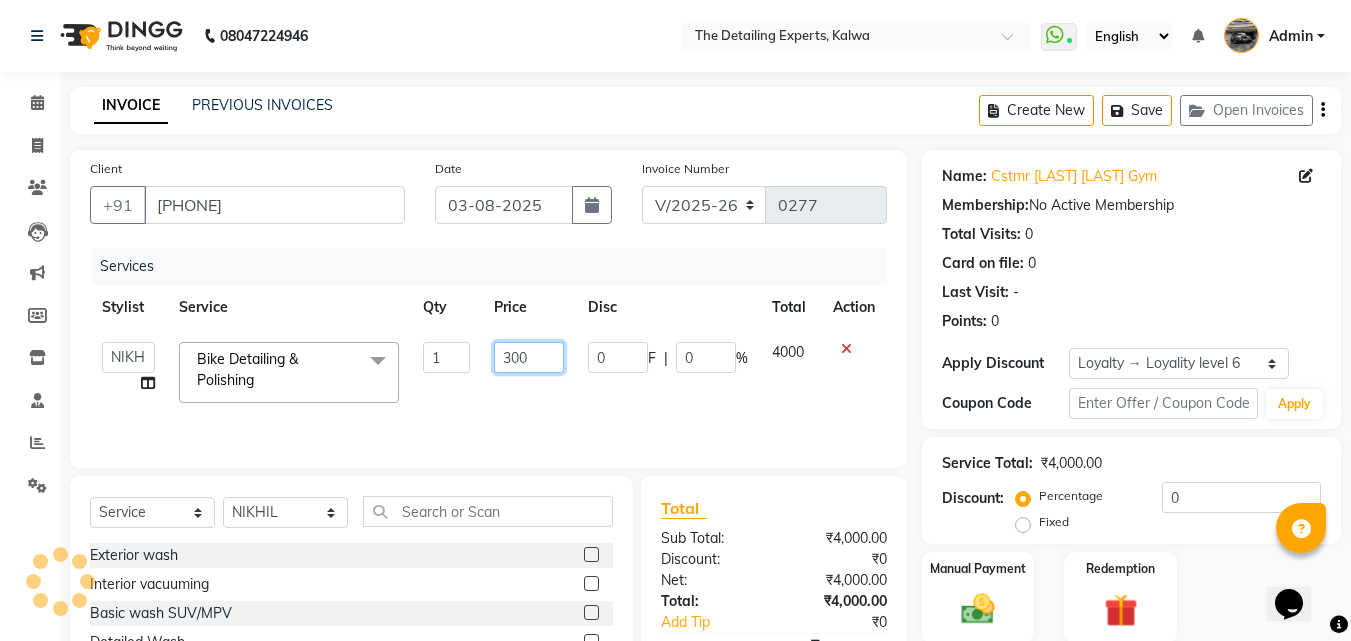 type on "3000" 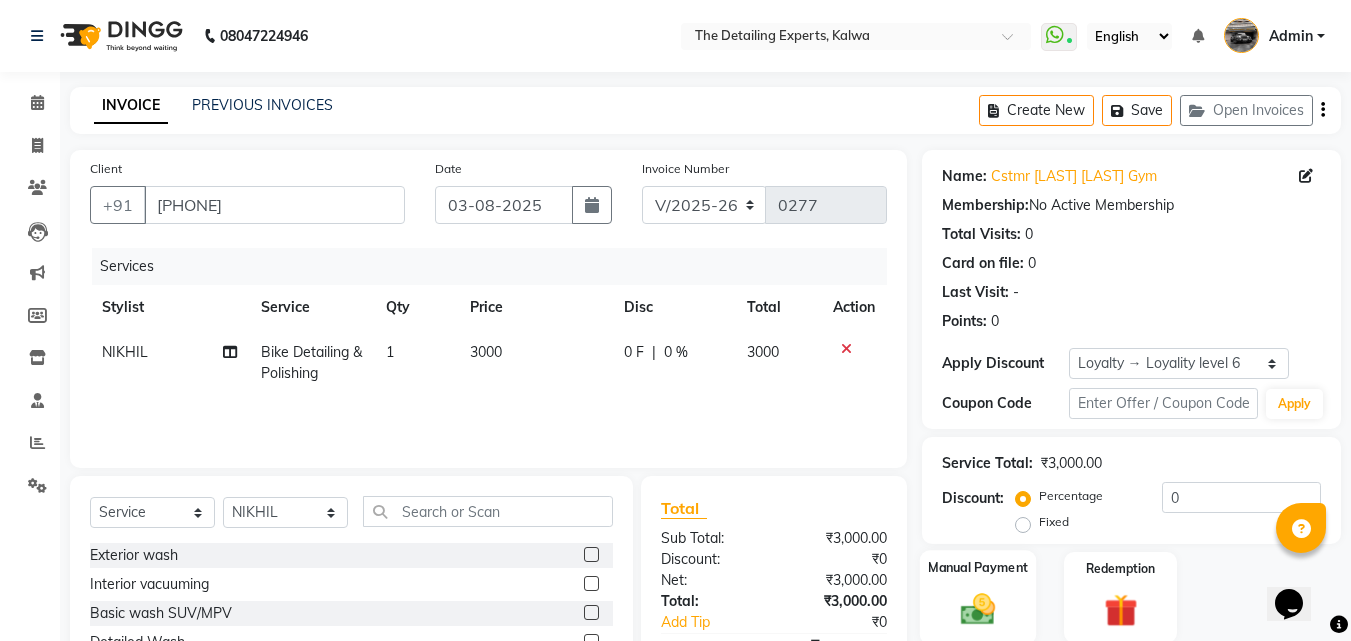 click 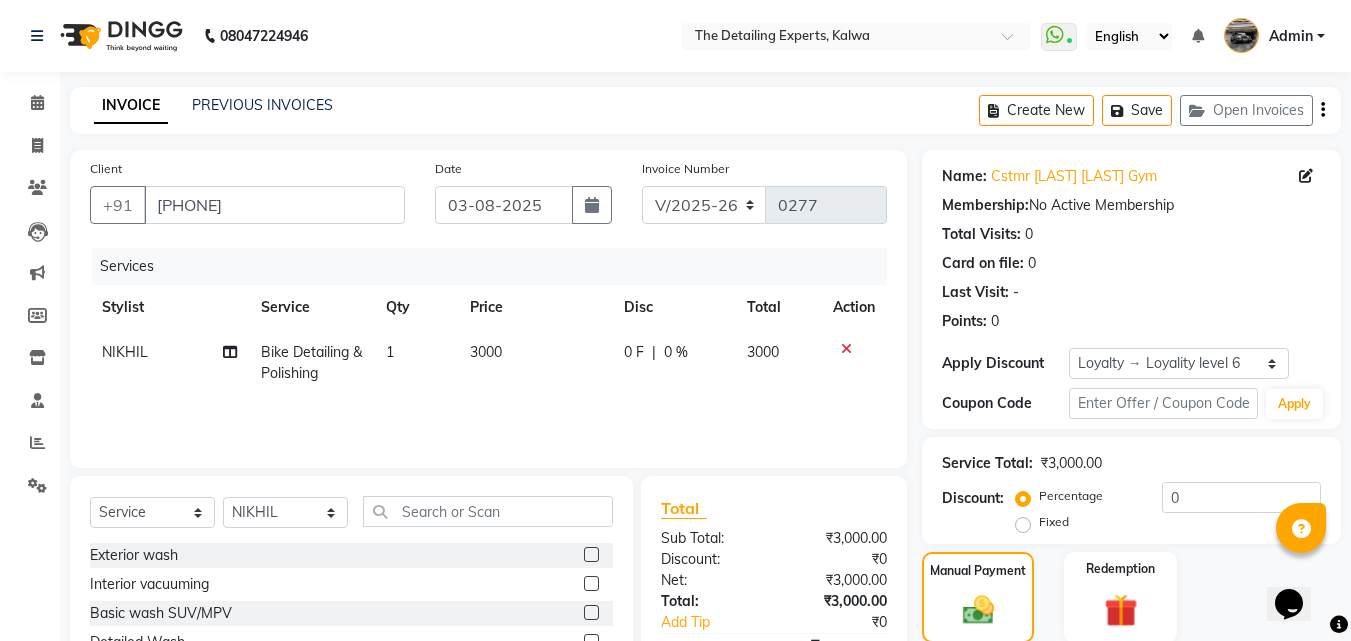 scroll, scrollTop: 160, scrollLeft: 0, axis: vertical 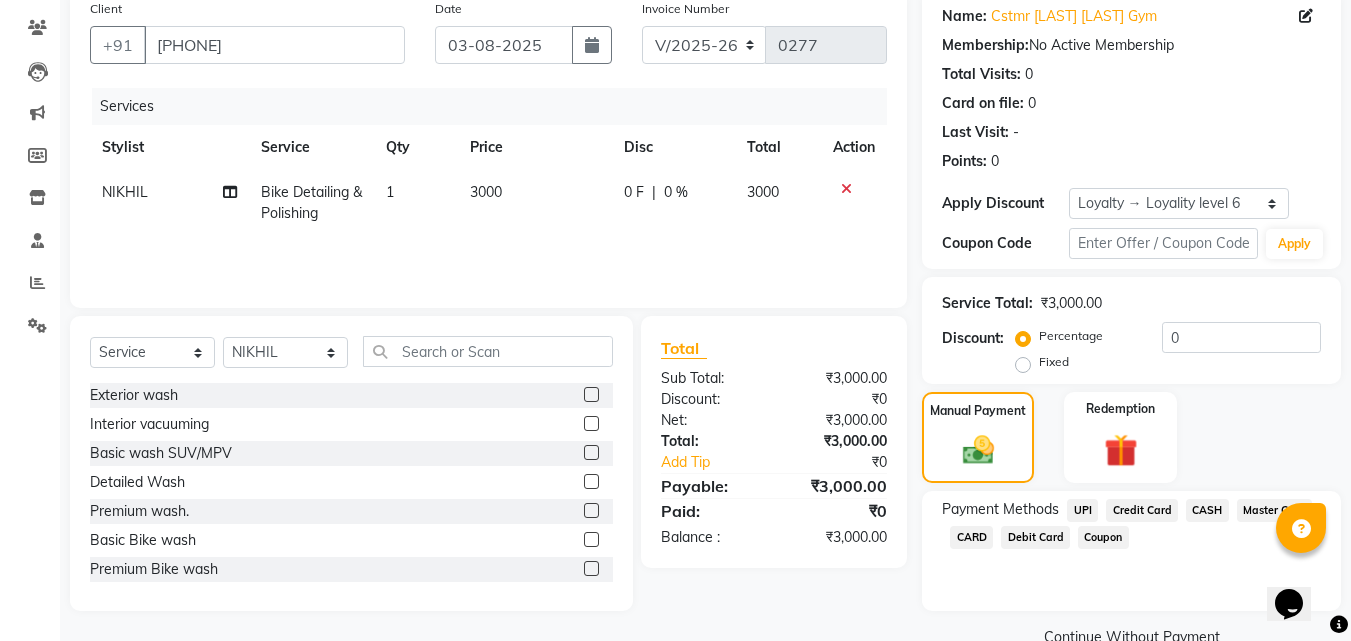 click on "UPI" 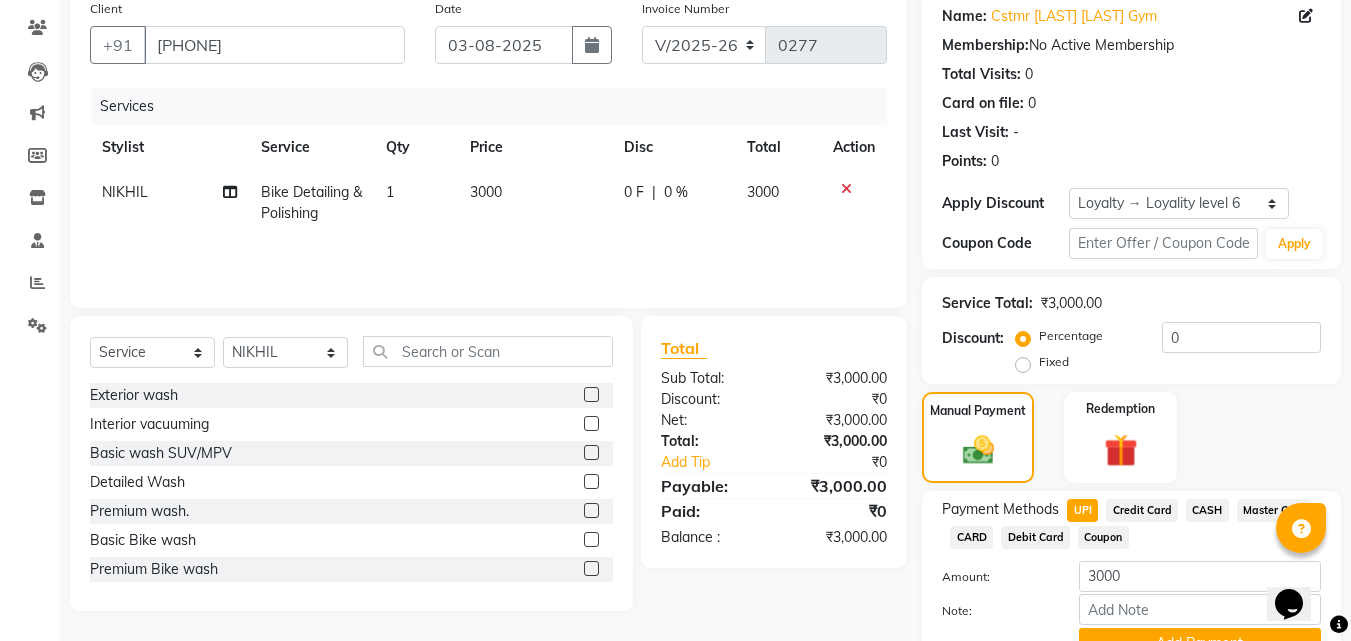 click on "Continue Without Payment" 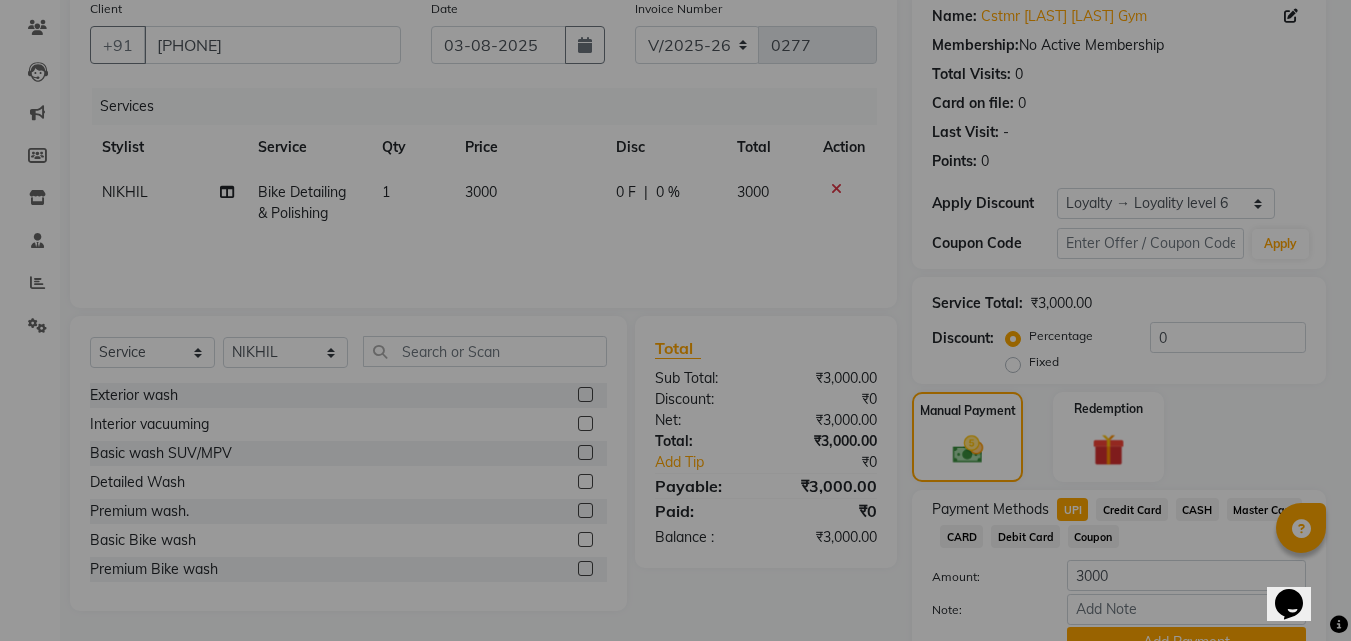 scroll, scrollTop: 257, scrollLeft: 0, axis: vertical 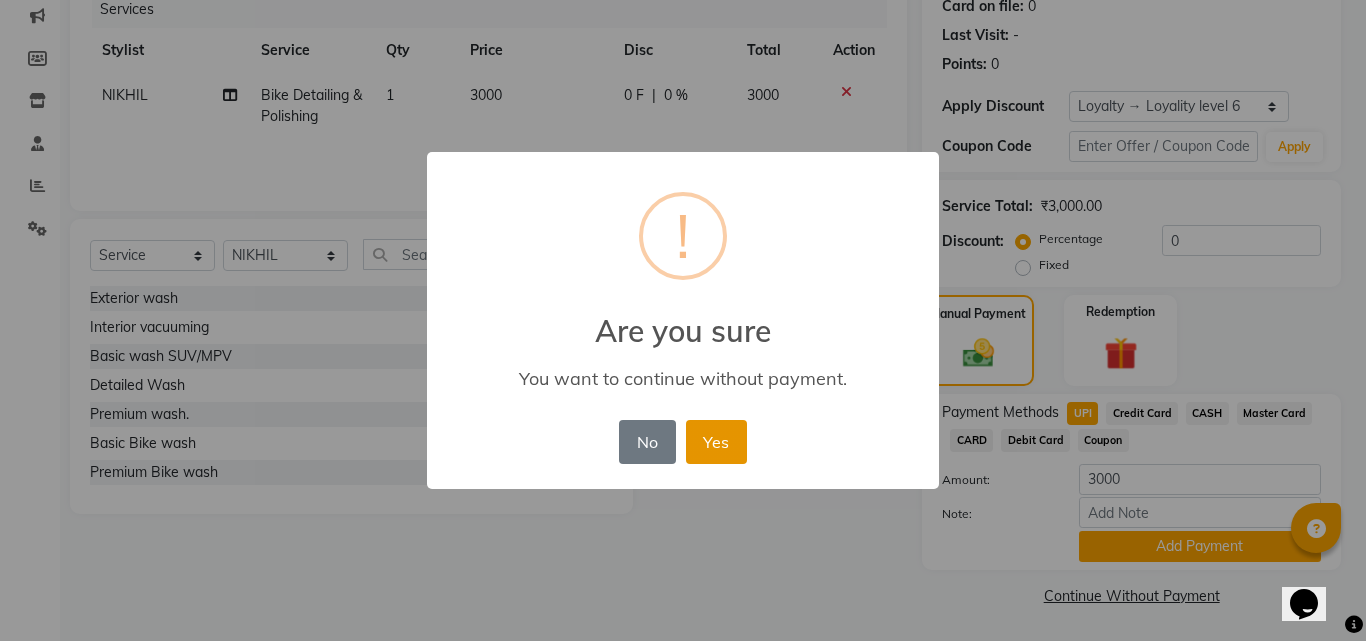 click on "Yes" at bounding box center [716, 442] 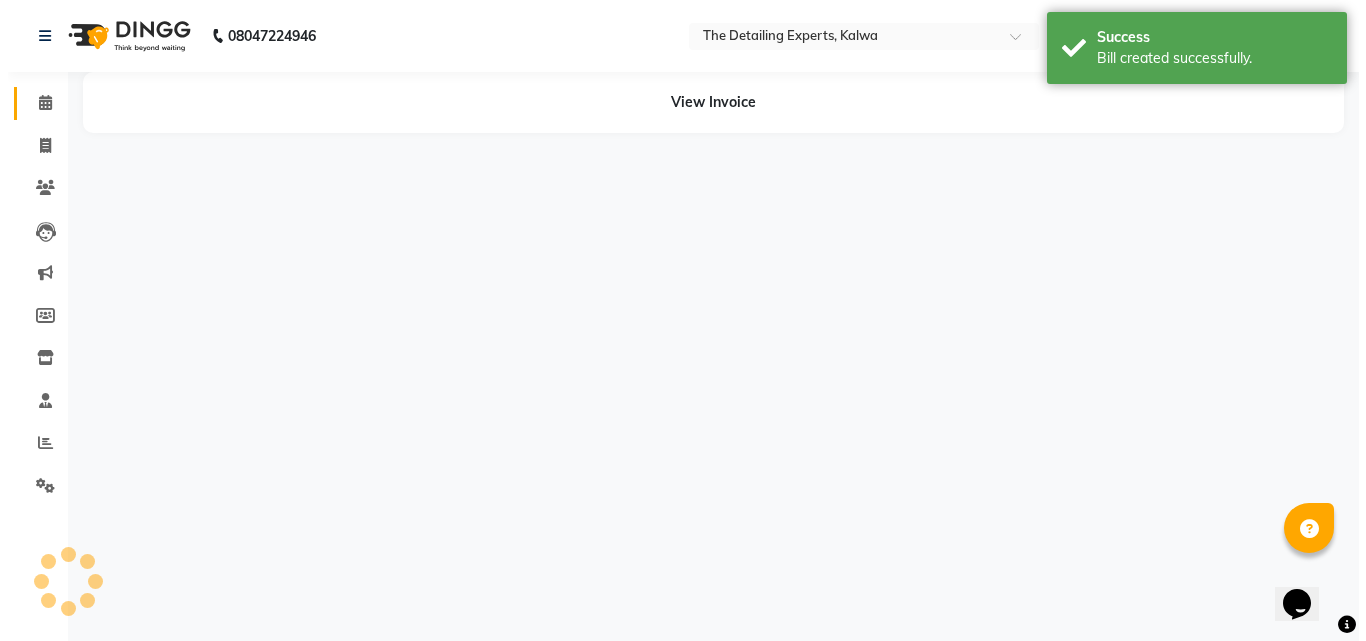 scroll, scrollTop: 0, scrollLeft: 0, axis: both 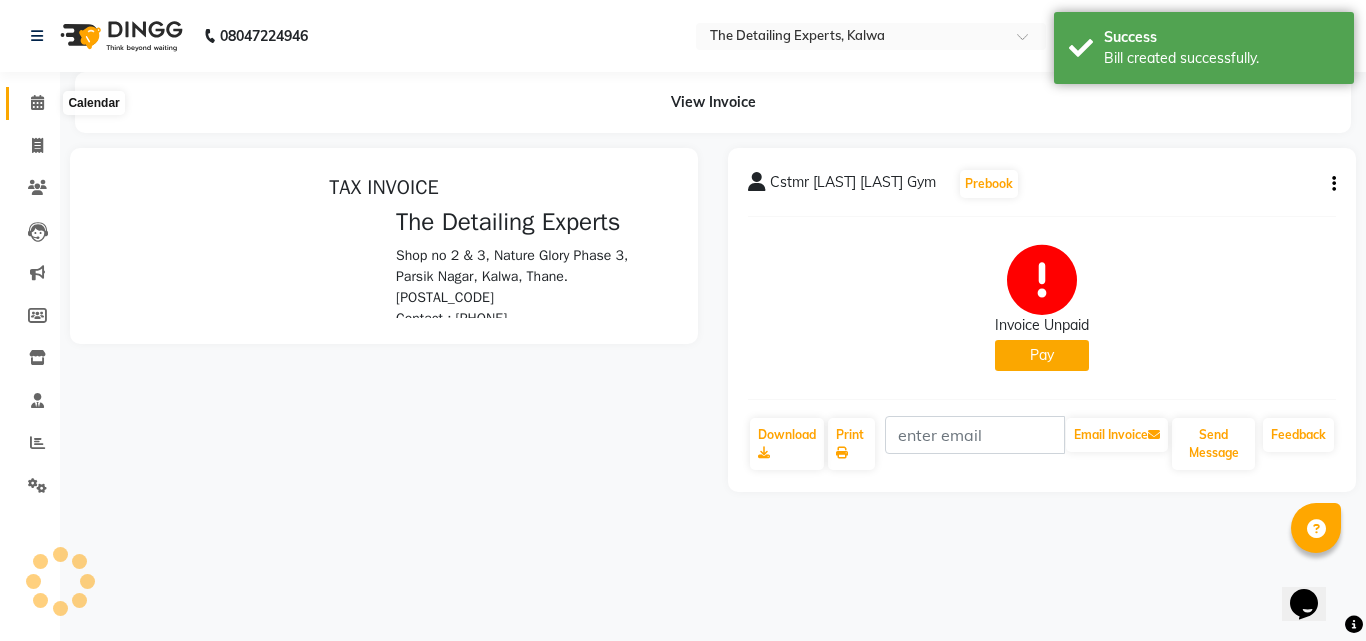 click 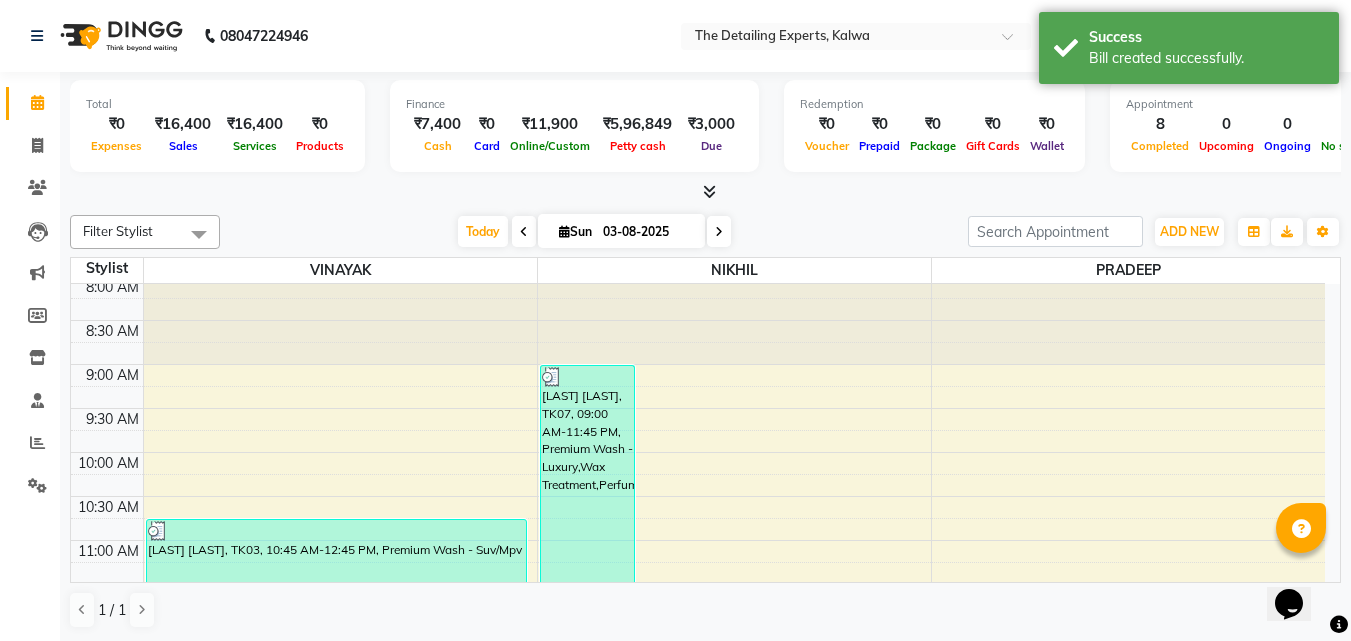 scroll, scrollTop: 0, scrollLeft: 0, axis: both 